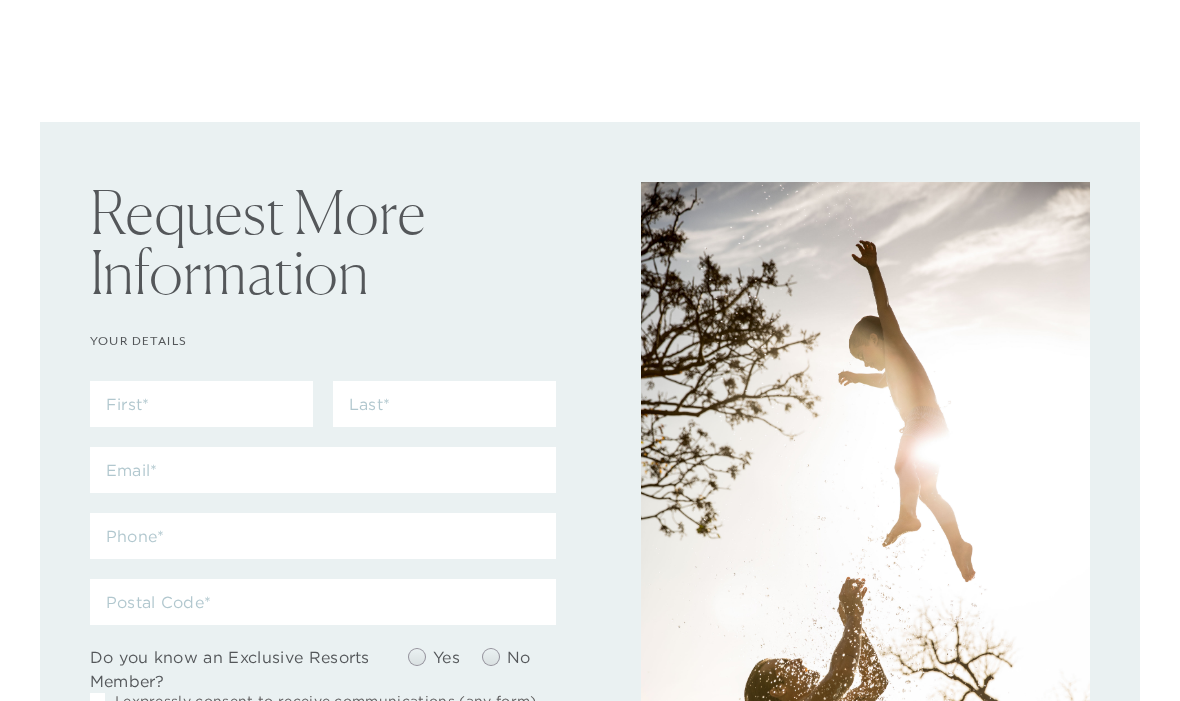 scroll, scrollTop: 0, scrollLeft: 0, axis: both 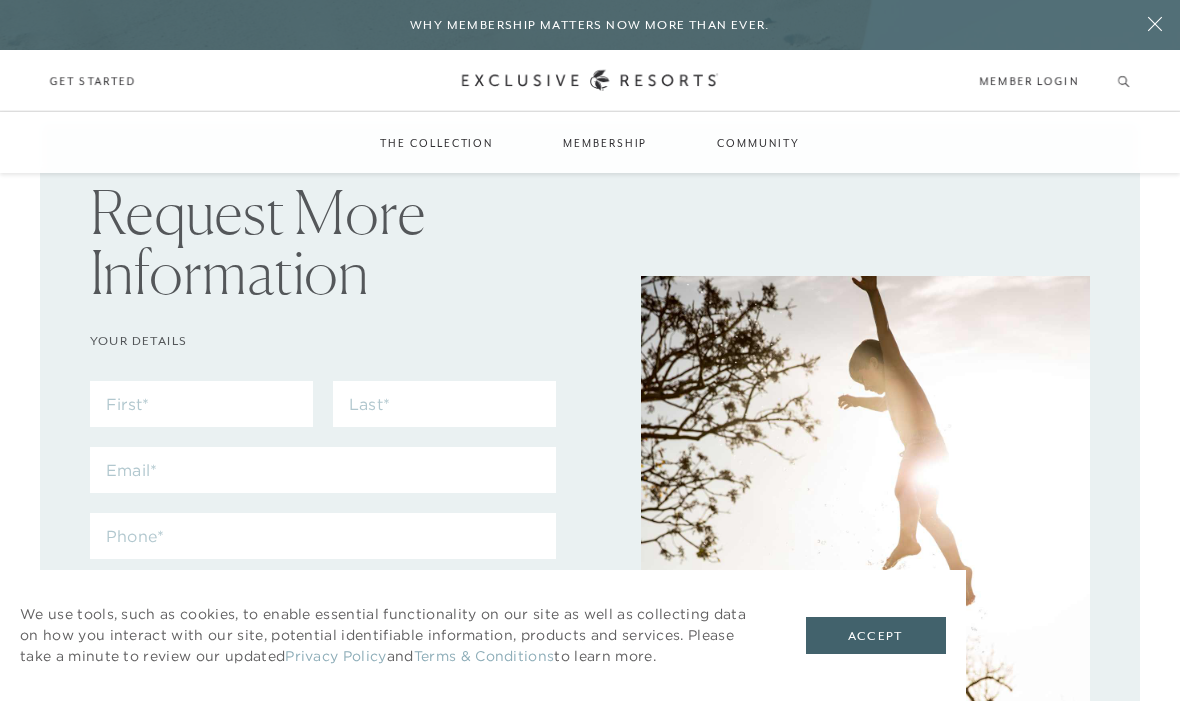 click on "Member Login" at bounding box center [1028, 81] 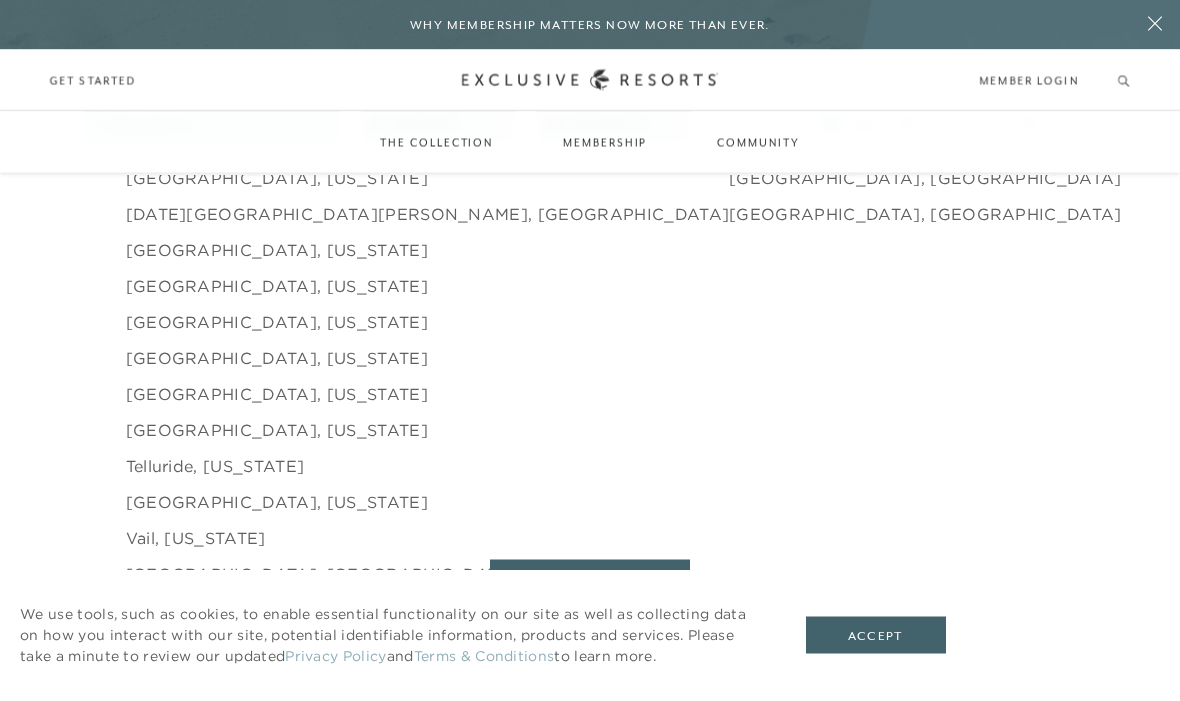 scroll, scrollTop: 0, scrollLeft: 0, axis: both 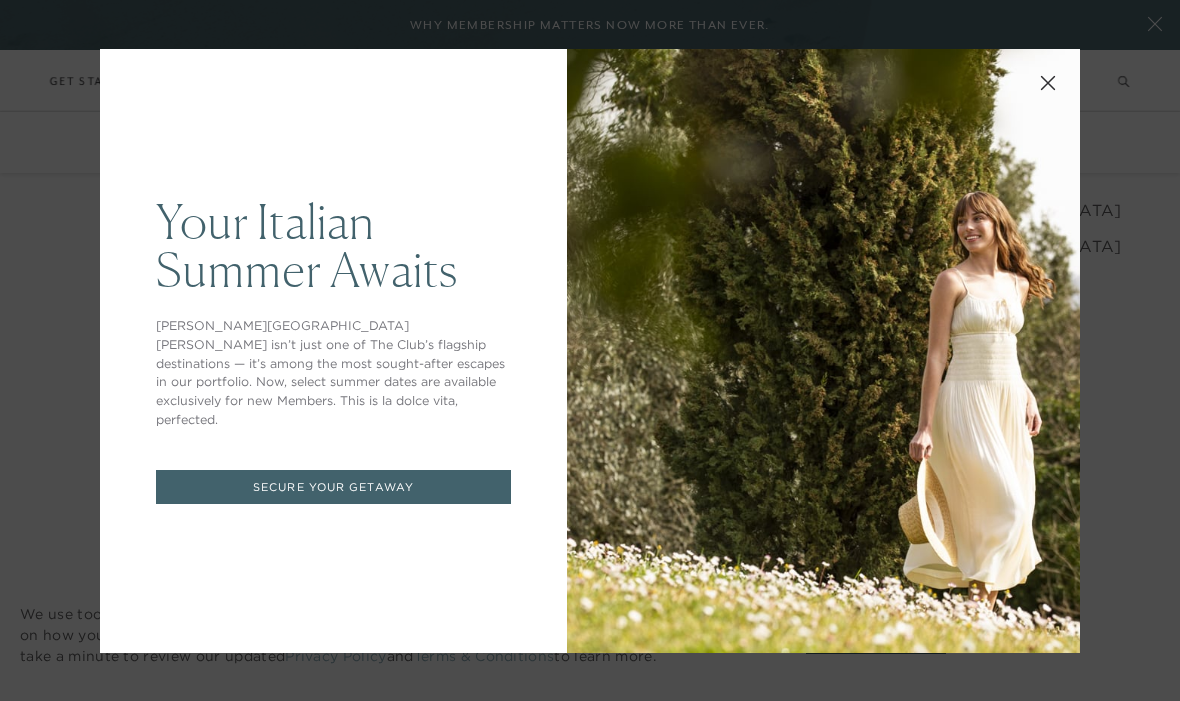 click on "Your Italian Summer Awaits
Casali di Casole isn’t just one of The Club’s flagship destinations — it’s among the most sought-after escapes in our portfolio. Now, select summer dates are available exclusively for new Members. This is la dolce vita, perfected.
Secure Your Getaway" at bounding box center [590, 350] 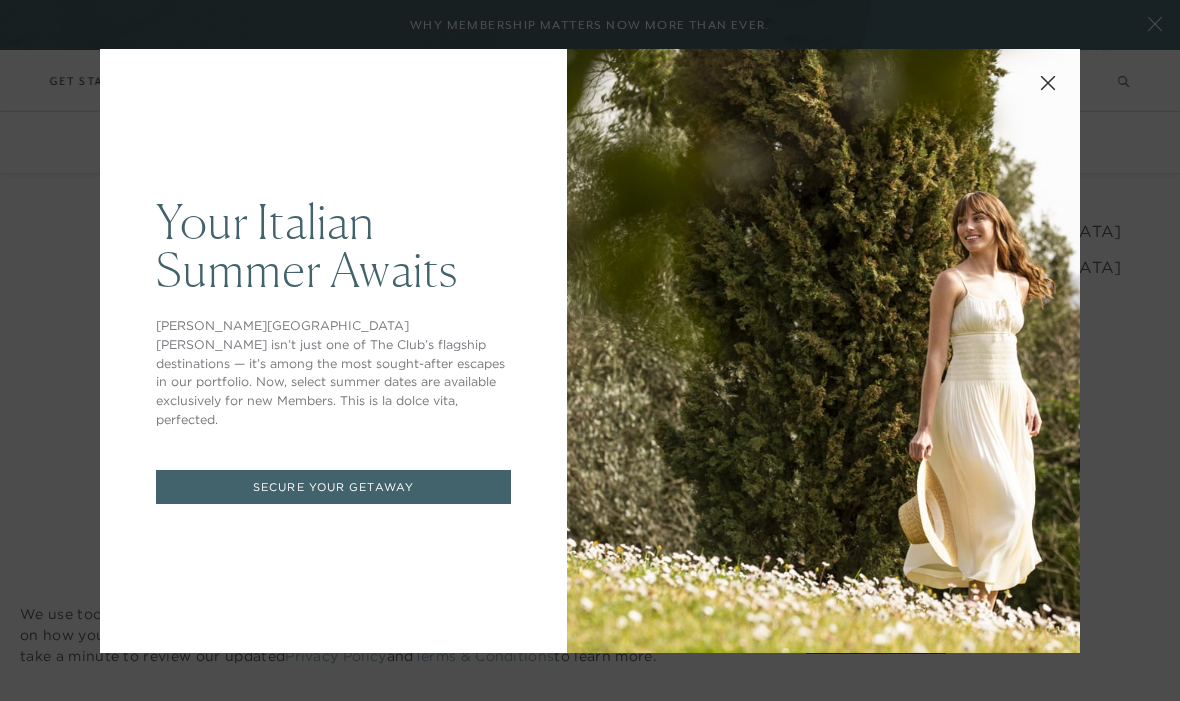 scroll, scrollTop: 3044, scrollLeft: 0, axis: vertical 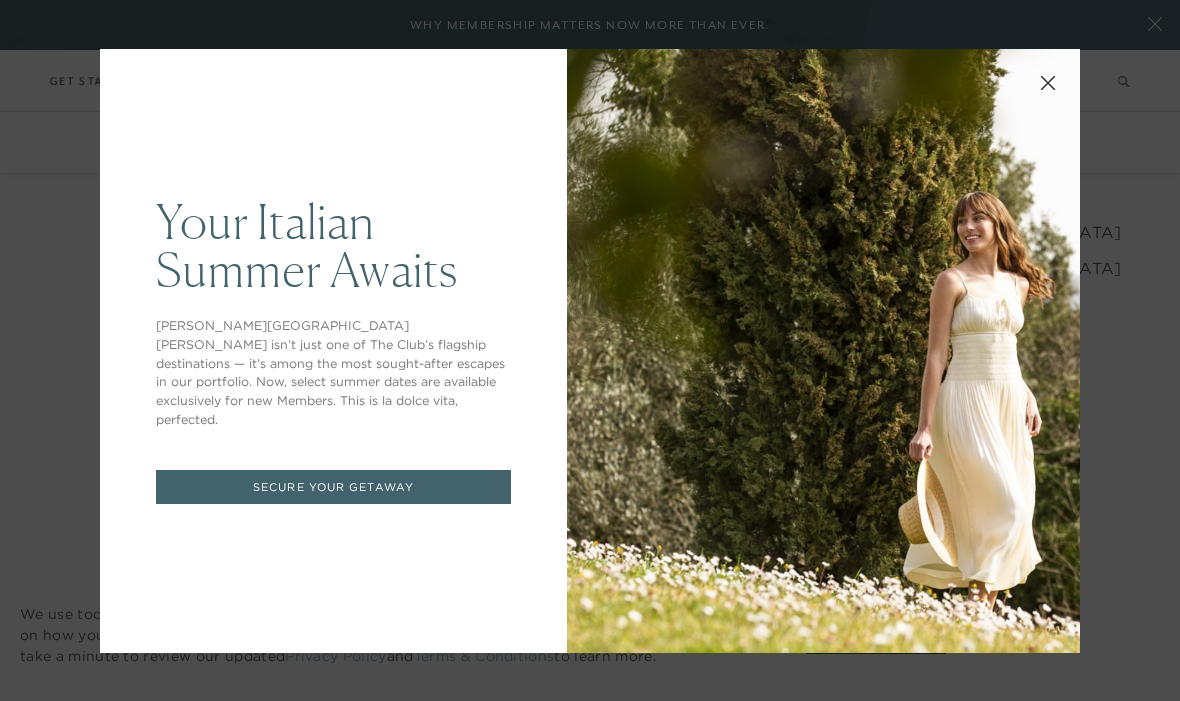 click at bounding box center [1048, 81] 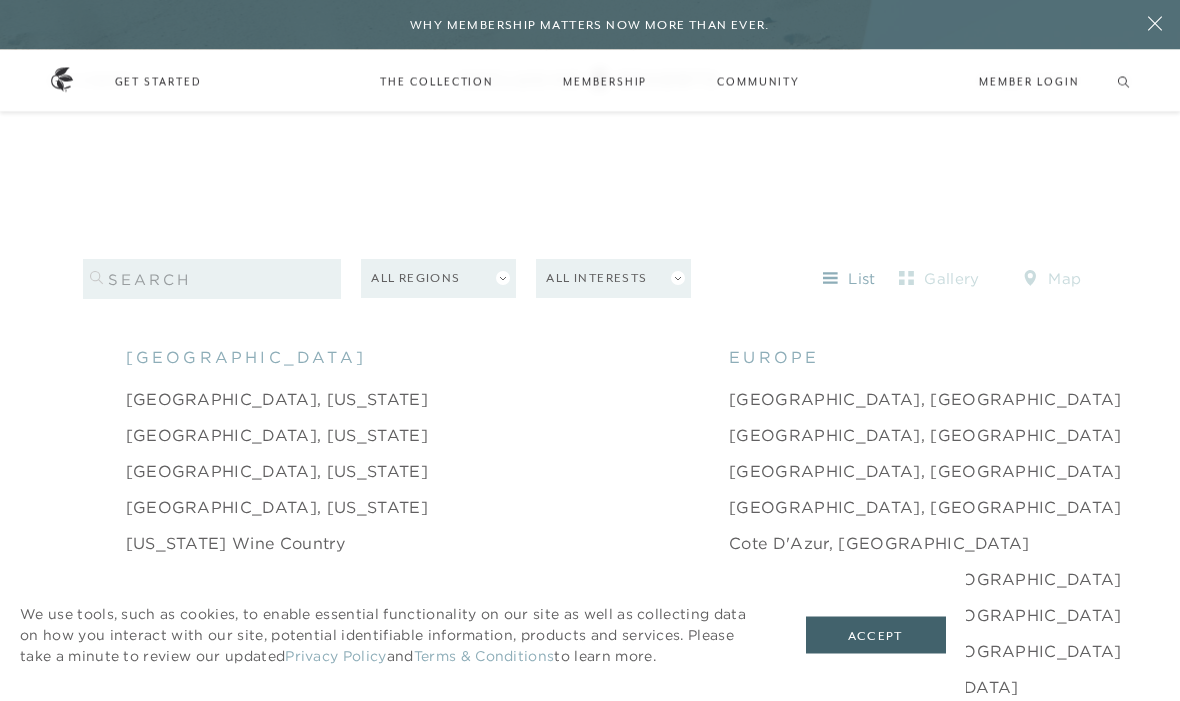 scroll, scrollTop: 1797, scrollLeft: 0, axis: vertical 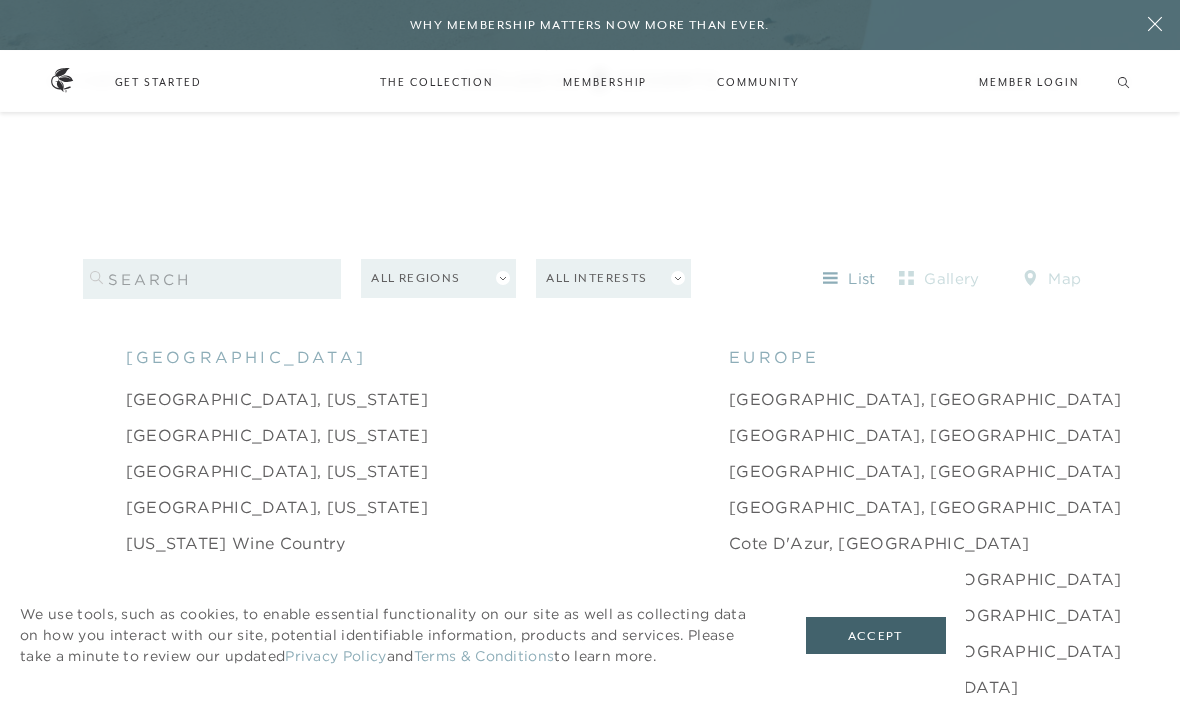 click on "All Regions" at bounding box center [438, 278] 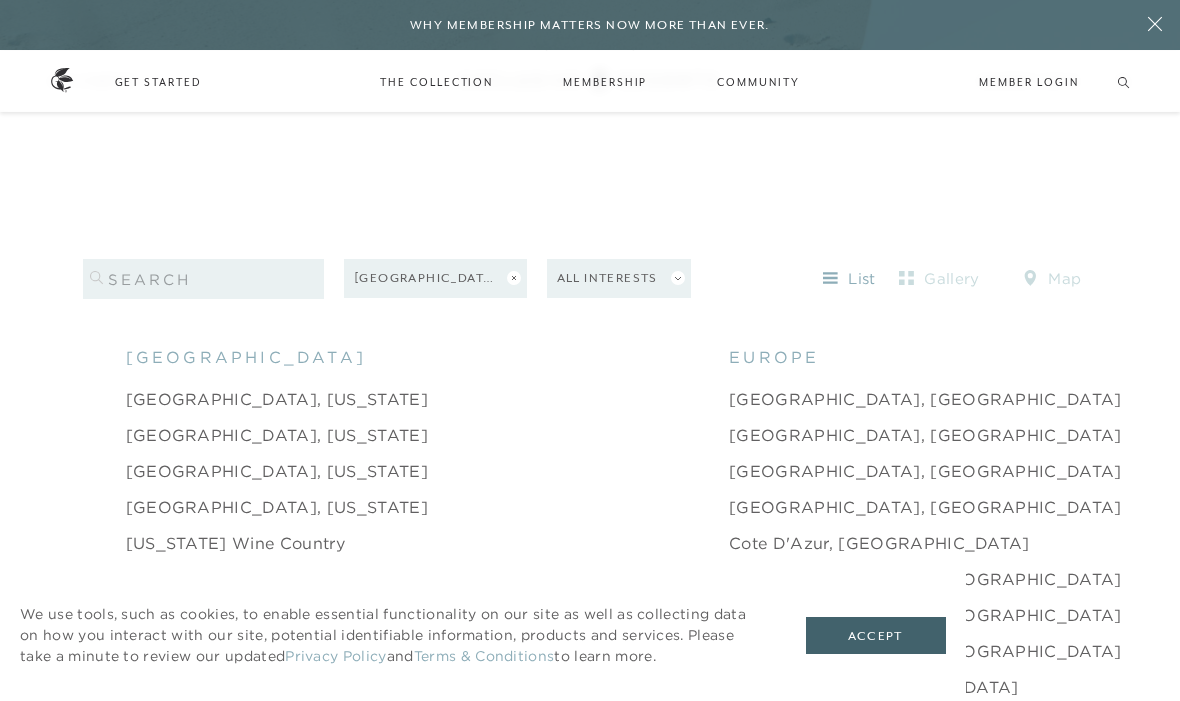 scroll, scrollTop: 1872, scrollLeft: 0, axis: vertical 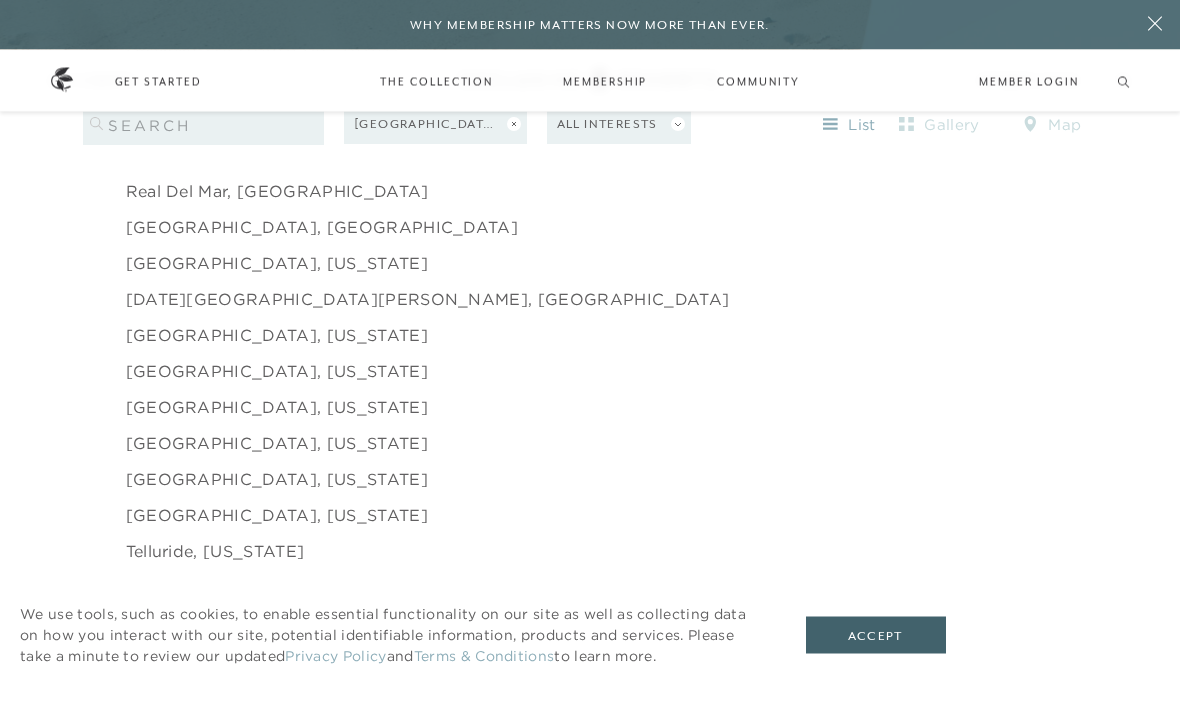 click on "[GEOGRAPHIC_DATA], [US_STATE]" at bounding box center (277, 408) 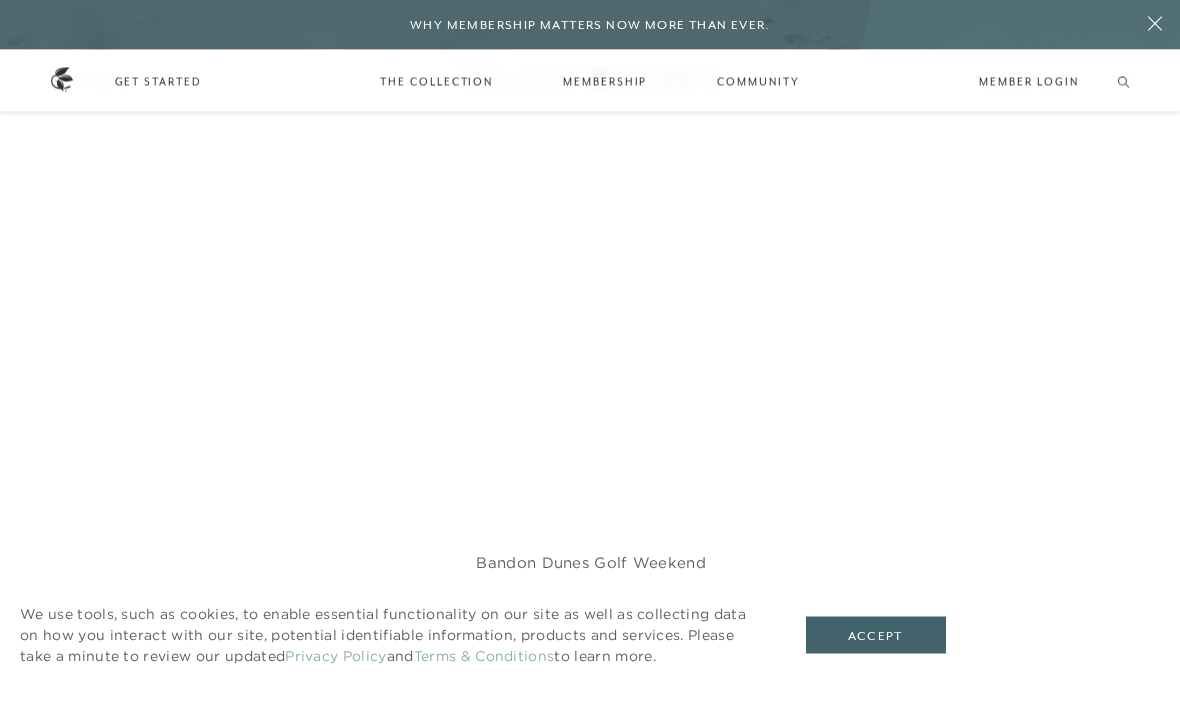 scroll, scrollTop: 3422, scrollLeft: 0, axis: vertical 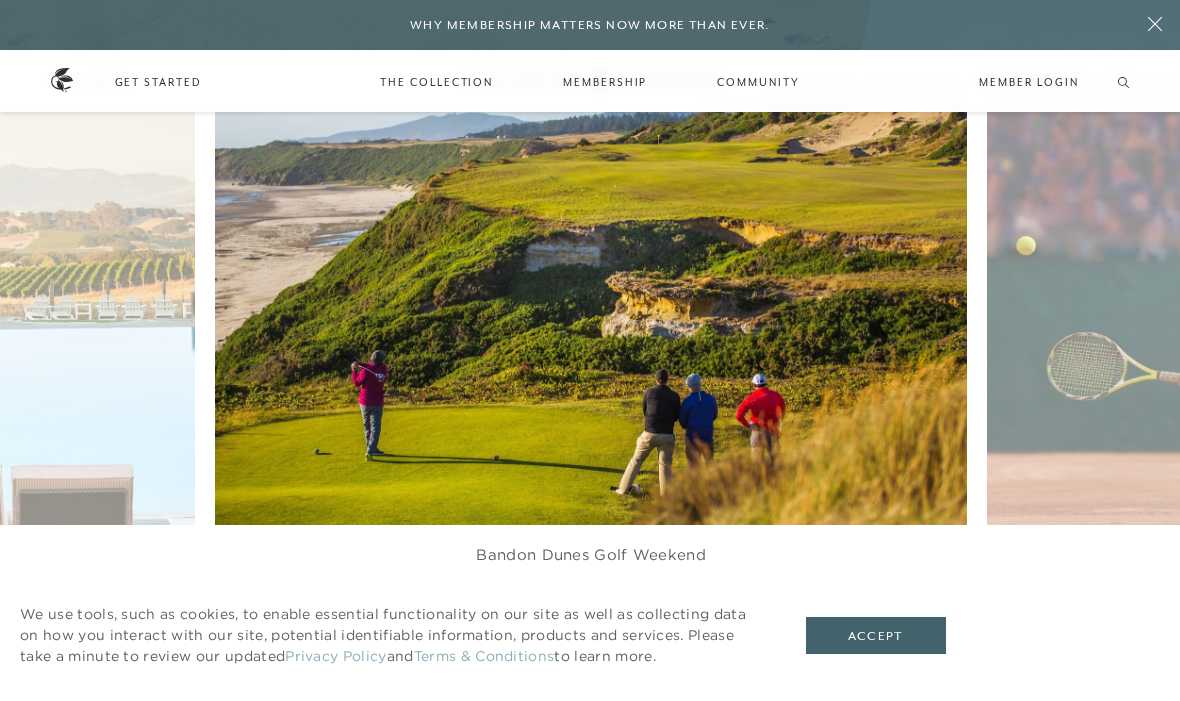 click on "Accept" at bounding box center [876, 636] 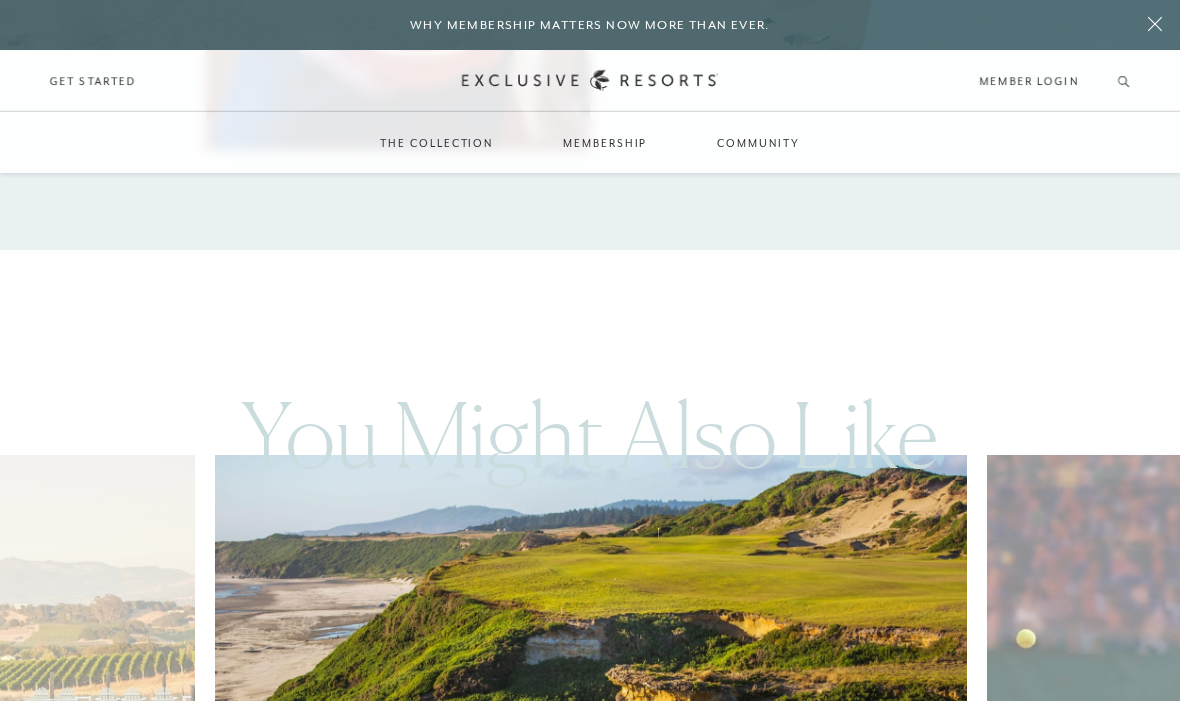 scroll, scrollTop: 3014, scrollLeft: 0, axis: vertical 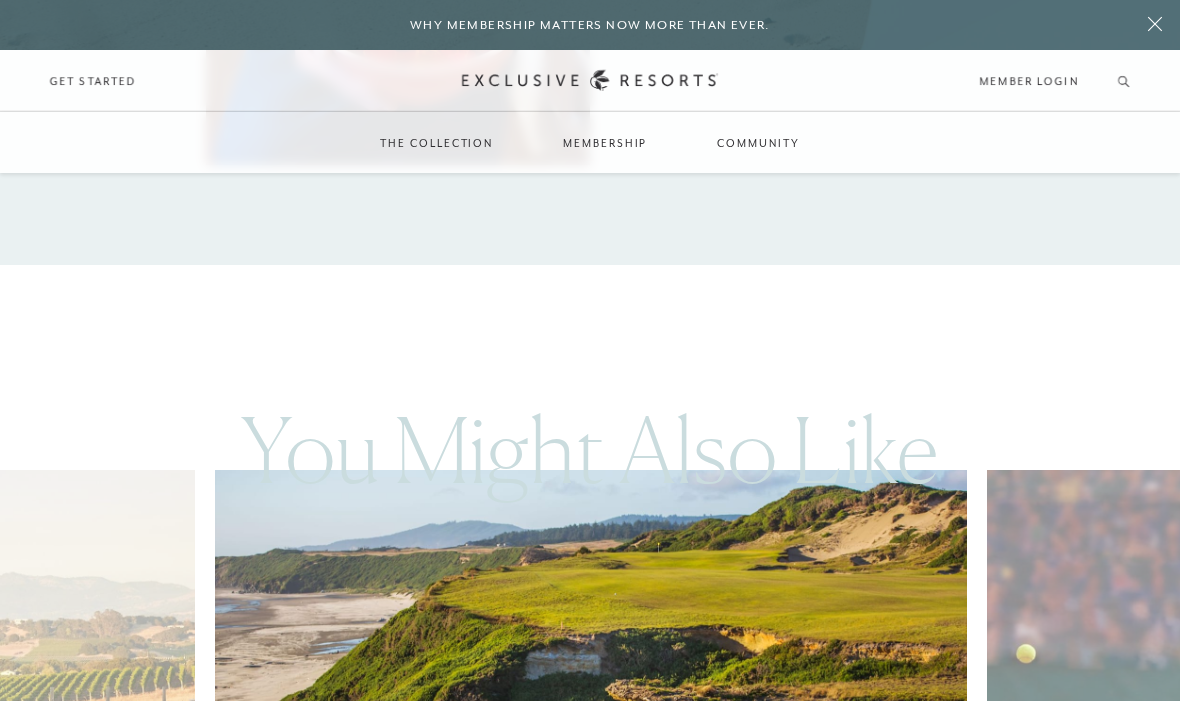 click on "Residence Collection" at bounding box center (446, 203) 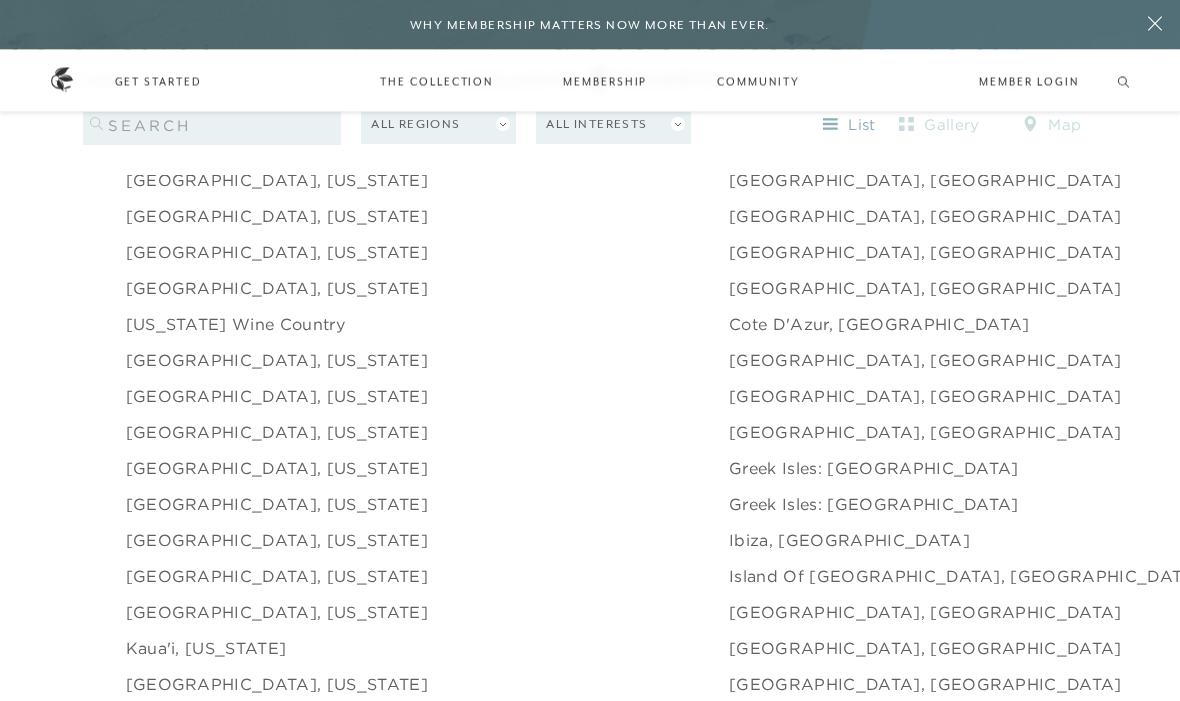 scroll, scrollTop: 2016, scrollLeft: 0, axis: vertical 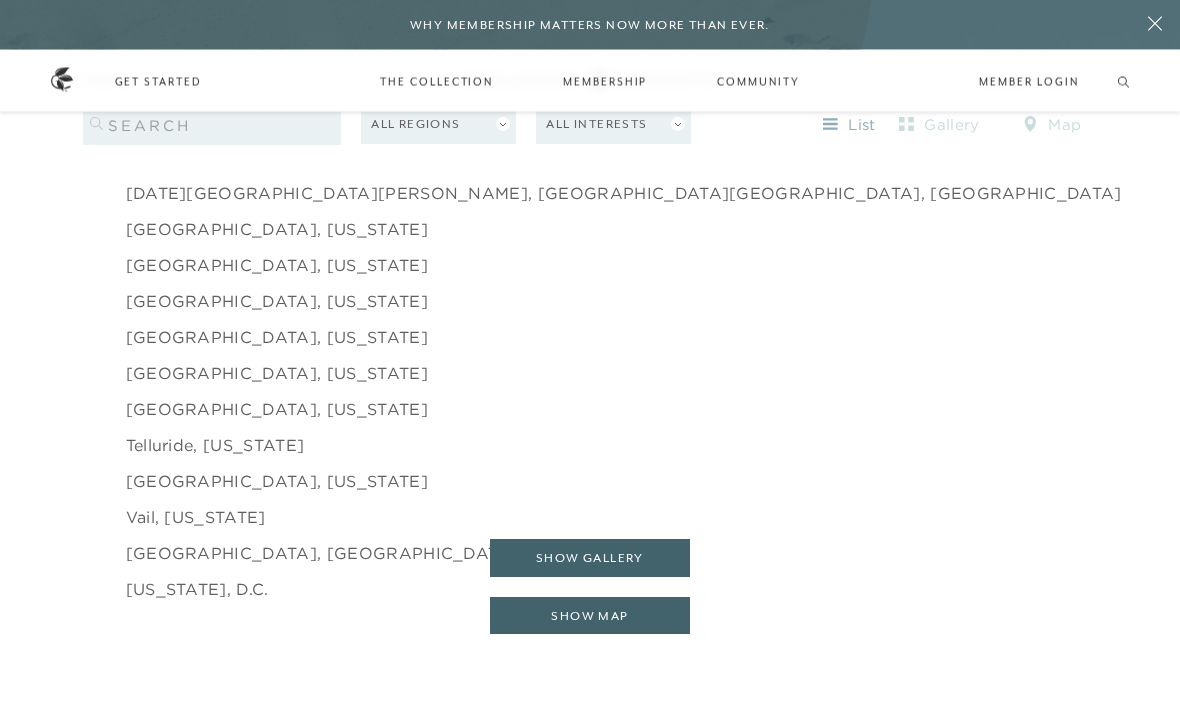 click on "show map" at bounding box center [590, 617] 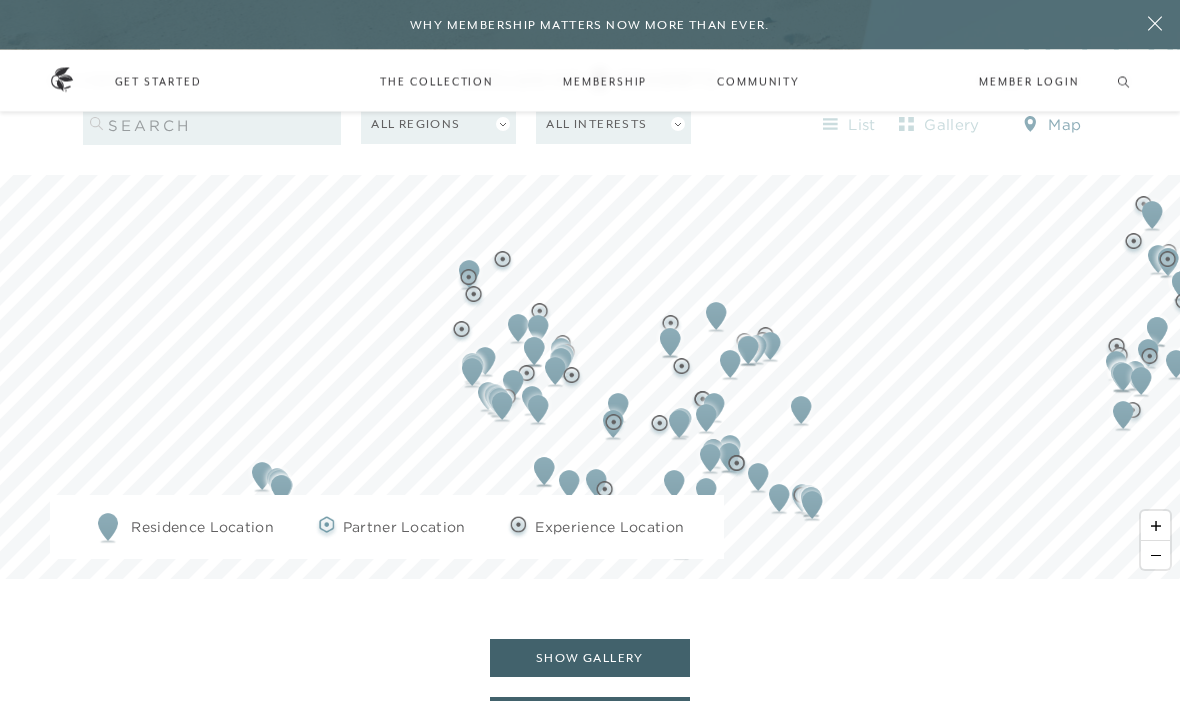 scroll, scrollTop: 2037, scrollLeft: 0, axis: vertical 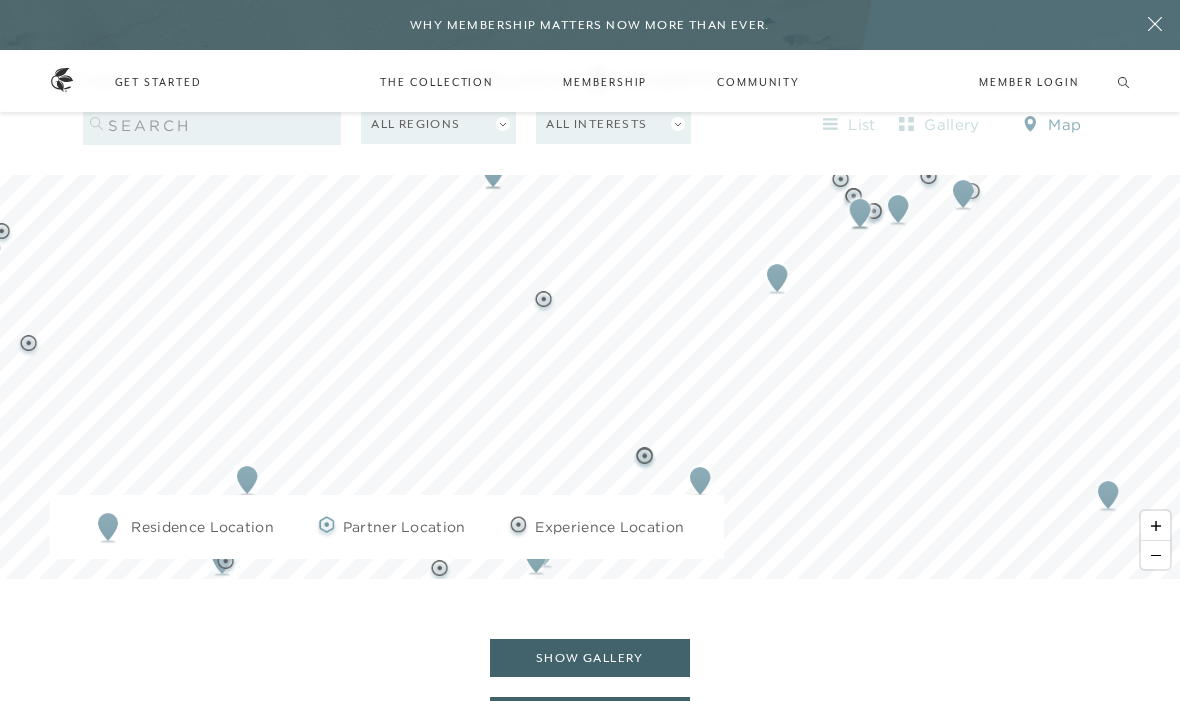 click 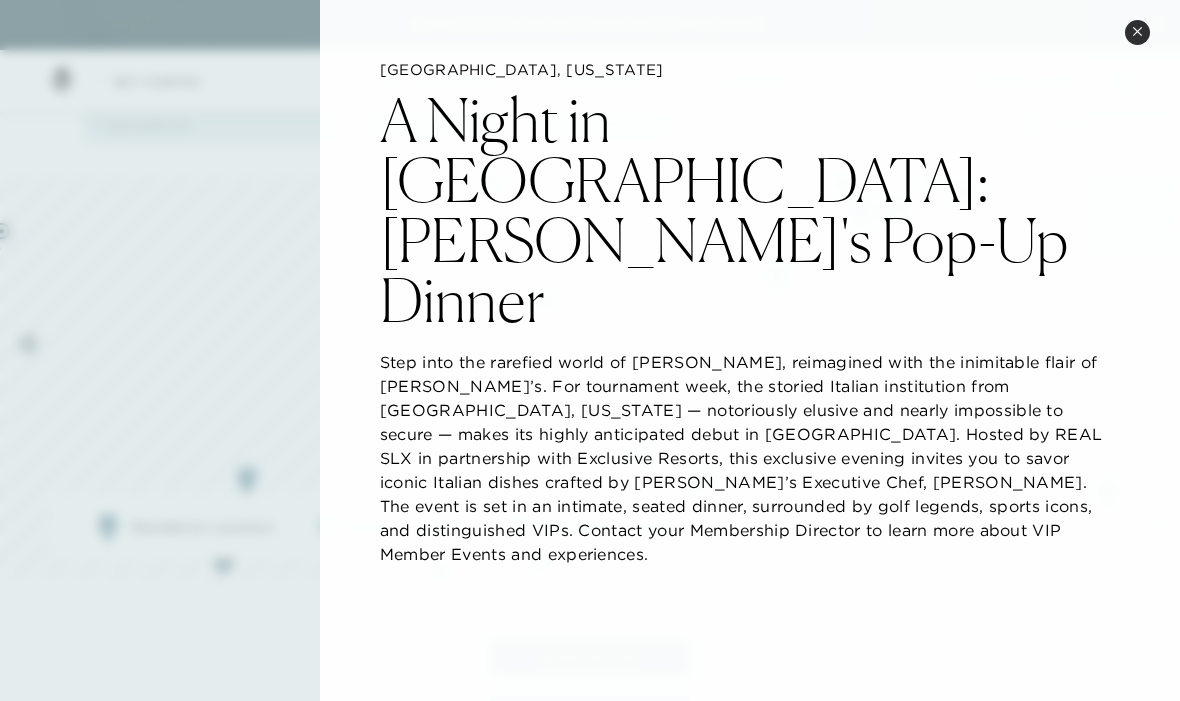click 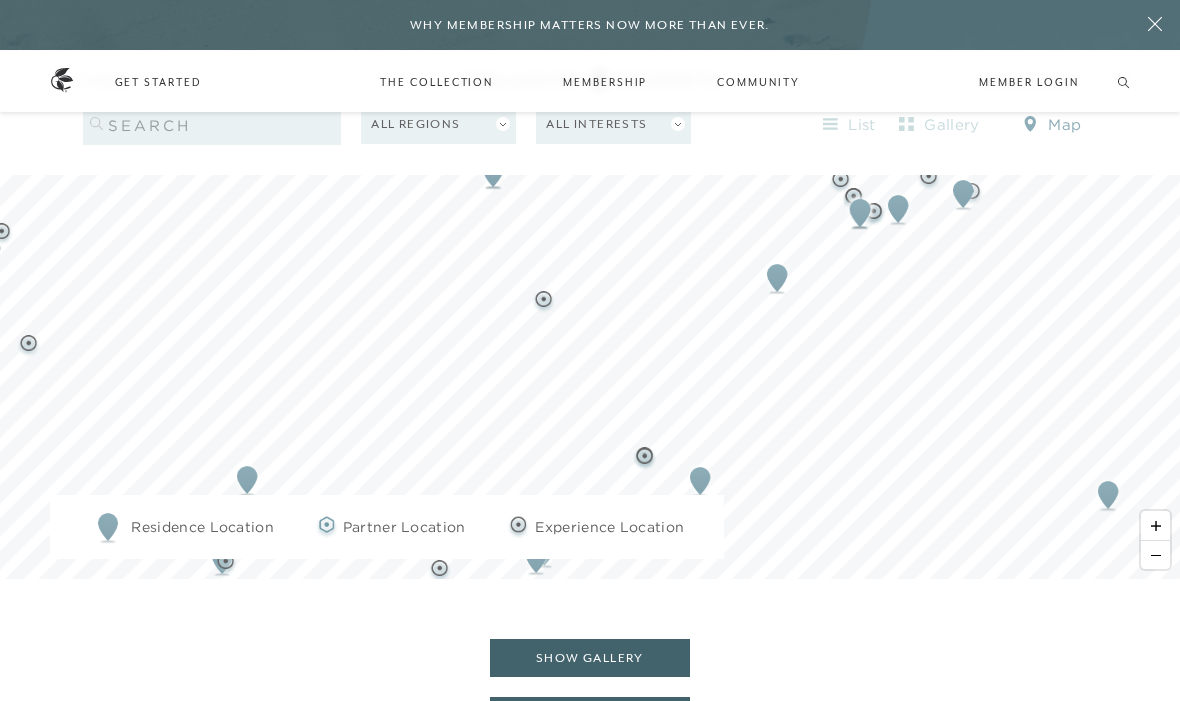 click 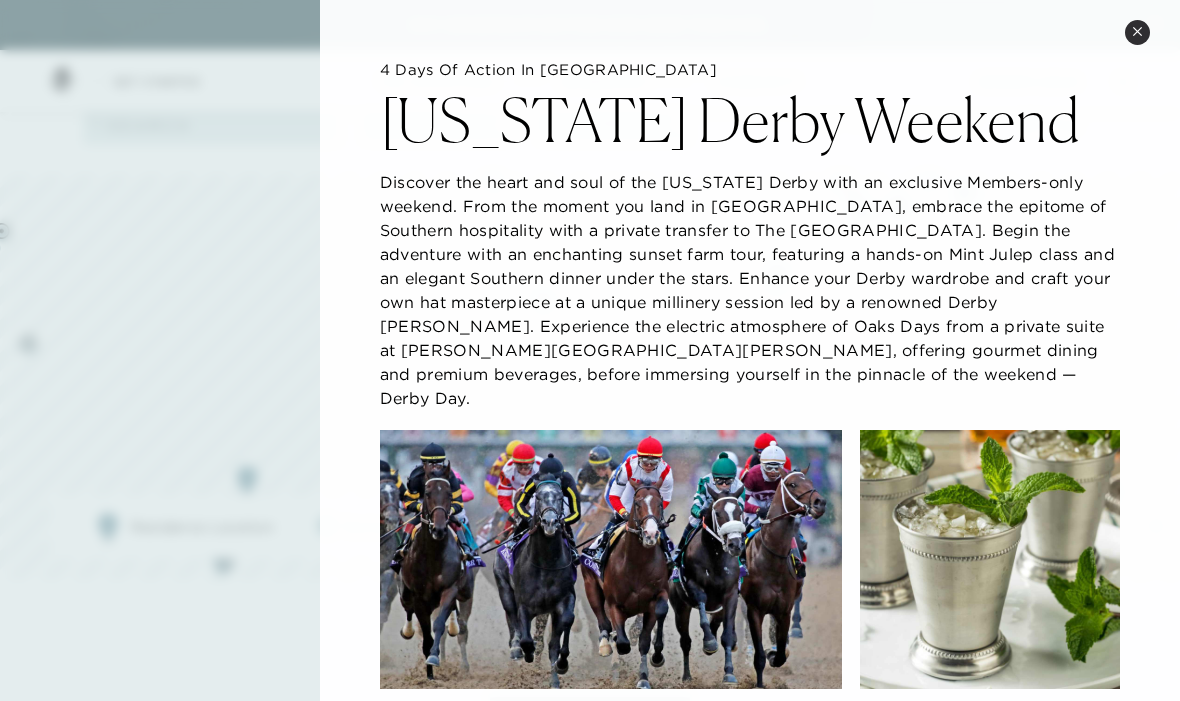 click on "Close quickview" at bounding box center [1137, 32] 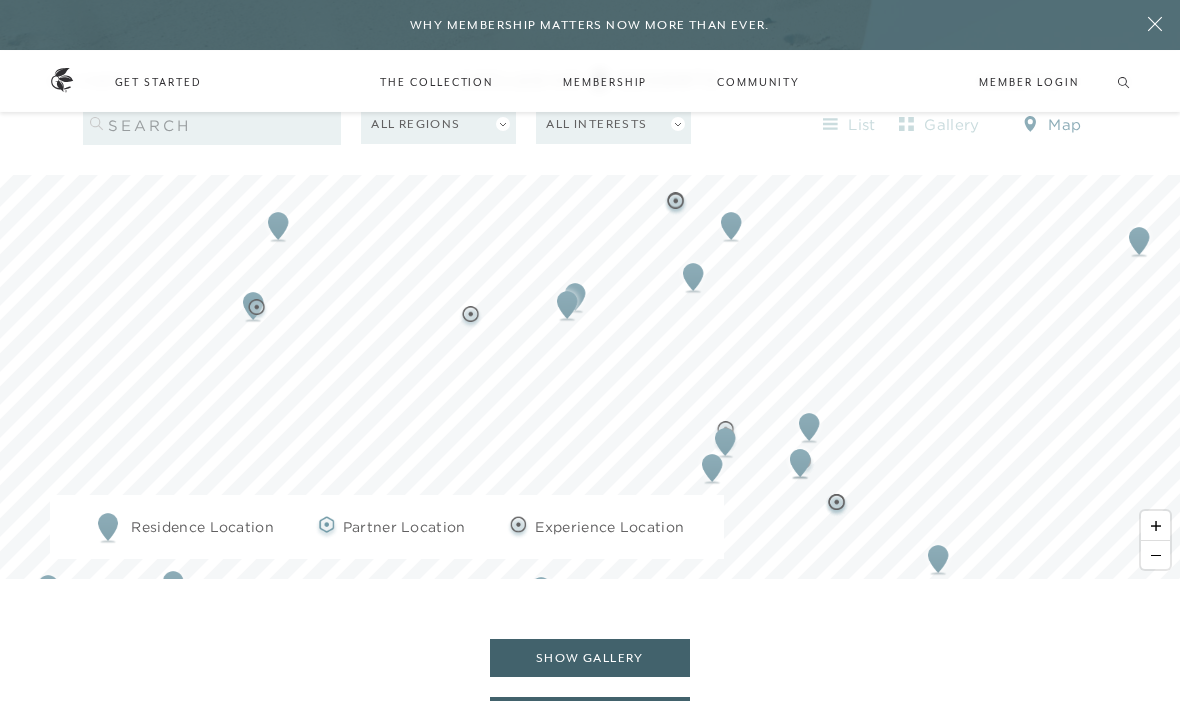click 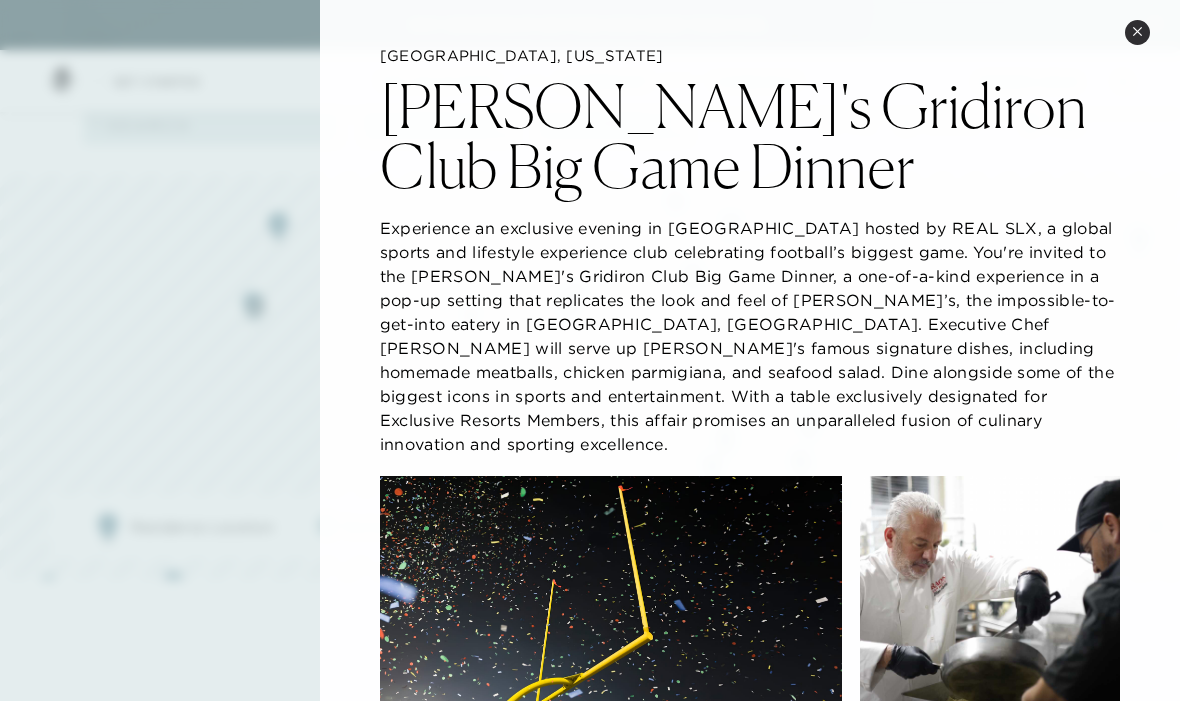 scroll, scrollTop: 15, scrollLeft: 0, axis: vertical 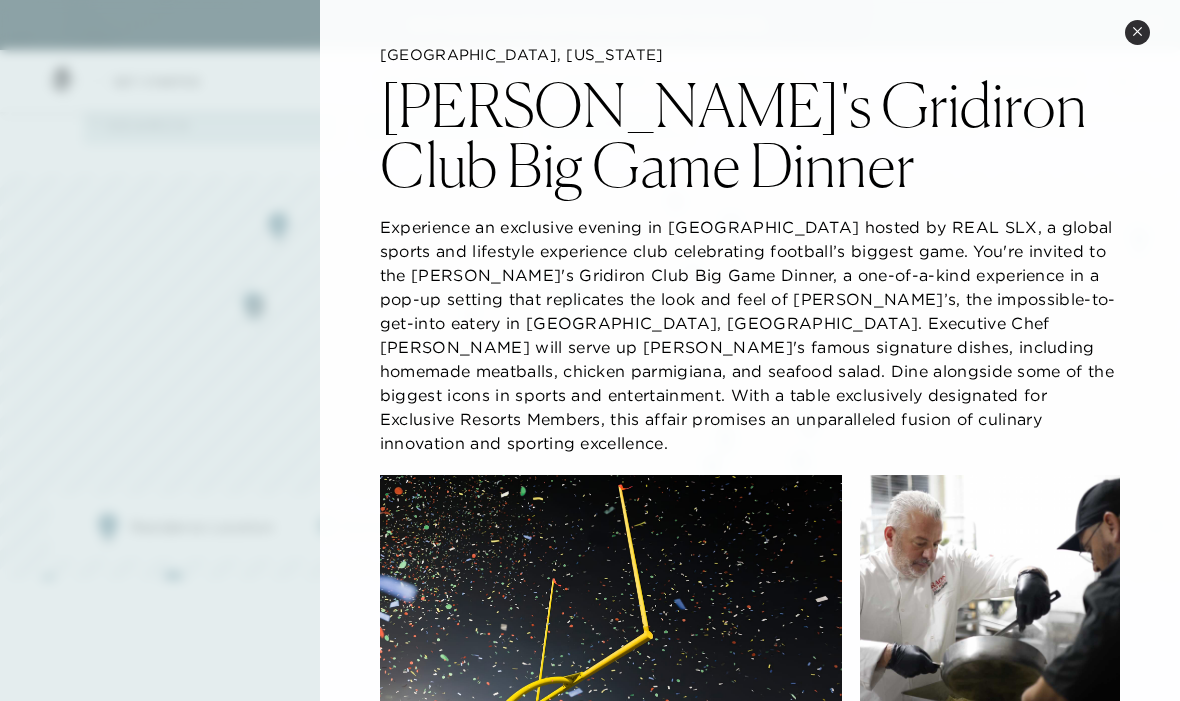click on "Close quickview" at bounding box center [1137, 32] 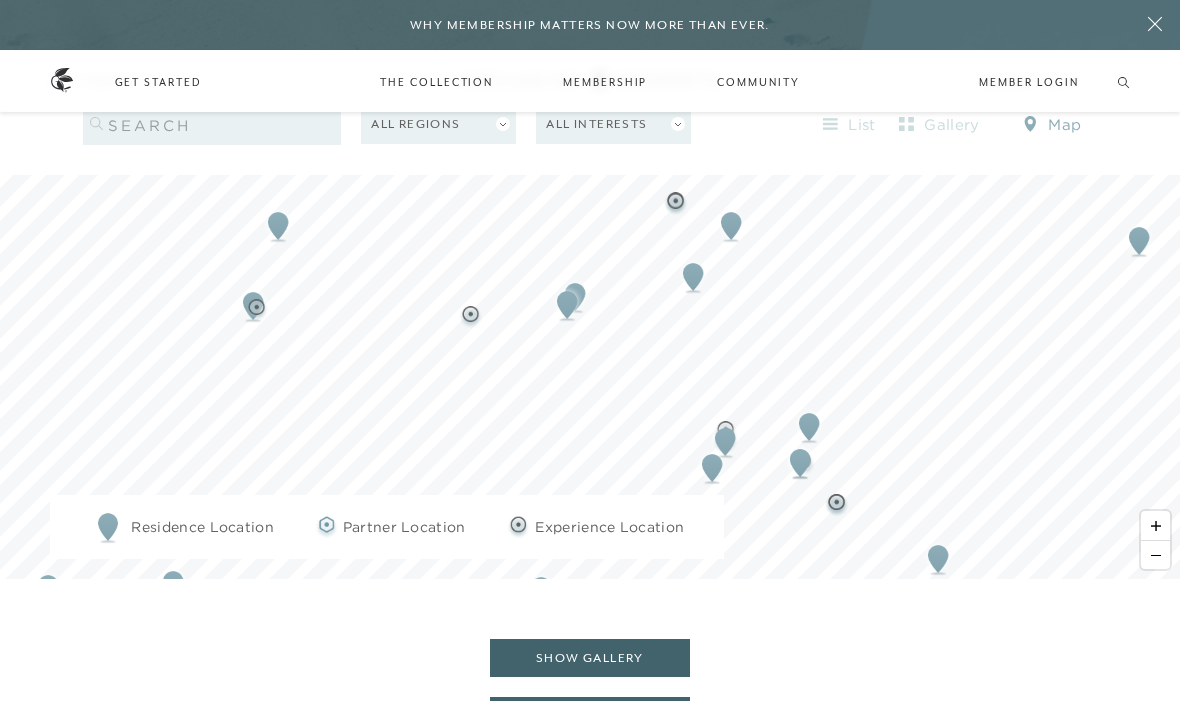 click 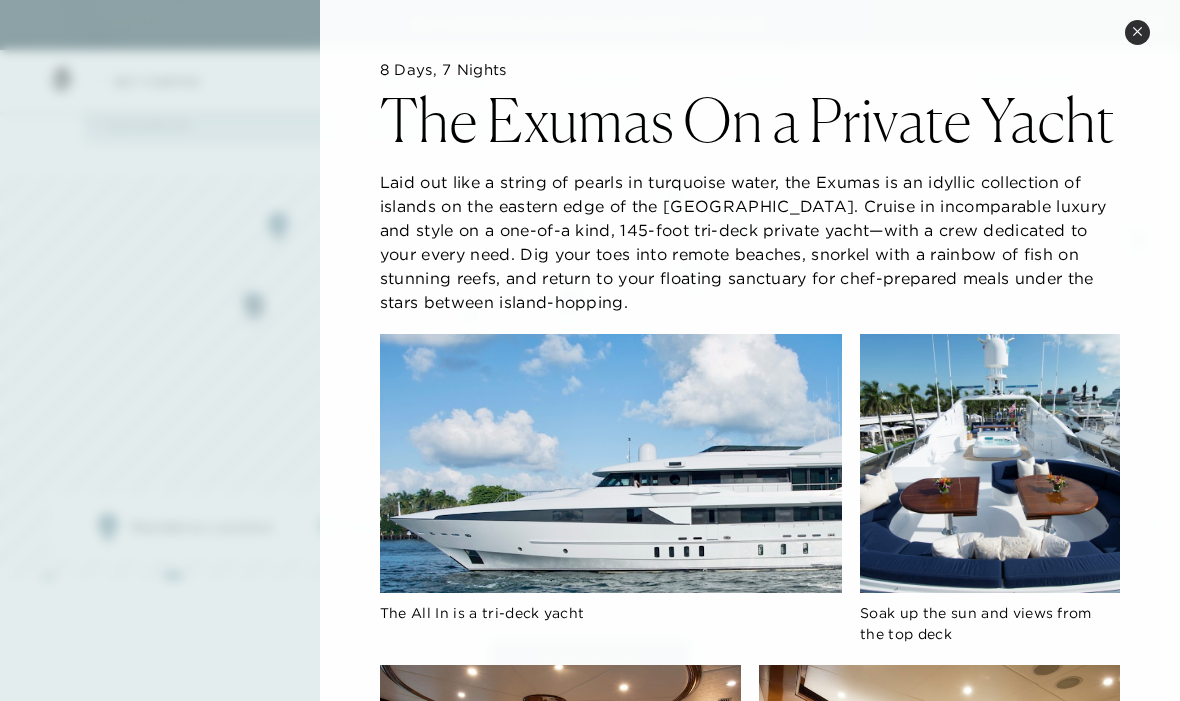 click 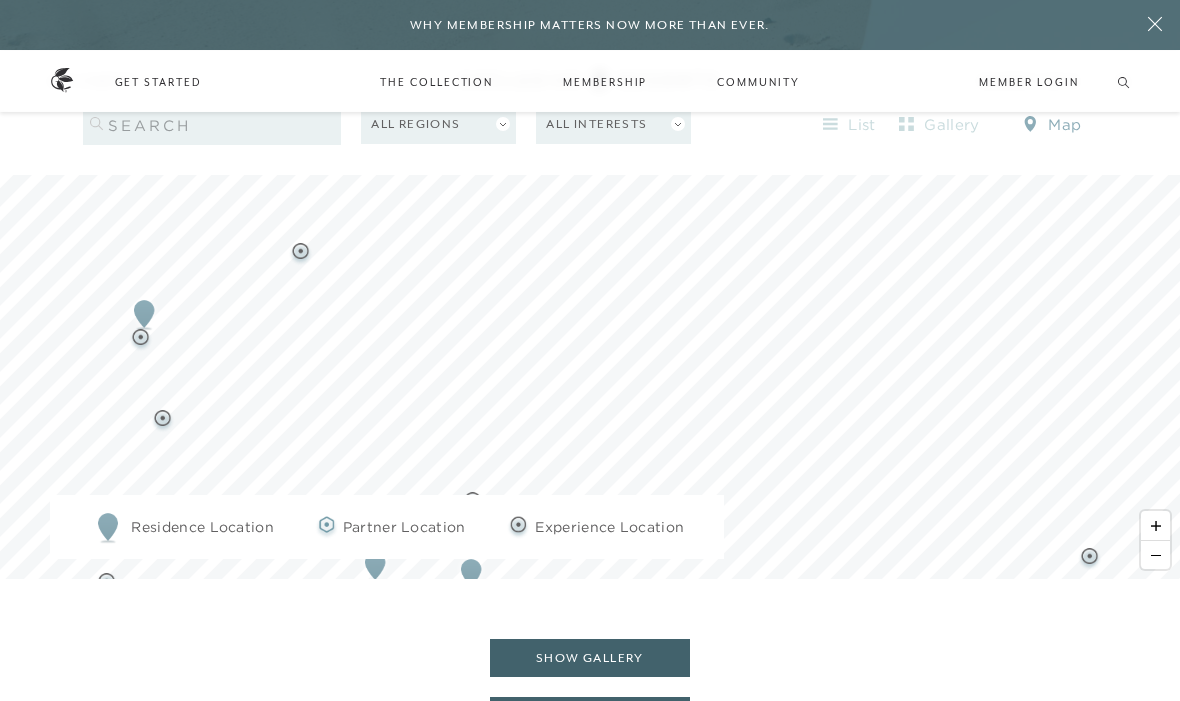 click 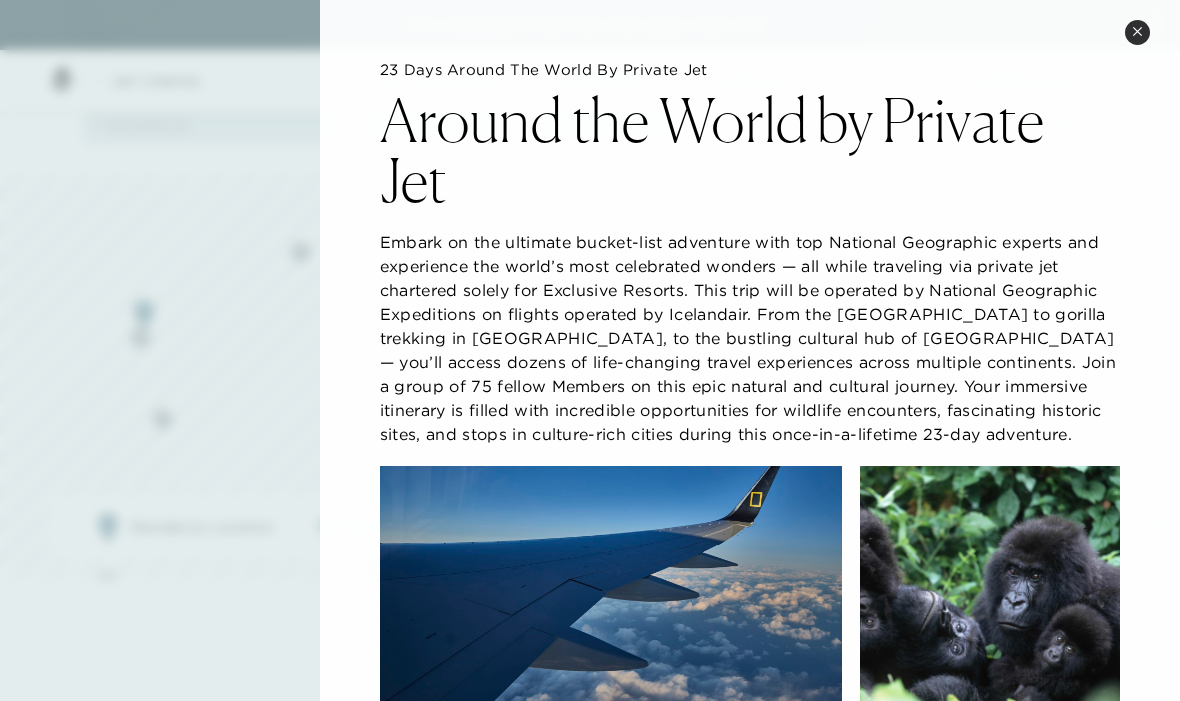 click on "Close quickview" at bounding box center [1137, 32] 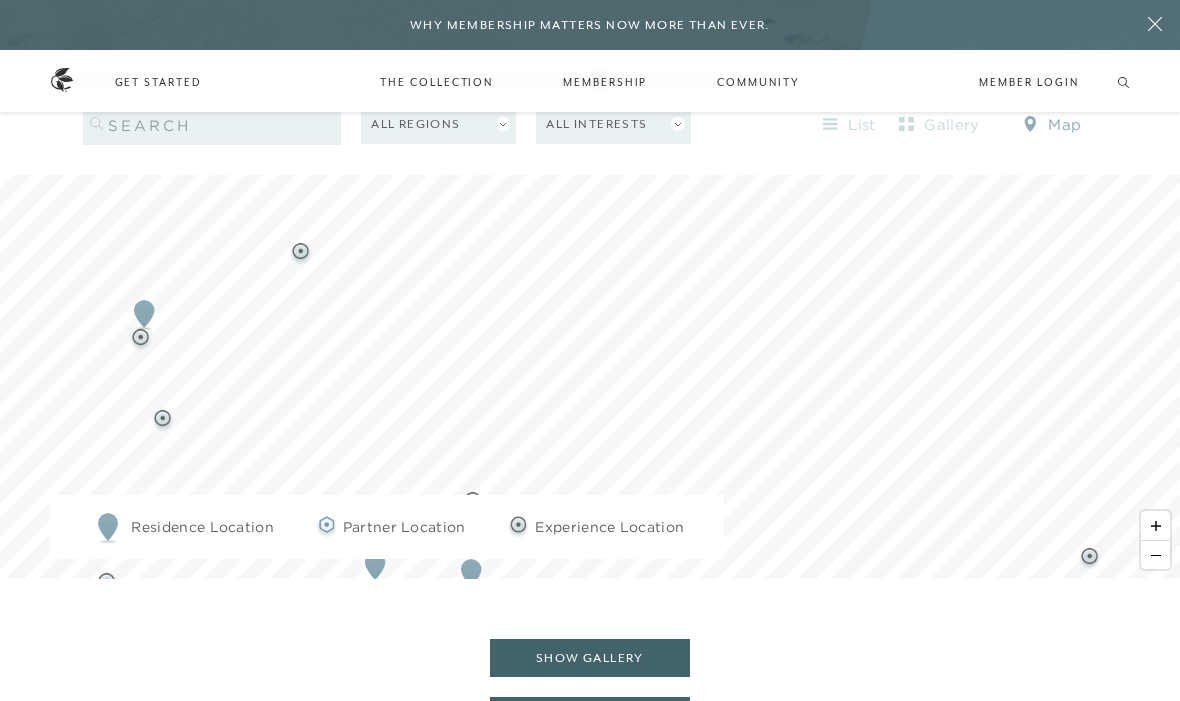 click 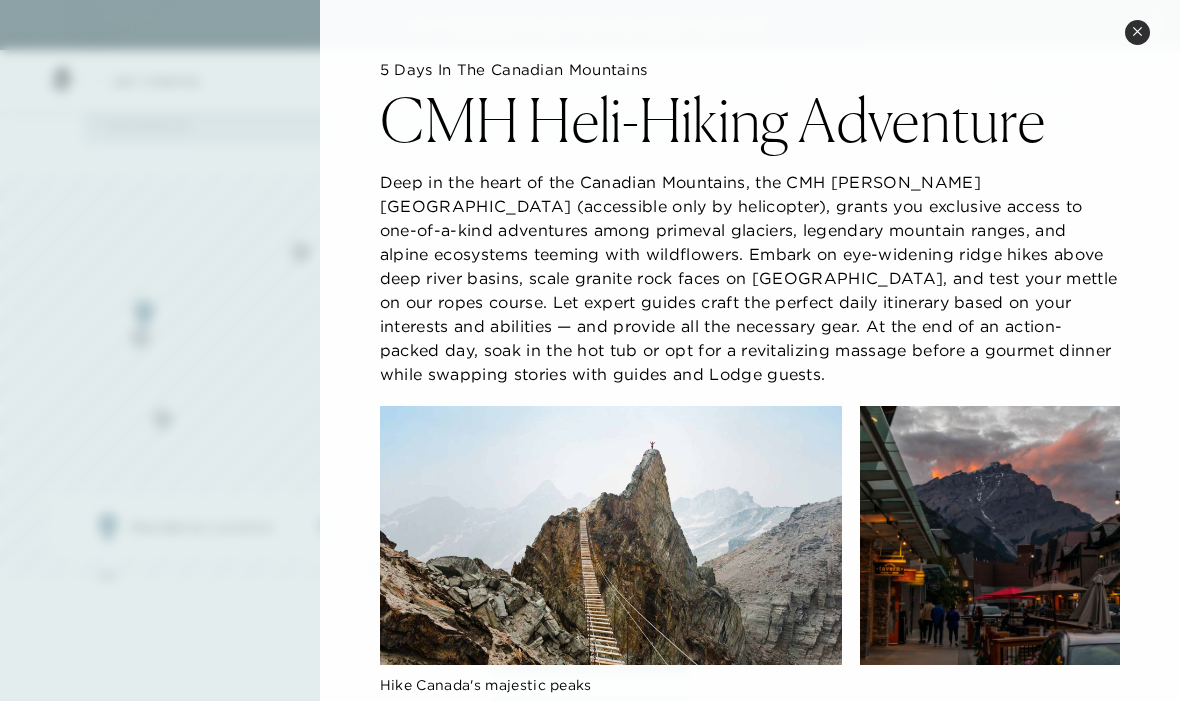 click on "Close quickview" at bounding box center (1137, 32) 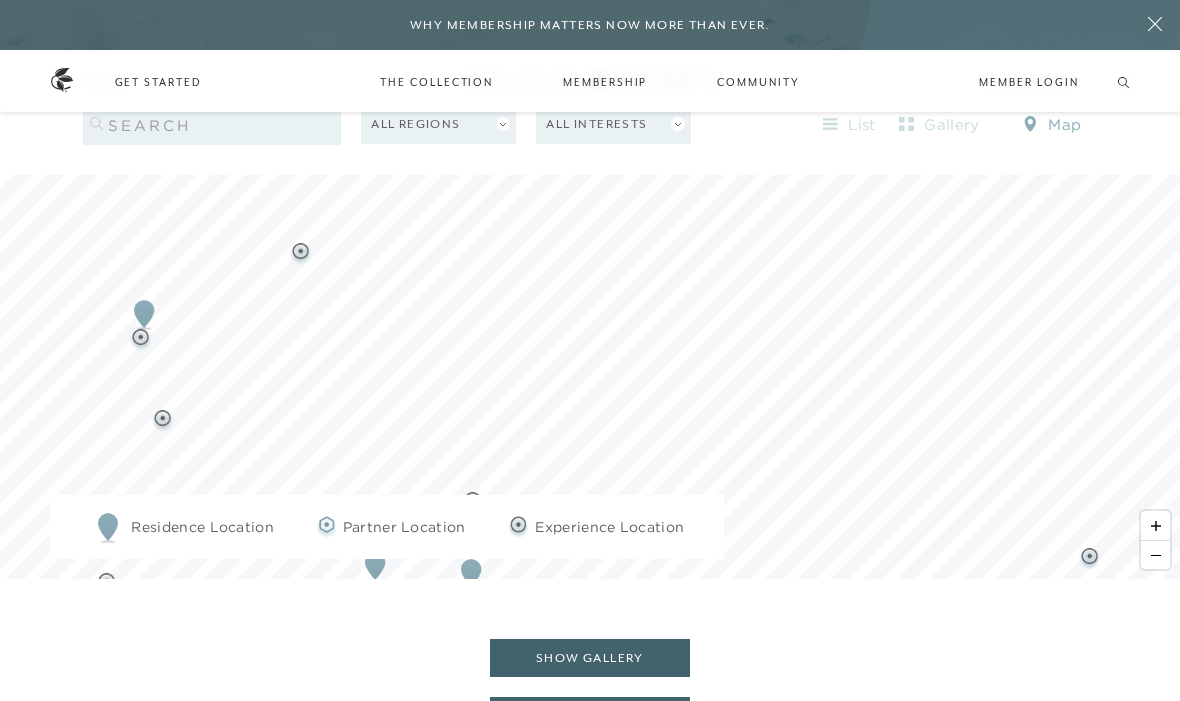 click 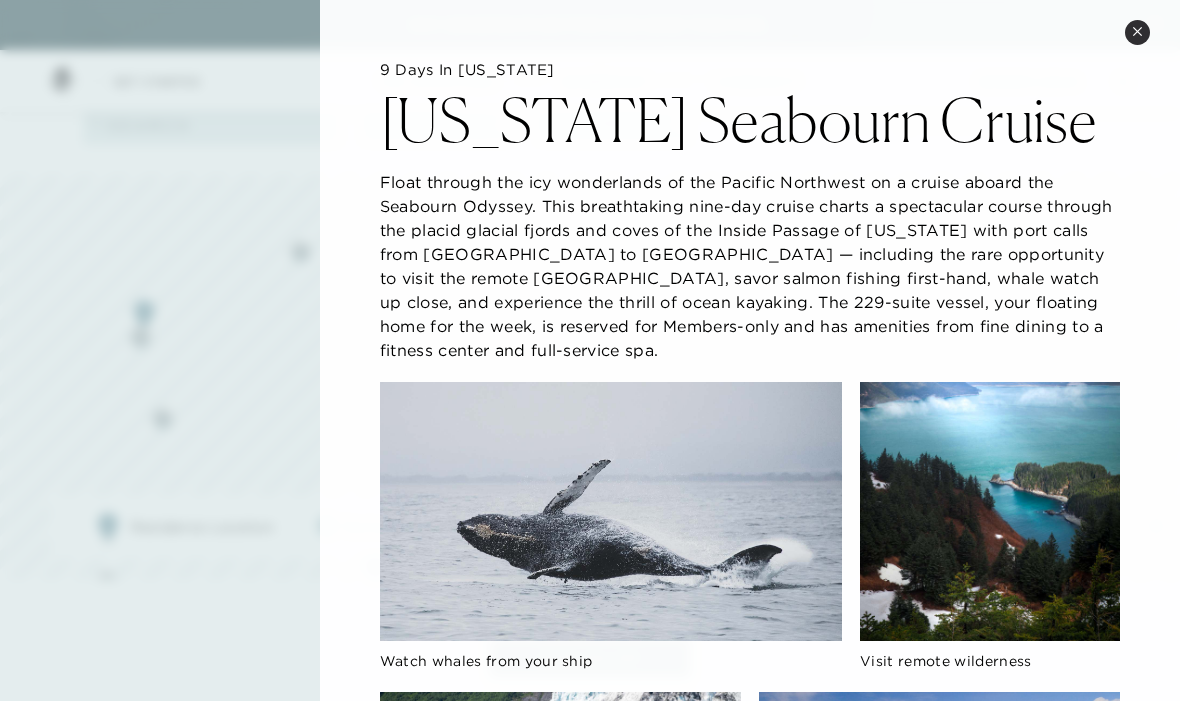click on "Close quickview" at bounding box center (1137, 32) 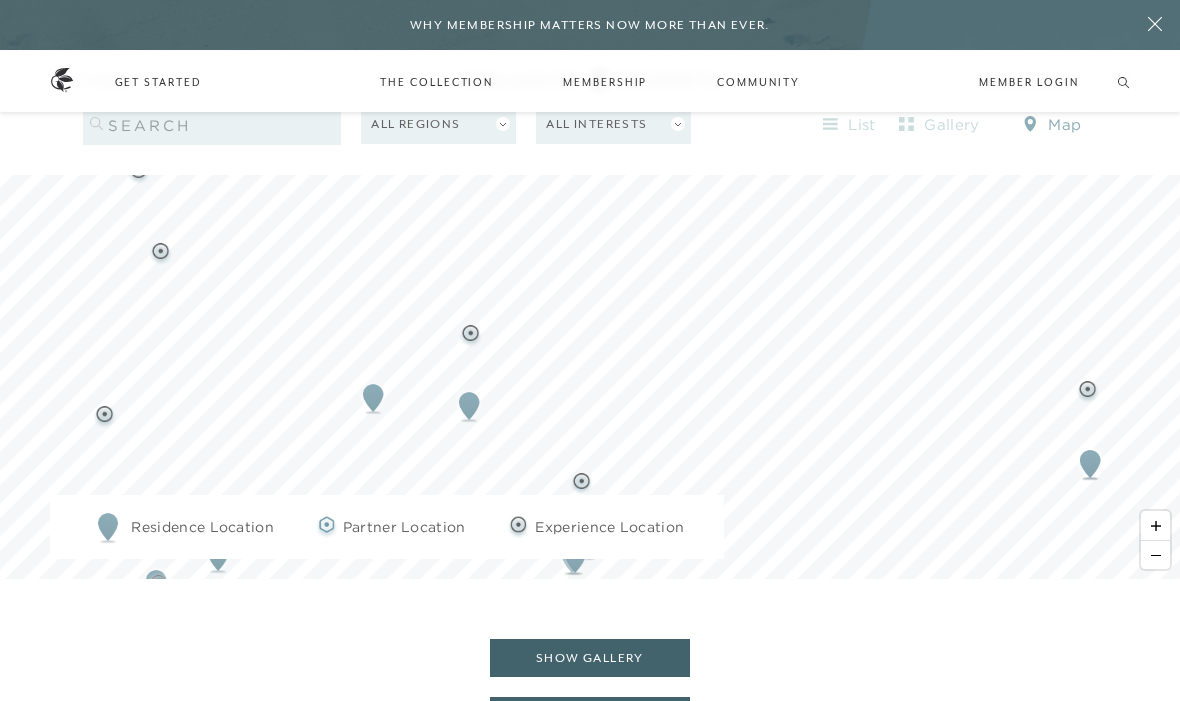 click 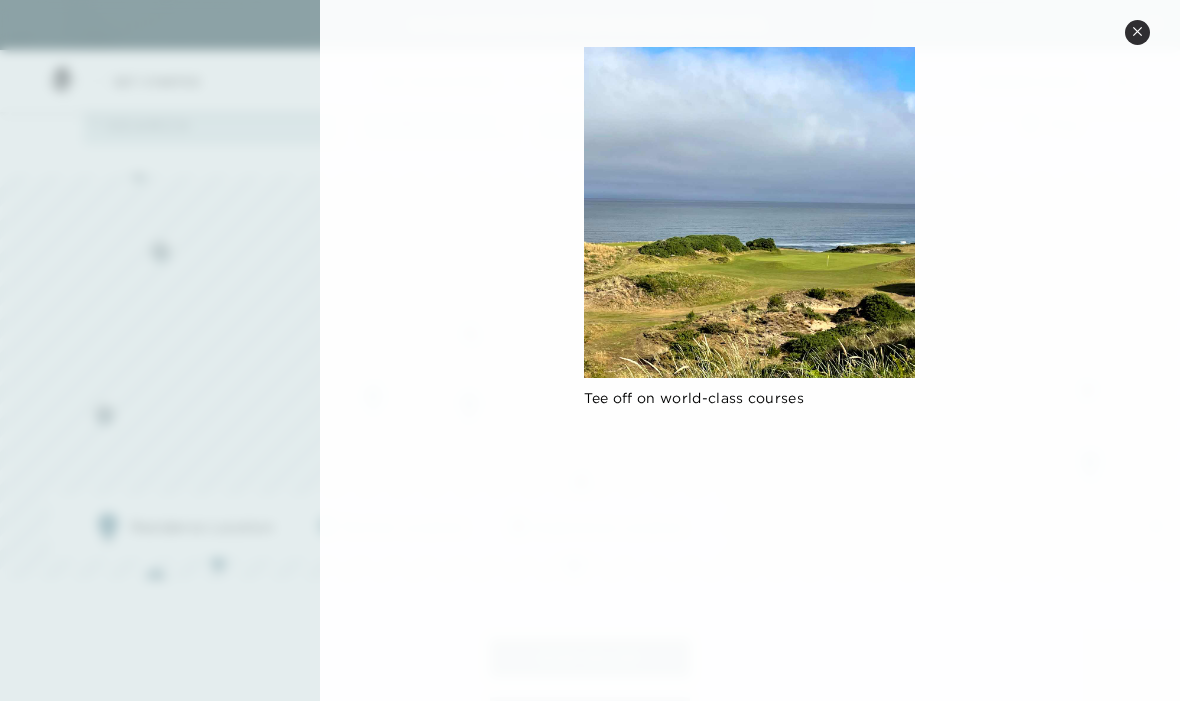 scroll, scrollTop: 896, scrollLeft: 0, axis: vertical 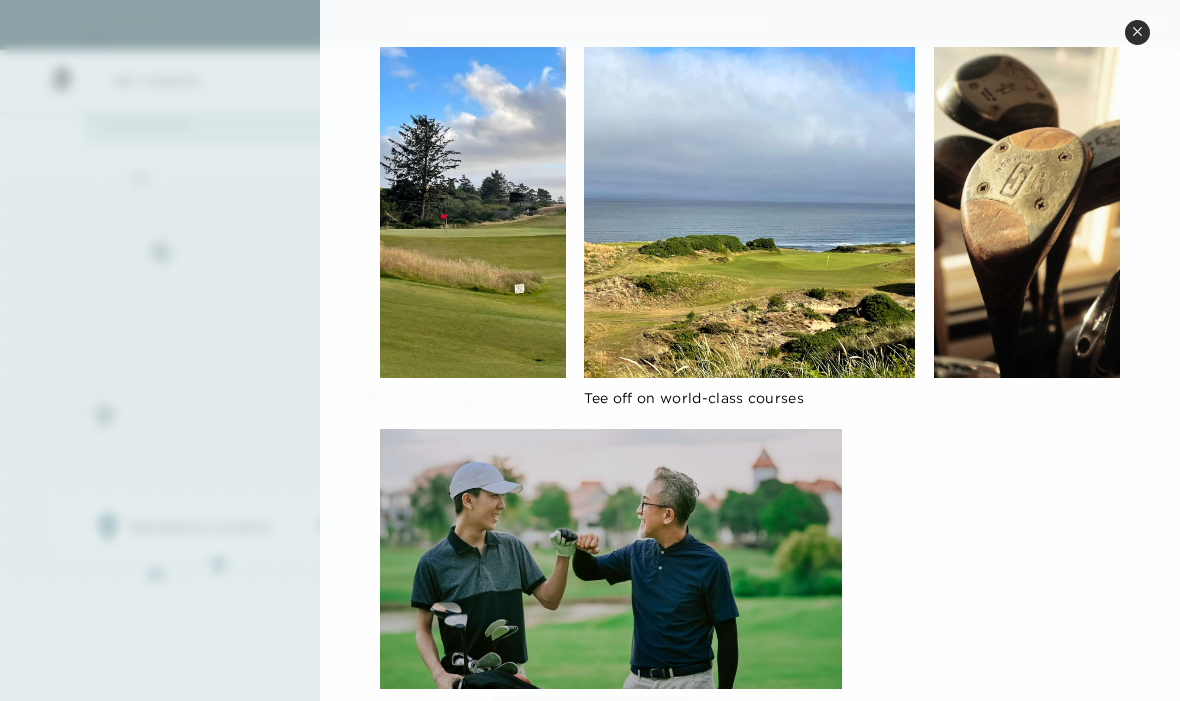 click on "Close quickview" at bounding box center [1137, 32] 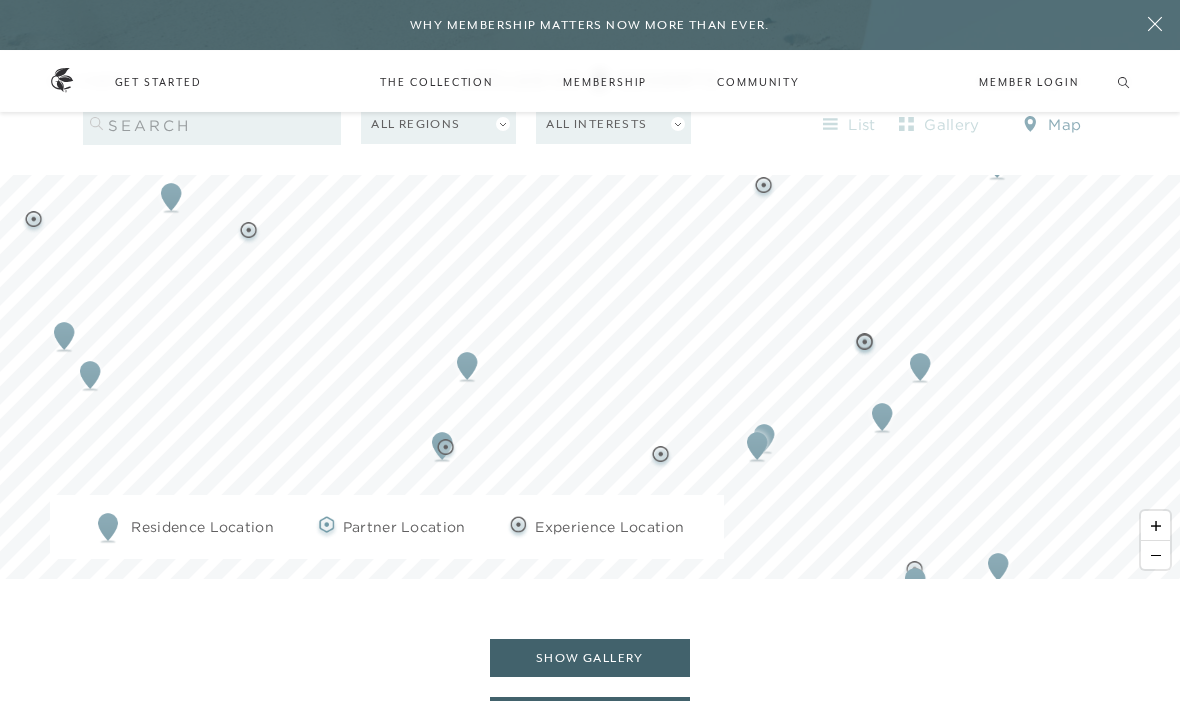 click 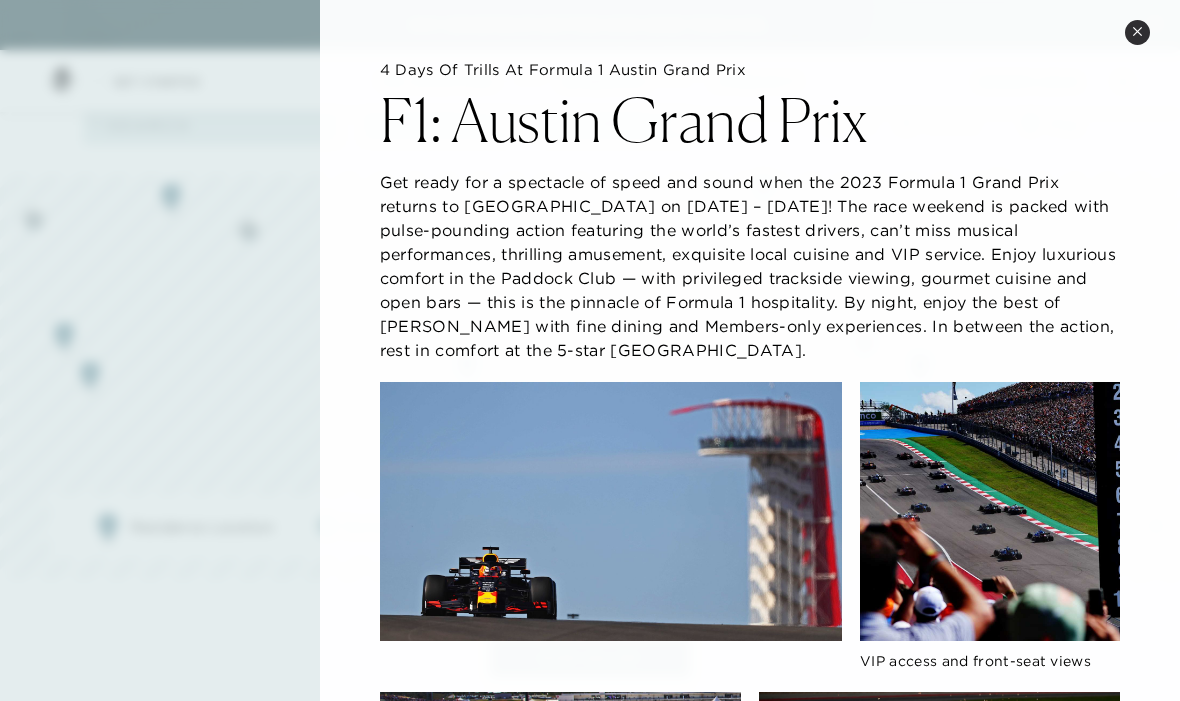 click on "4 Days of Trills at Formula 1 Austin Grand Prix F1: Austin Grand Prix Get ready for a spectacle of speed and sound when the 2023 Formula 1 Grand Prix returns to Austin on October 20 – 23, 2023! The race weekend is packed with pulse-pounding action featuring the world’s fastest drivers, can’t miss musical performances, thrilling amusement, exquisite local cuisine and VIP service. Enjoy luxurious comfort in the Paddock Club — with privileged trackside viewing, gourmet cuisine and open bars — this is the pinnacle of Formula 1 hospitality. By night, enjoy the best of Austin with fine dining and Members-only experiences. In between the action, rest in comfort at the 5-star JW Marriott Austin.    VIP access and front-seat views Top drivers from around the world will descend upon the Circuit of The Americas" 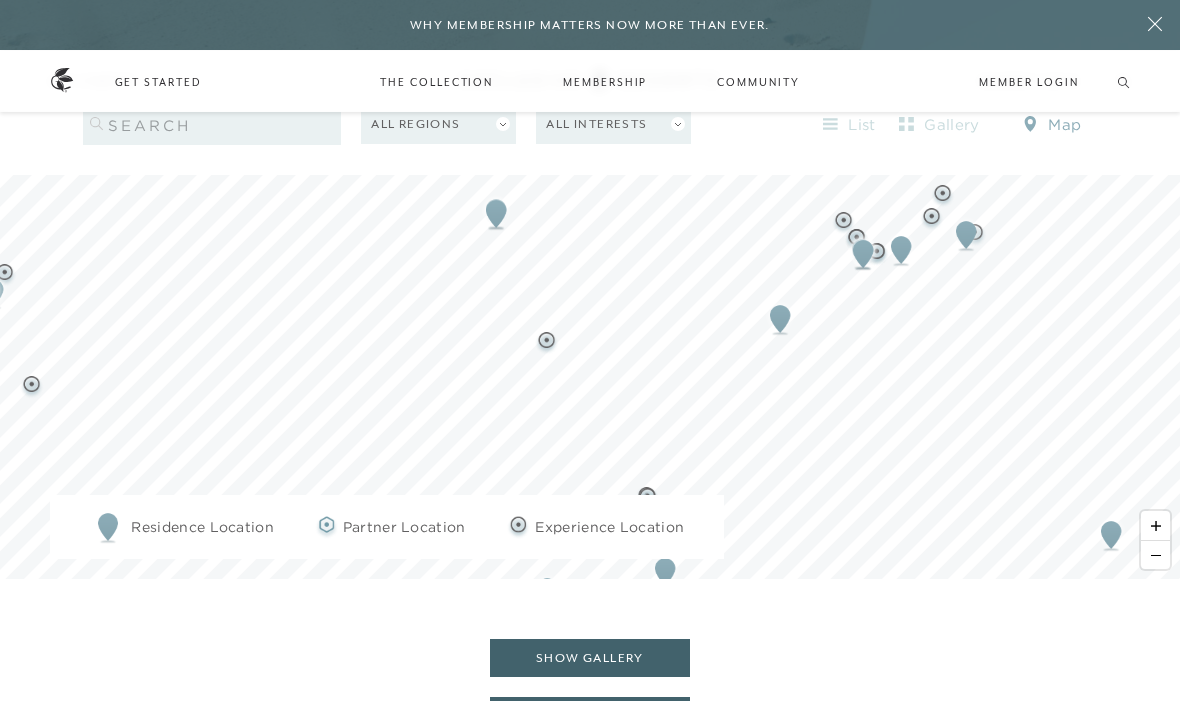 click 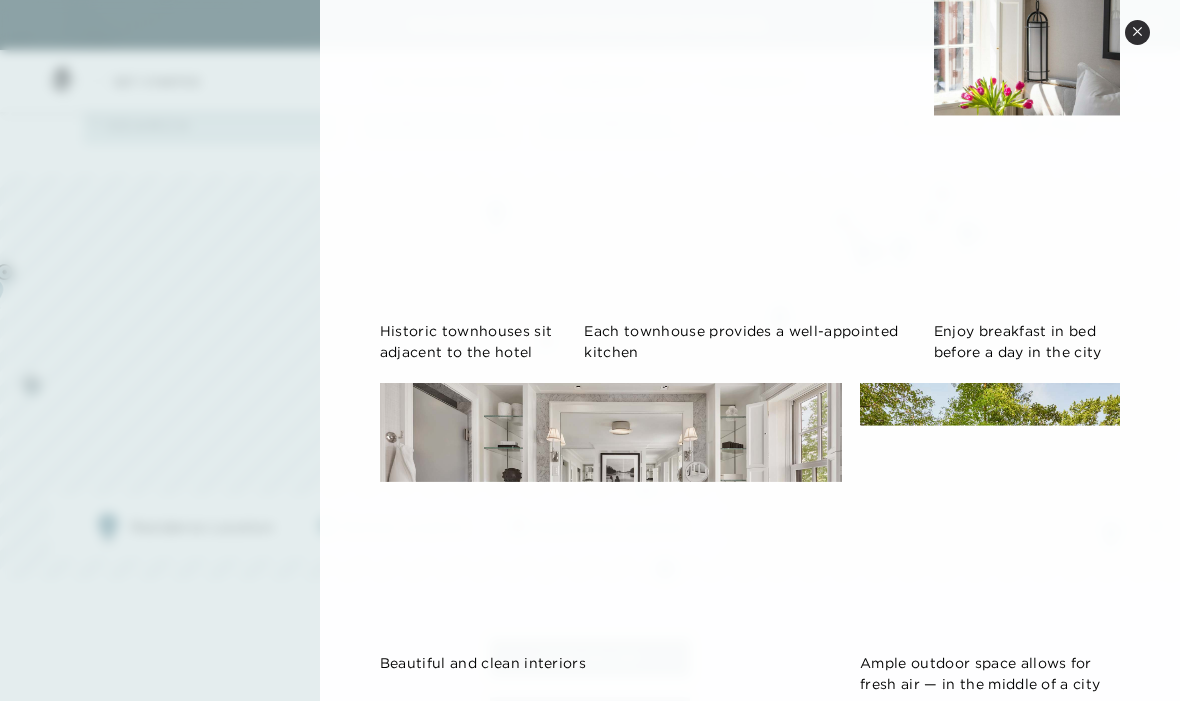 scroll, scrollTop: 971, scrollLeft: 0, axis: vertical 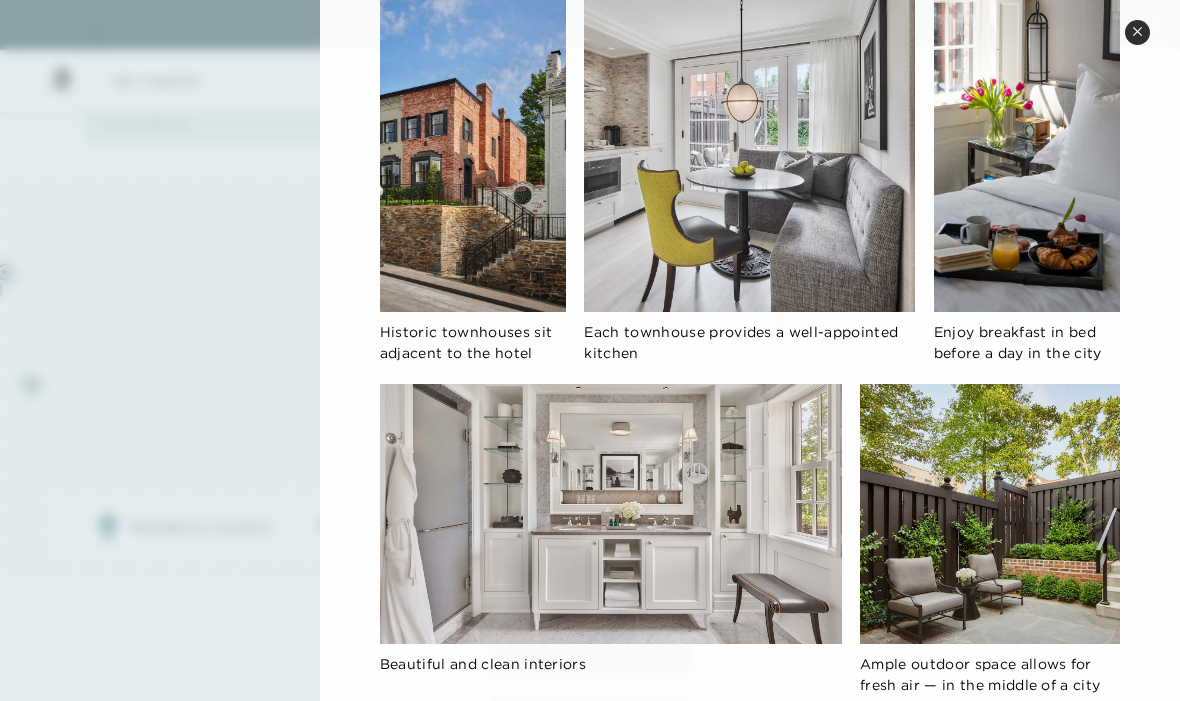 click 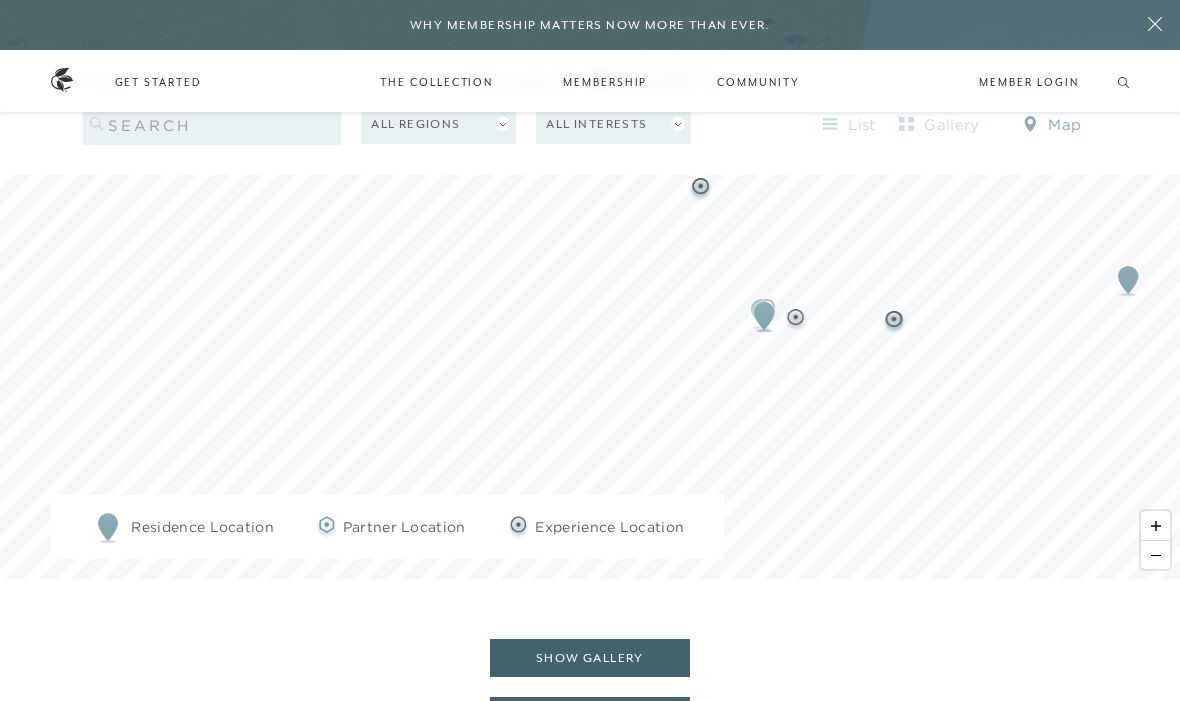 click 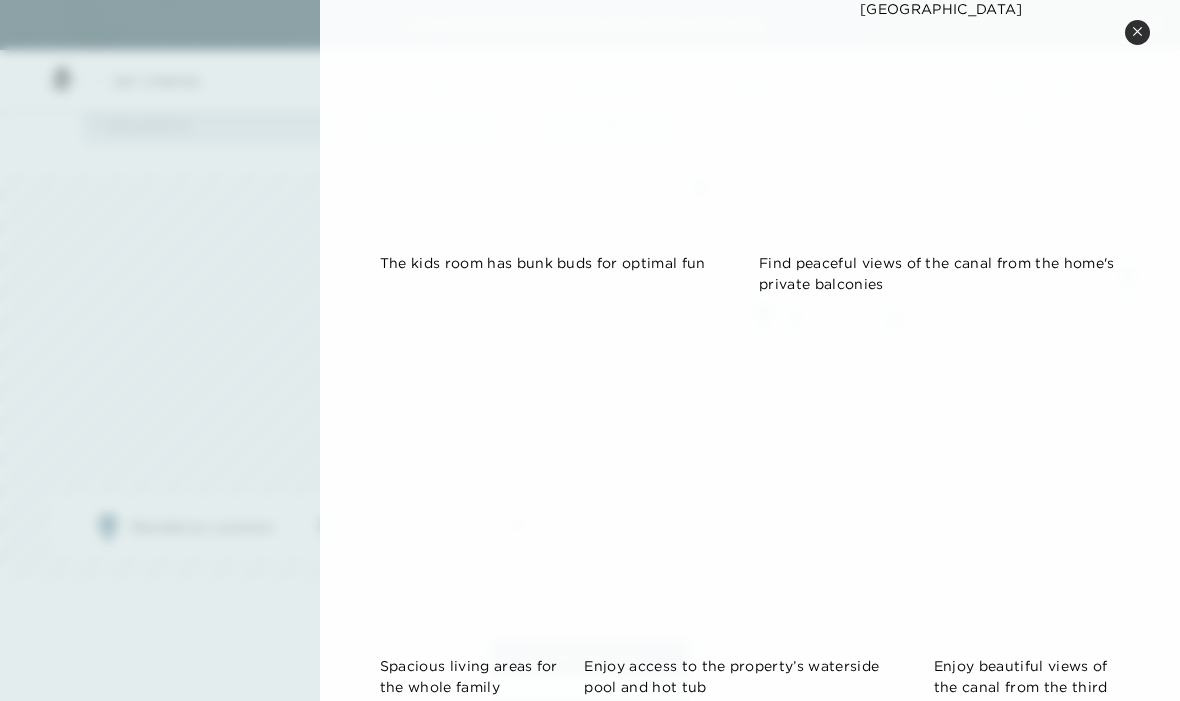 scroll, scrollTop: 705, scrollLeft: 0, axis: vertical 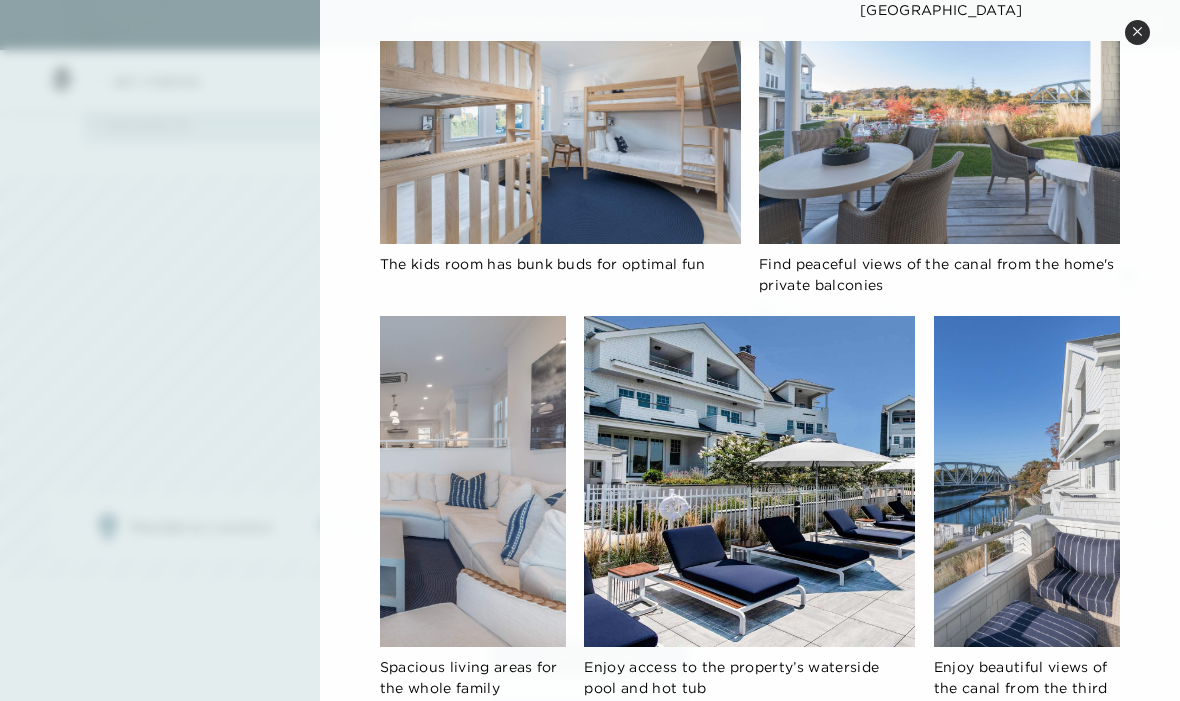 click 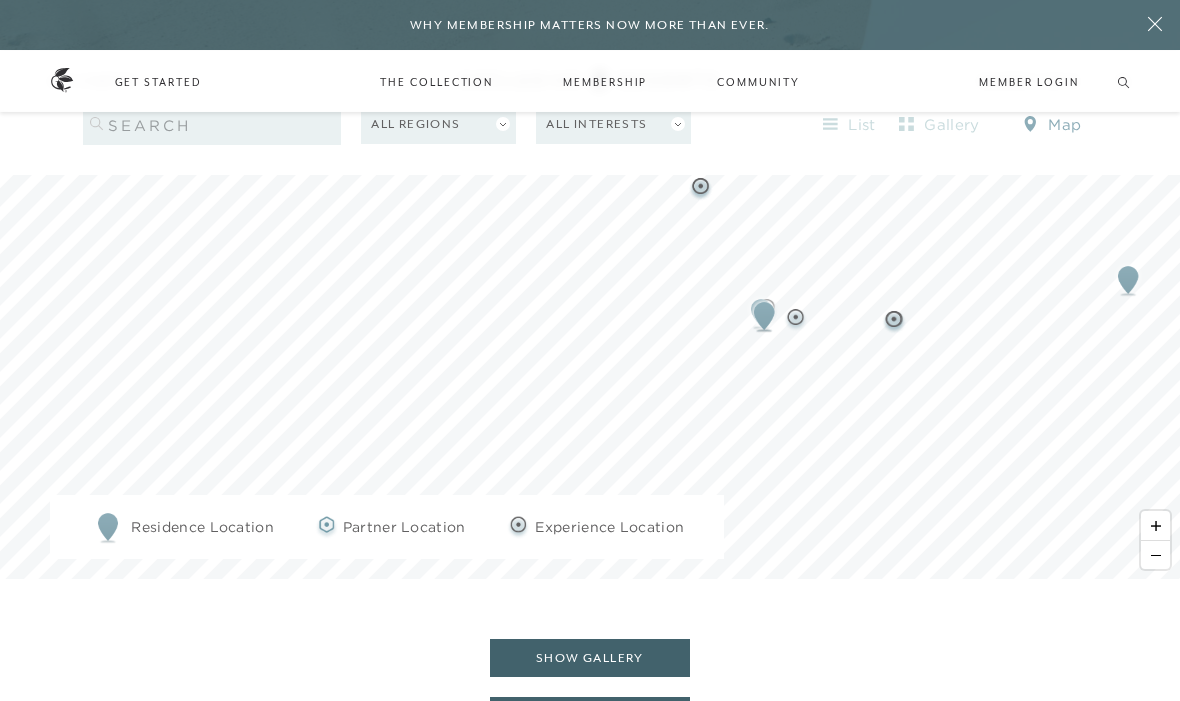 click 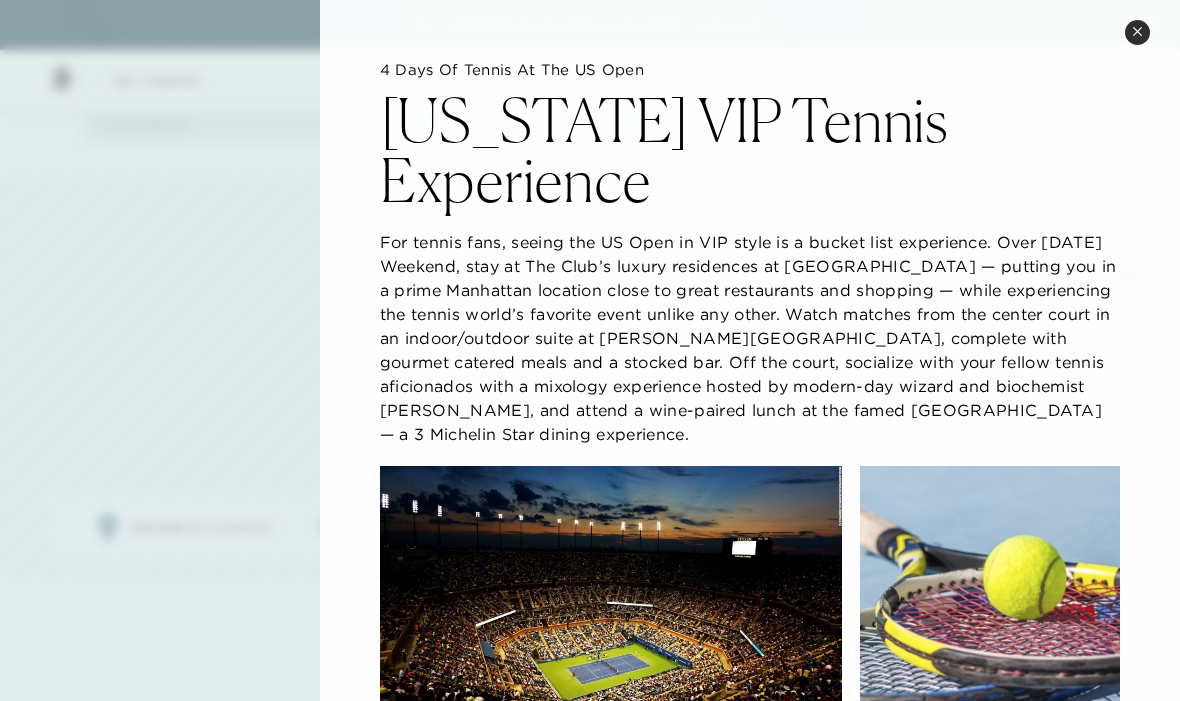 click on "Close quickview" at bounding box center [1137, 32] 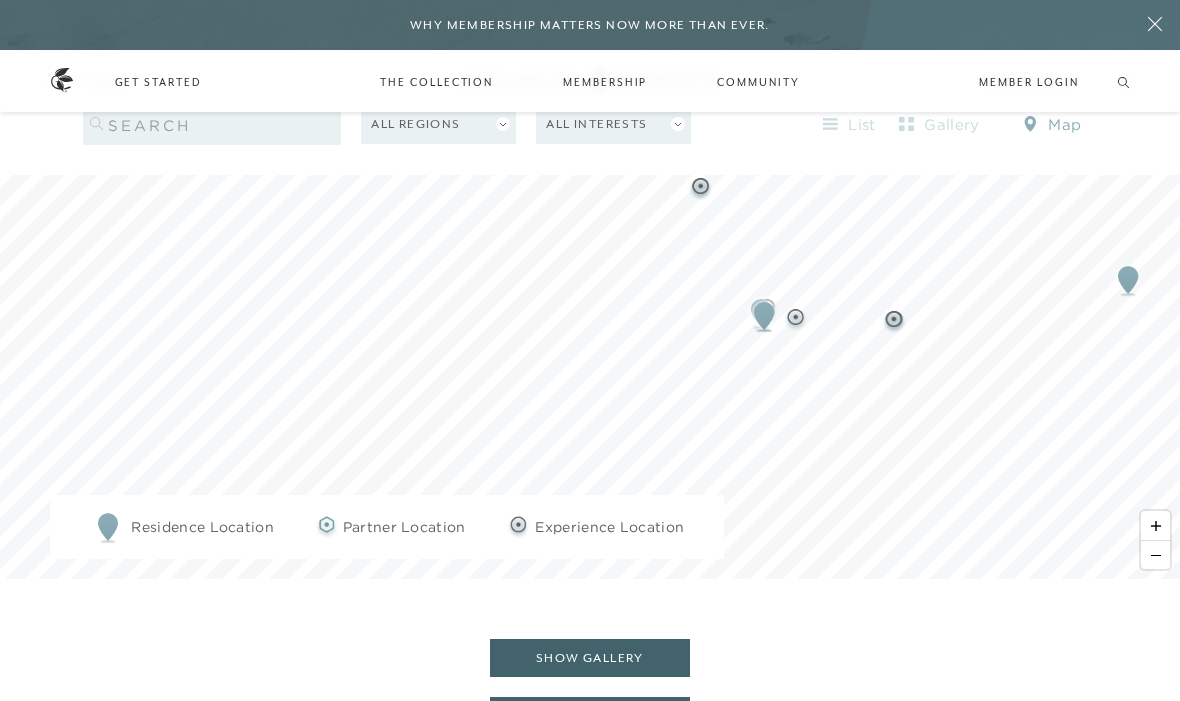 click 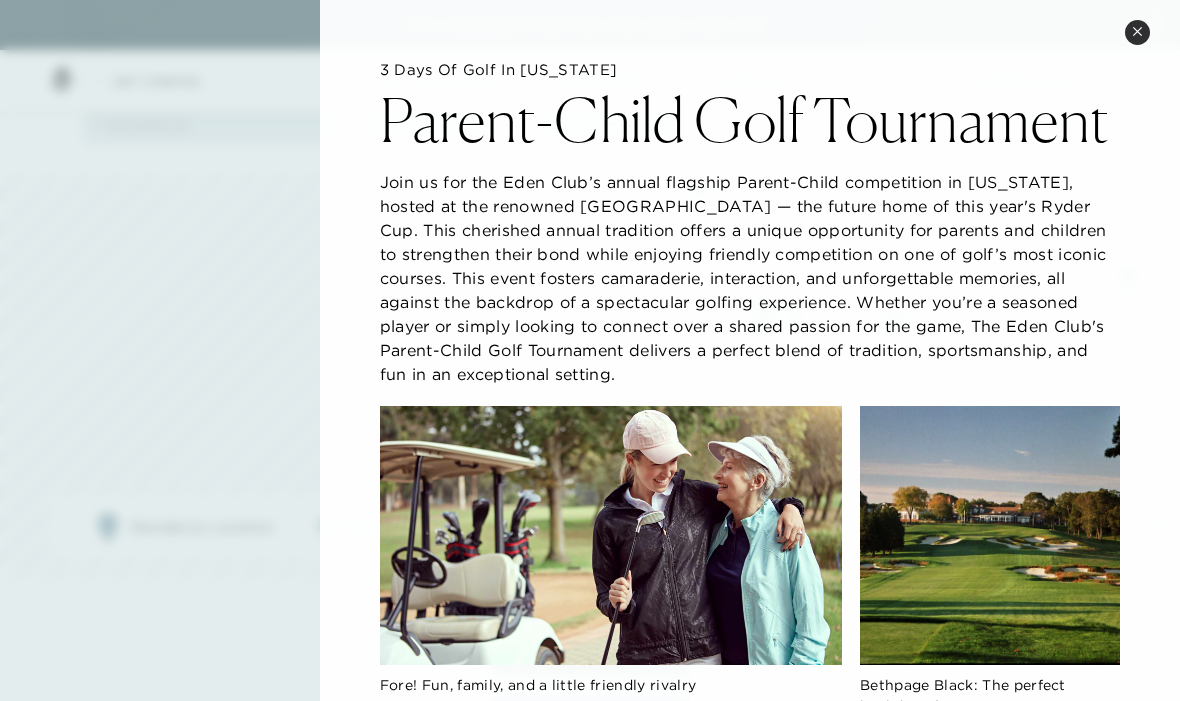 click on "3 Days of Golf in New York Parent-Child Golf Tournament Join us for the Eden Club’s annual flagship Parent-Child competition in New York, hosted at the renowned Bethpage Black Golf Course — the future home of this year's Ryder Cup. This cherished annual tradition offers a unique opportunity for parents and children to strengthen their bond while enjoying friendly competition on one of golf’s most iconic courses. This event fosters camaraderie, interaction, and unforgettable memories, all against the backdrop of a spectacular golfing experience. Whether you’re a seasoned player or simply looking to connect over a shared passion for the game, The Eden Club's Parent-Child Golf Tournament delivers a perfect blend of tradition, sportsmanship, and fun in an exceptional setting. Fore! Fun, family, and a little friendly rivalry Bethpage Black: The perfect backdrop for memories Teeing up tradition with every drive Golf is the game, family is the win Camaraderie and competition on hallowed ground" 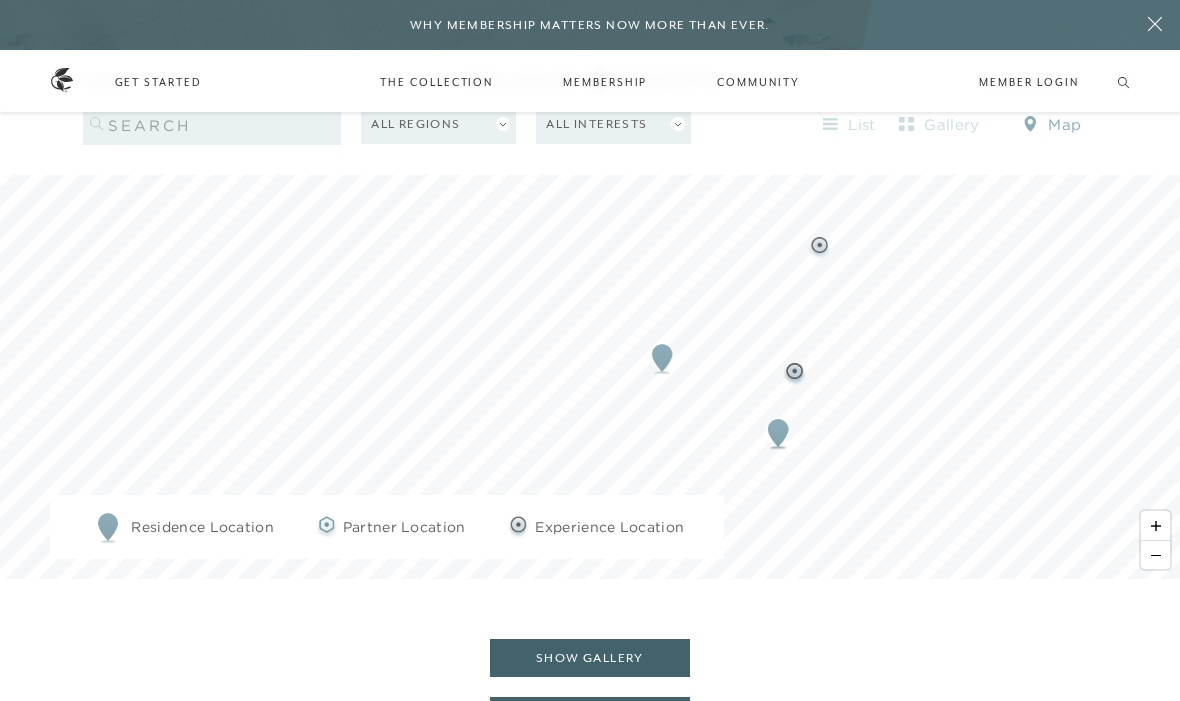 click 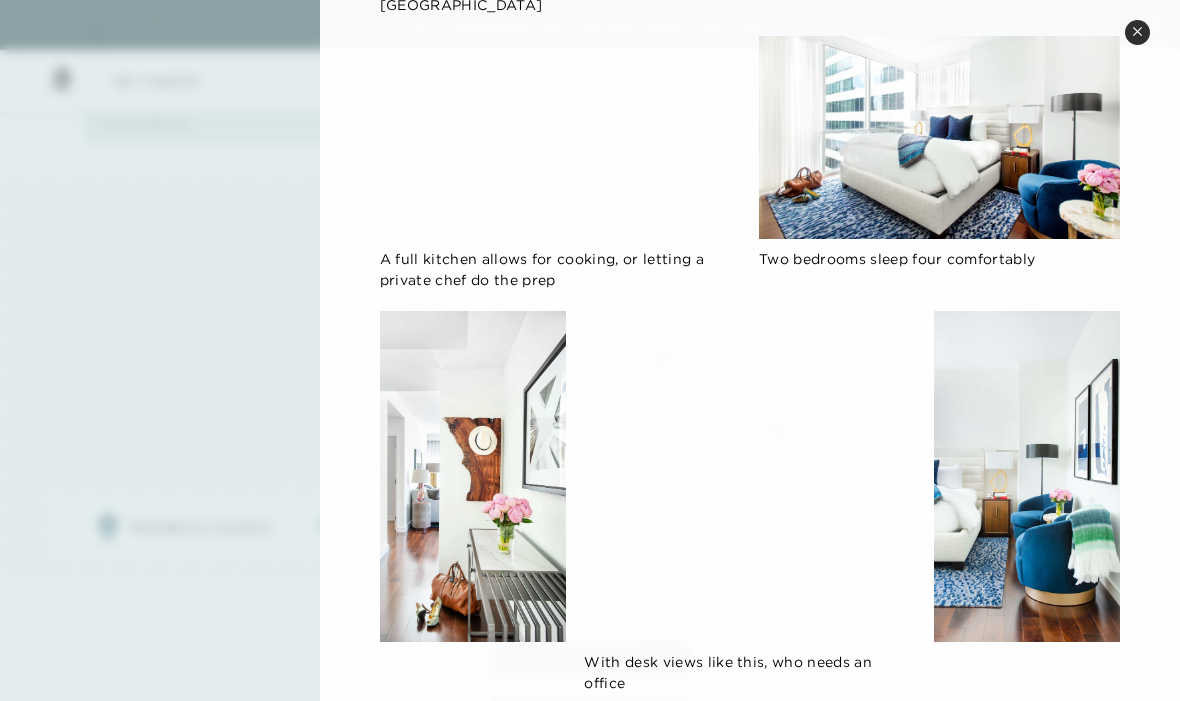 scroll, scrollTop: 555, scrollLeft: 0, axis: vertical 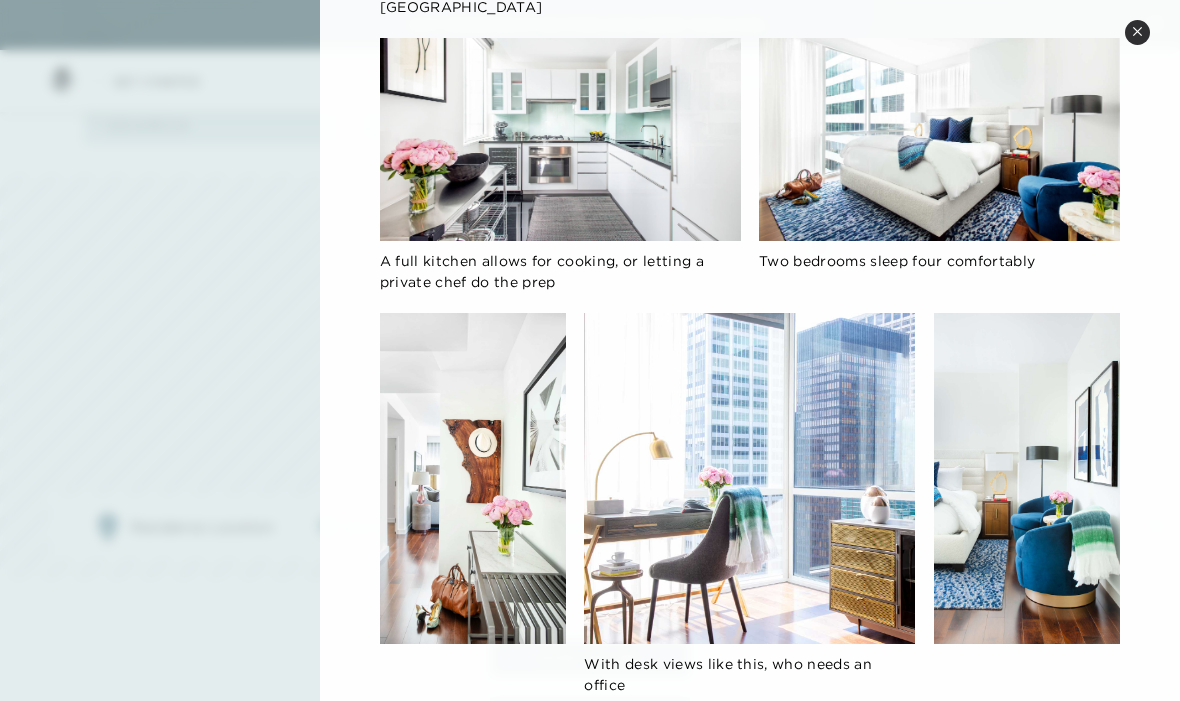 click on "Close quickview" at bounding box center (1137, 32) 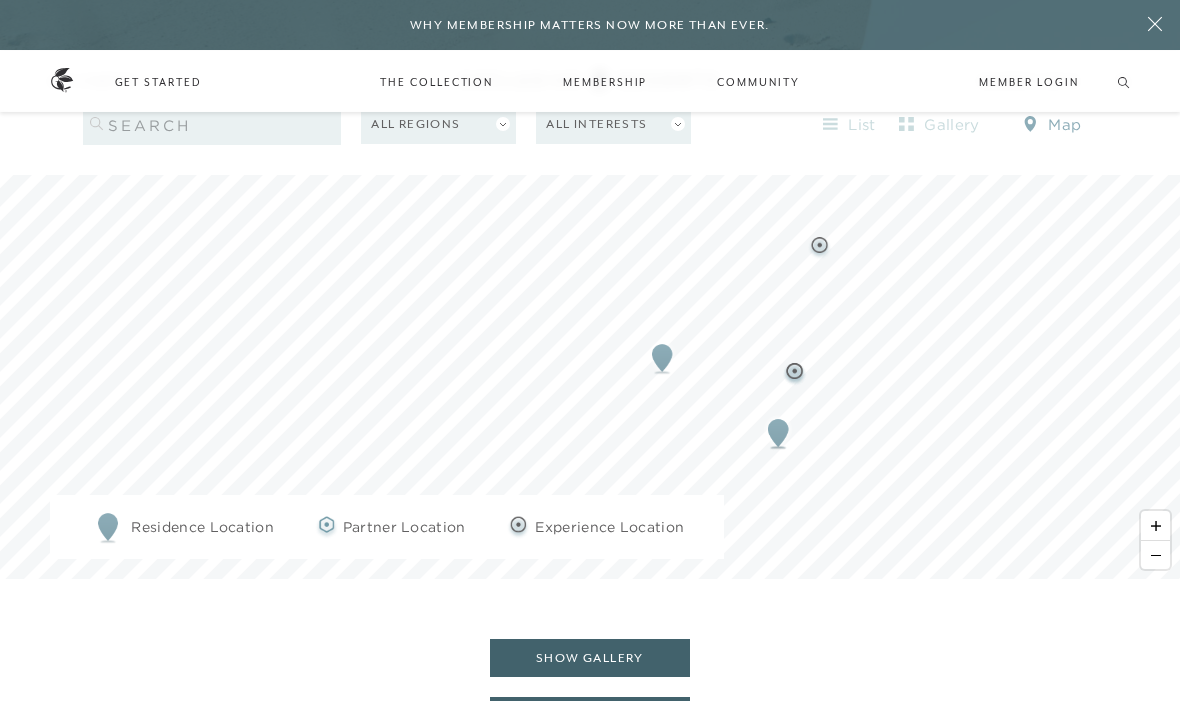 click 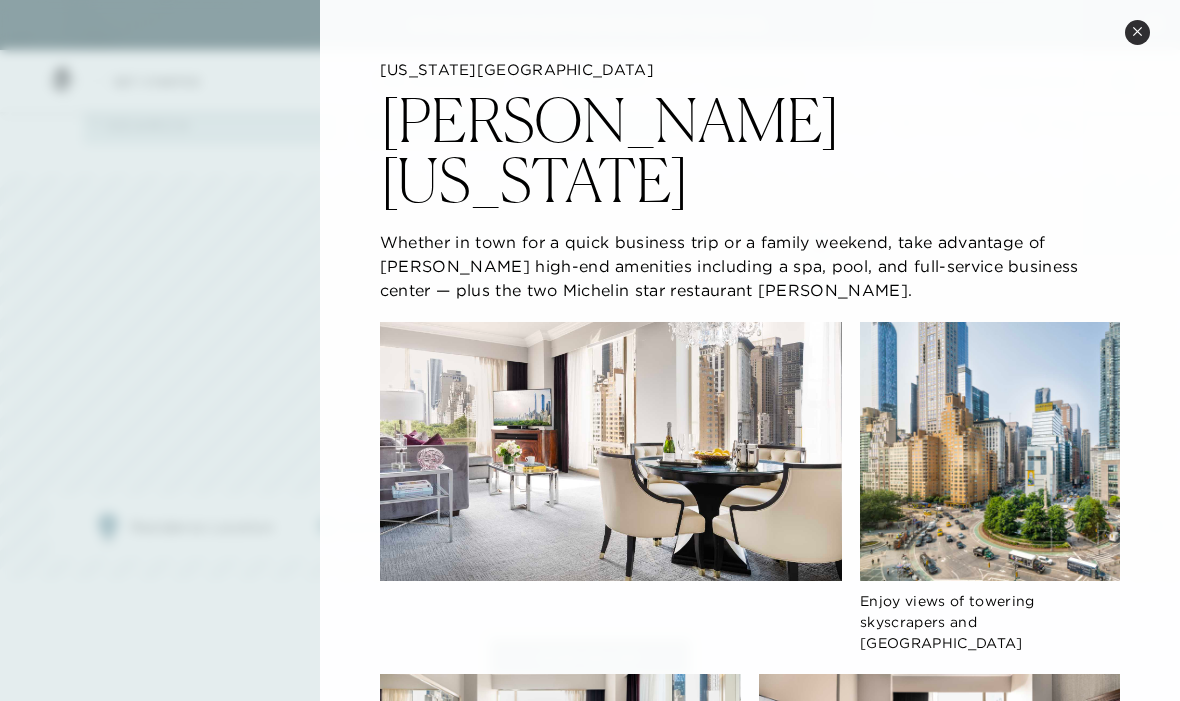 click on "New York City Trump New York Whether in town for a quick business trip or a family weekend, take advantage of Trump's high-end amenities including a spa, pool, and full-service business center — plus the two Michelin star restaurant Jean-Georges.   Enjoy views of towering skyscrapers and bustling streets       The perfect place to combine remote work and play   Each suite has two bedrooms with king-size beds and en suite baths" 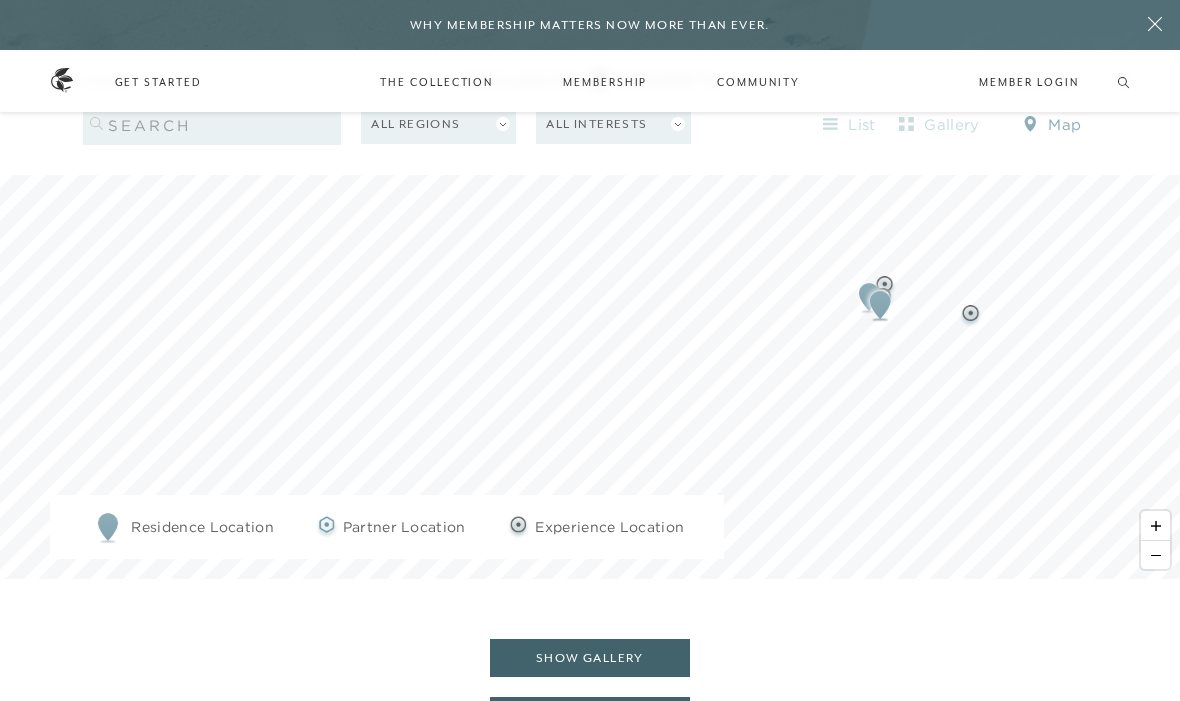 click at bounding box center (1155, 555) 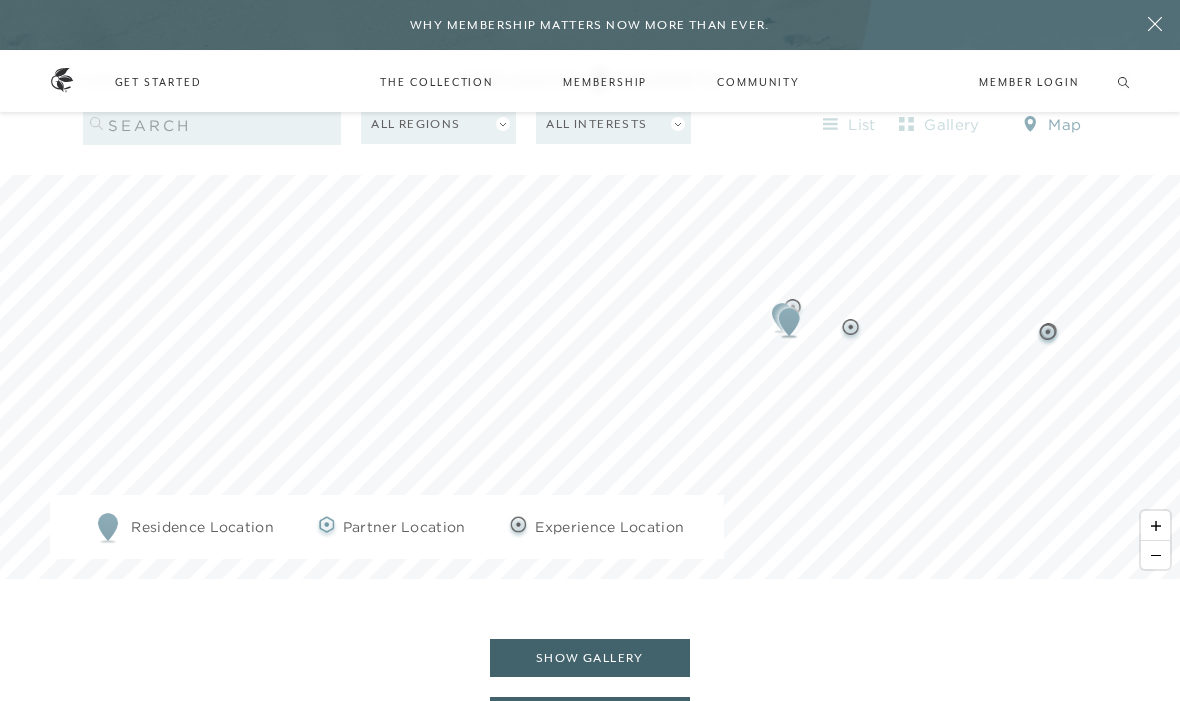 click at bounding box center (1155, 555) 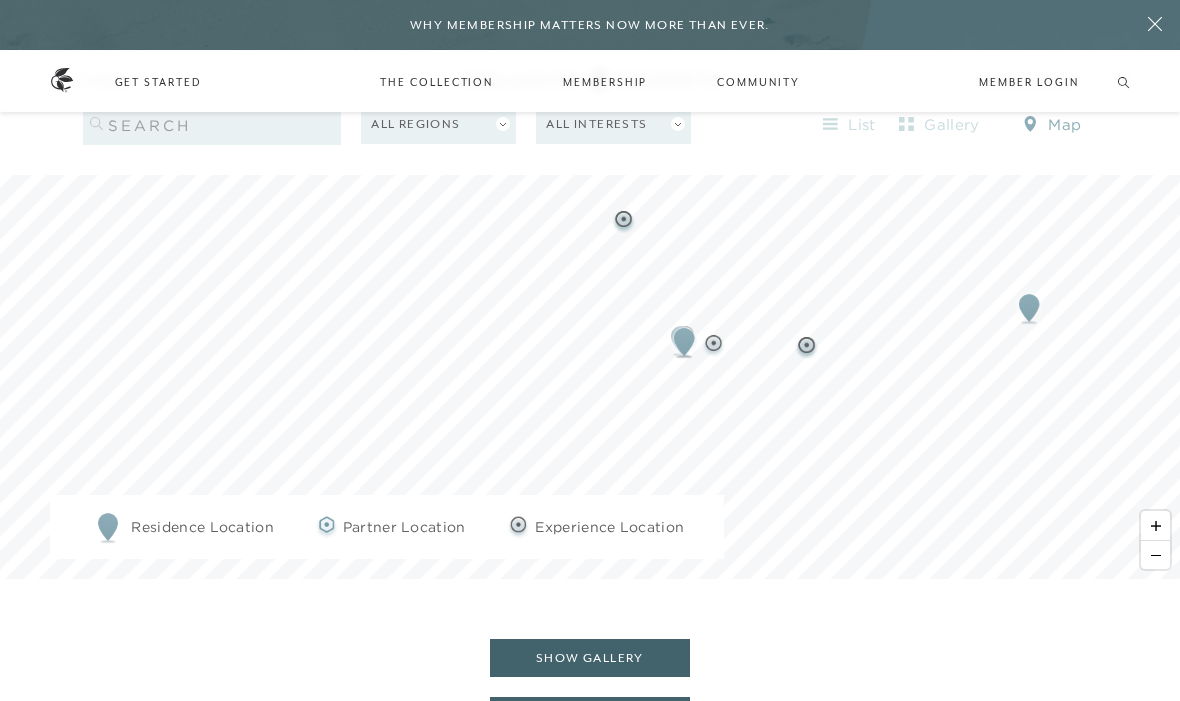 click at bounding box center [1155, 555] 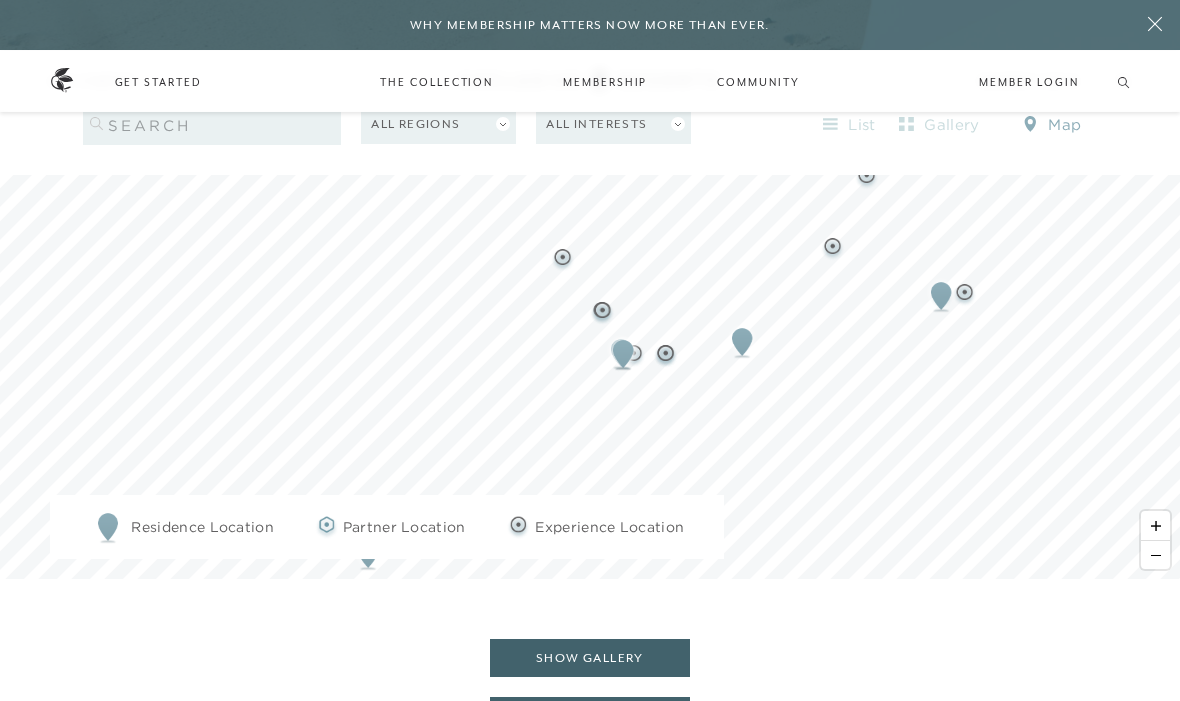 click at bounding box center (1155, 555) 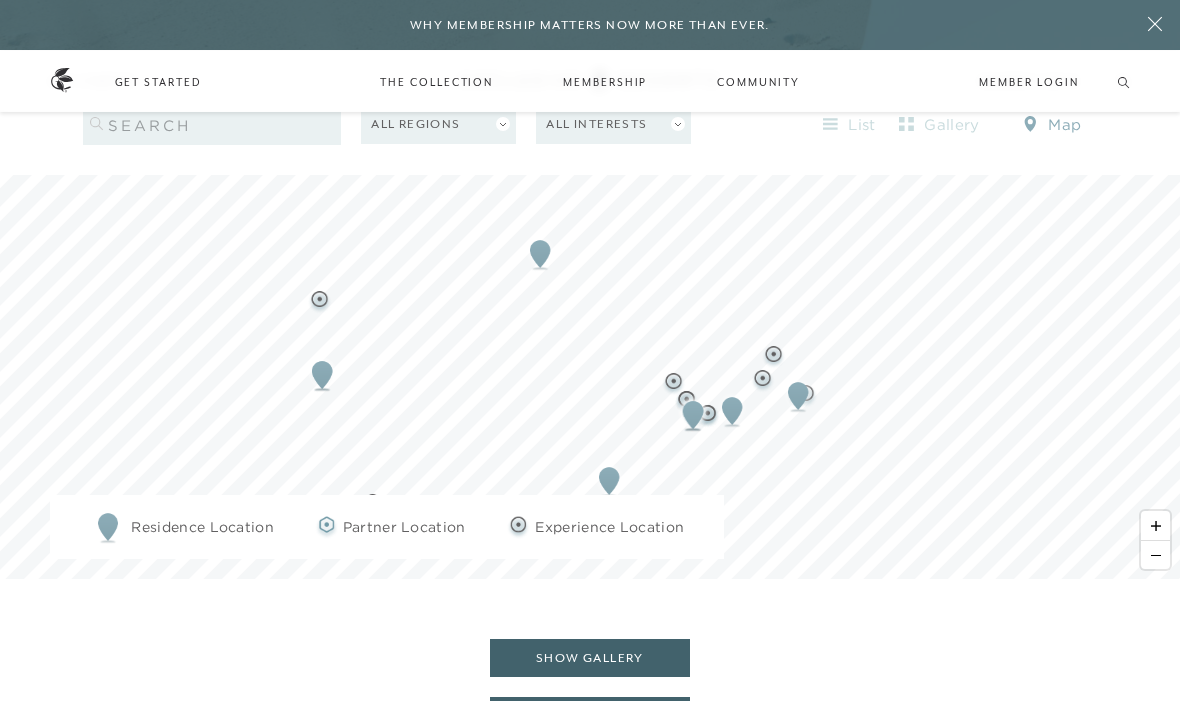 click 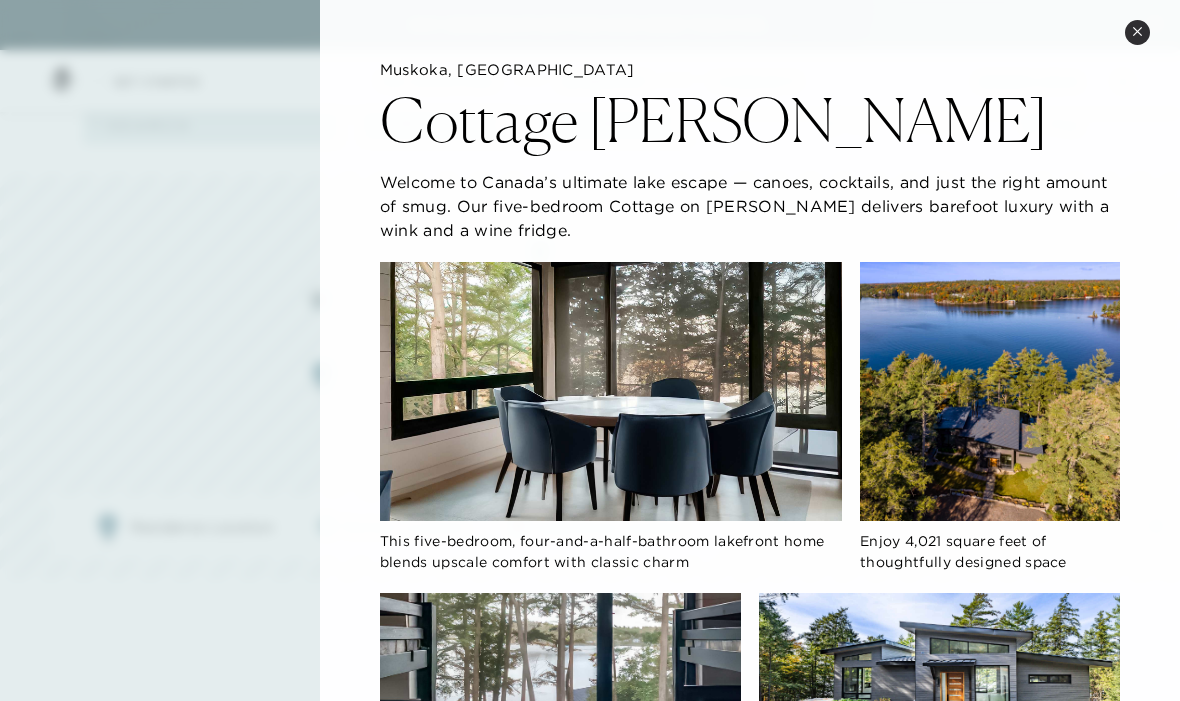 click 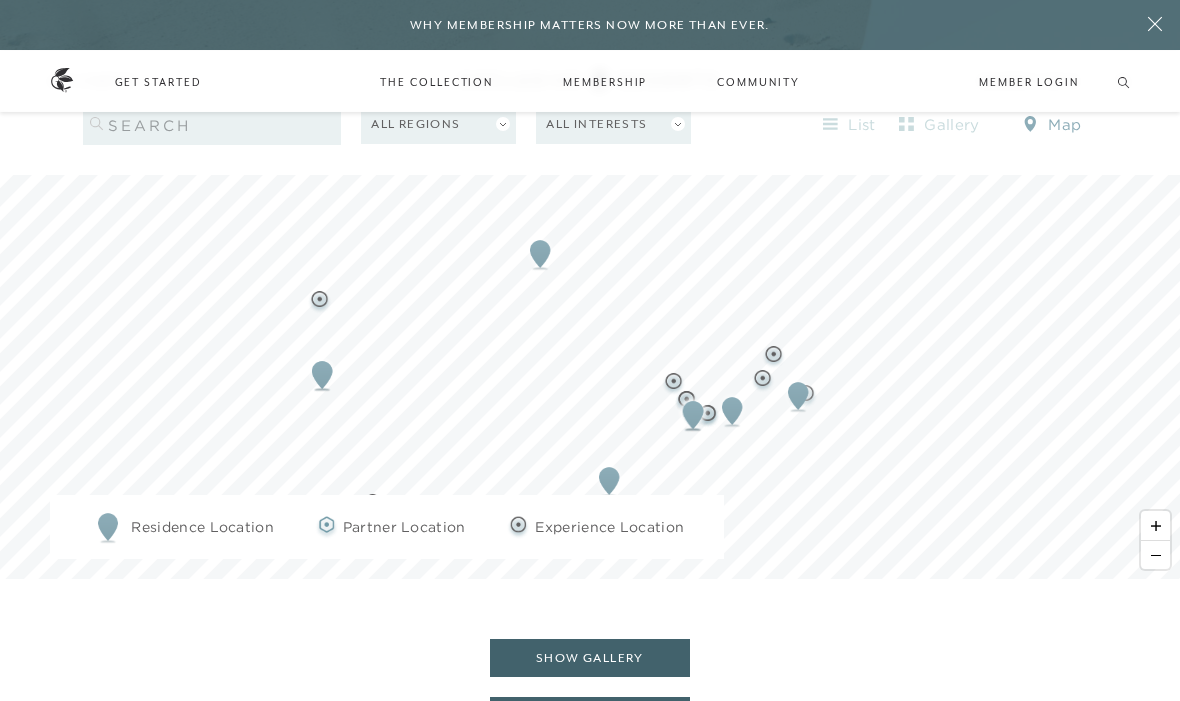 click 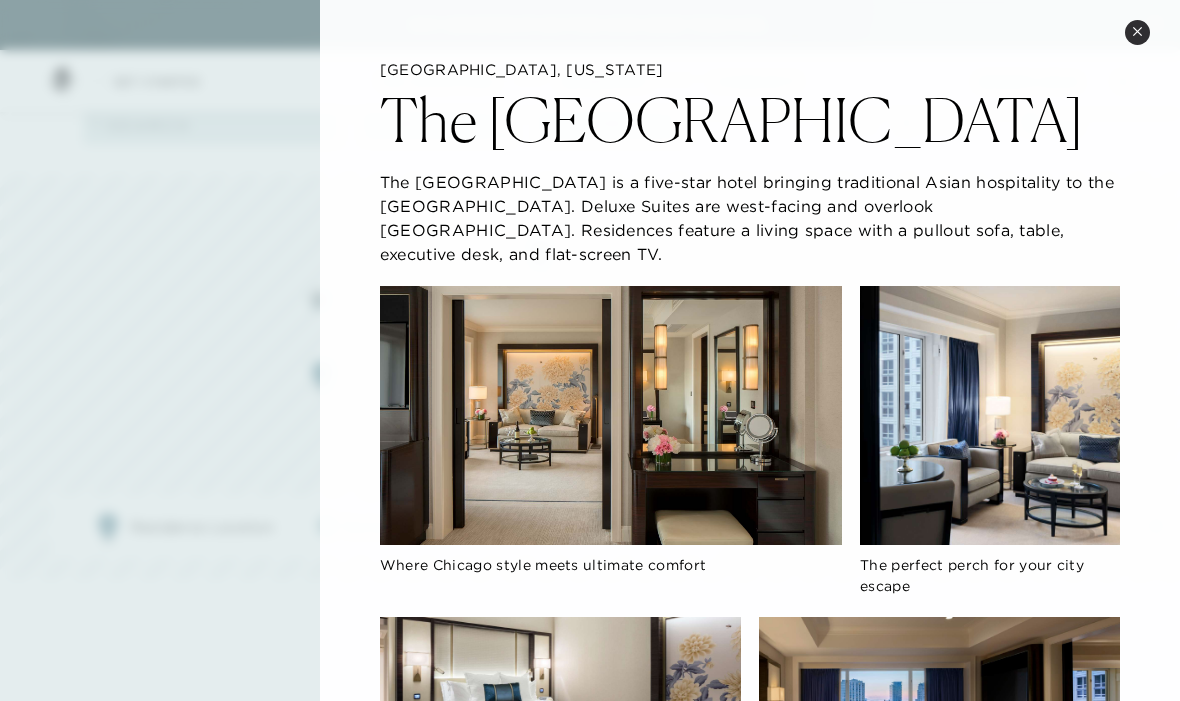 click on "Close quickview" at bounding box center [1137, 32] 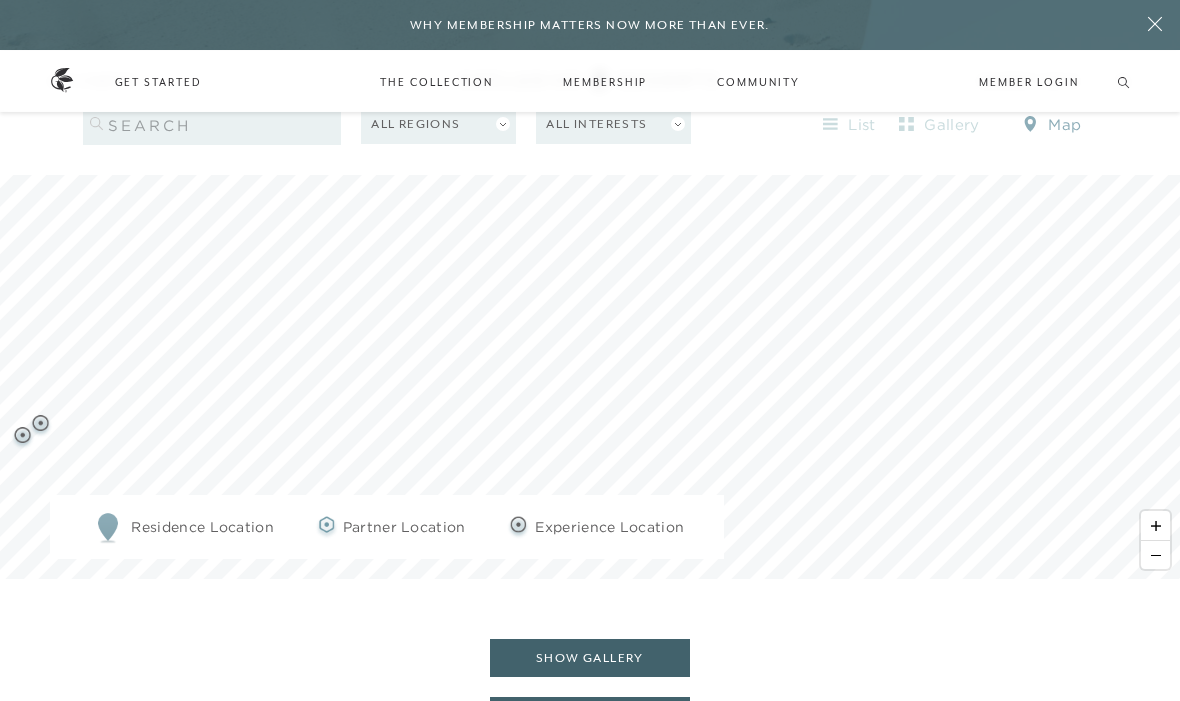 click at bounding box center (1155, 555) 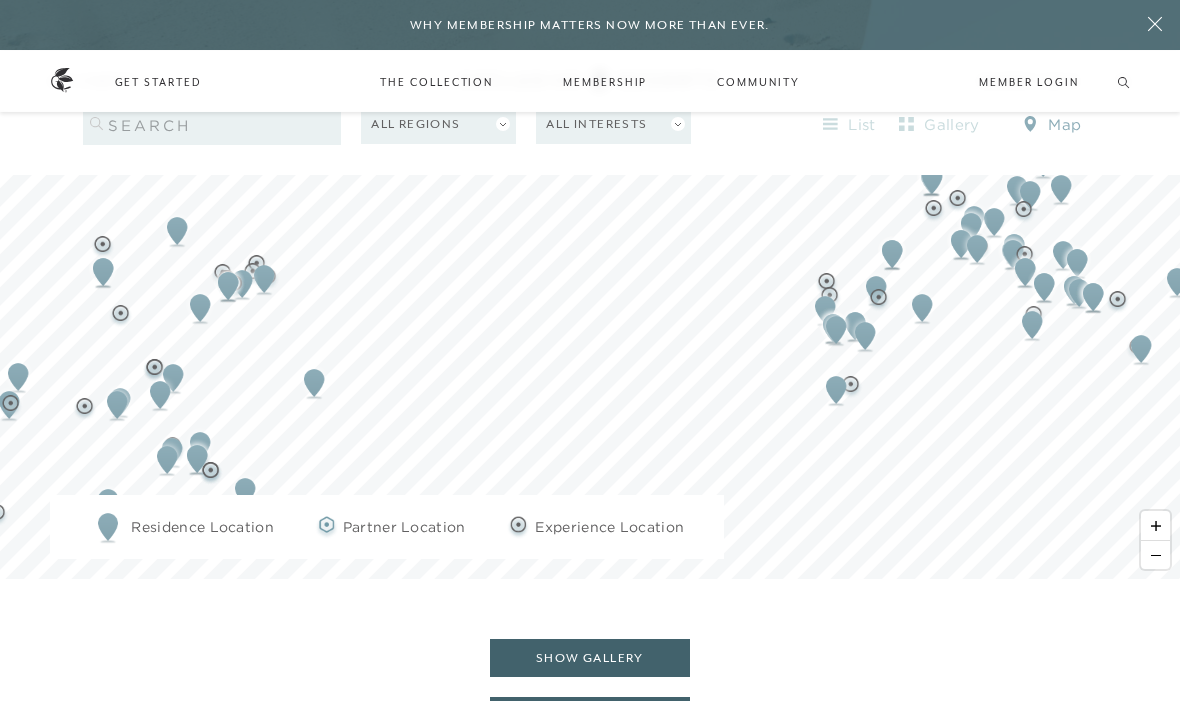 click at bounding box center (1155, 525) 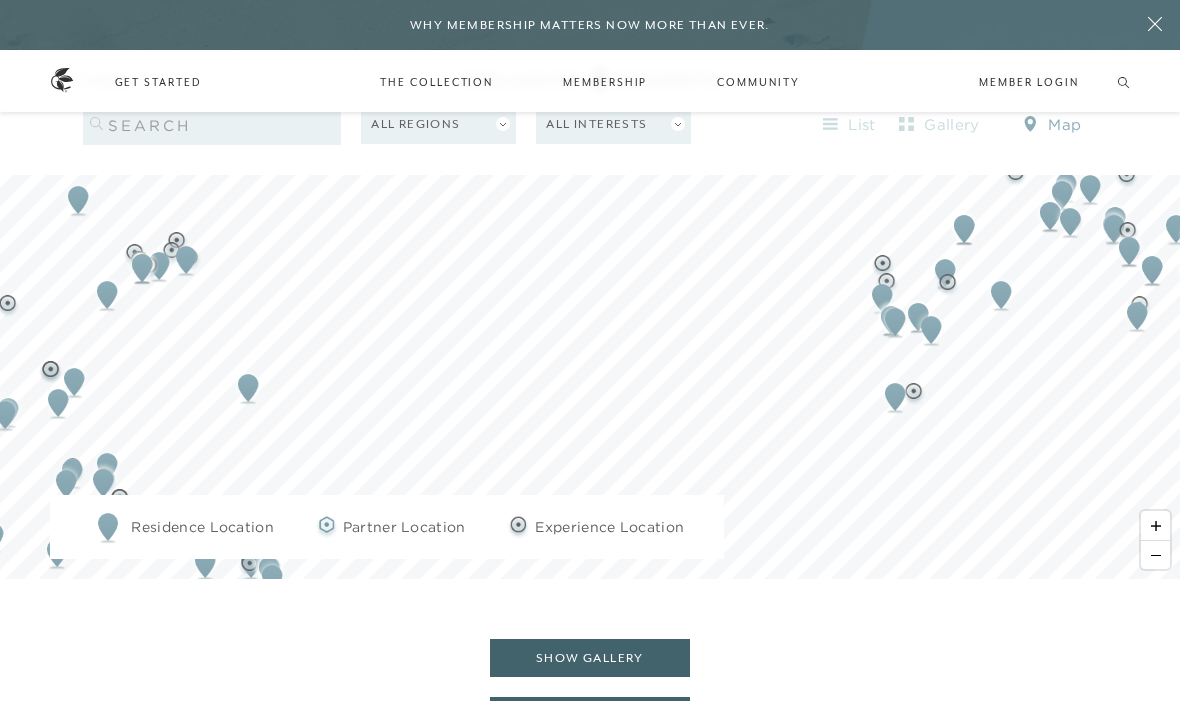 click at bounding box center (1155, 525) 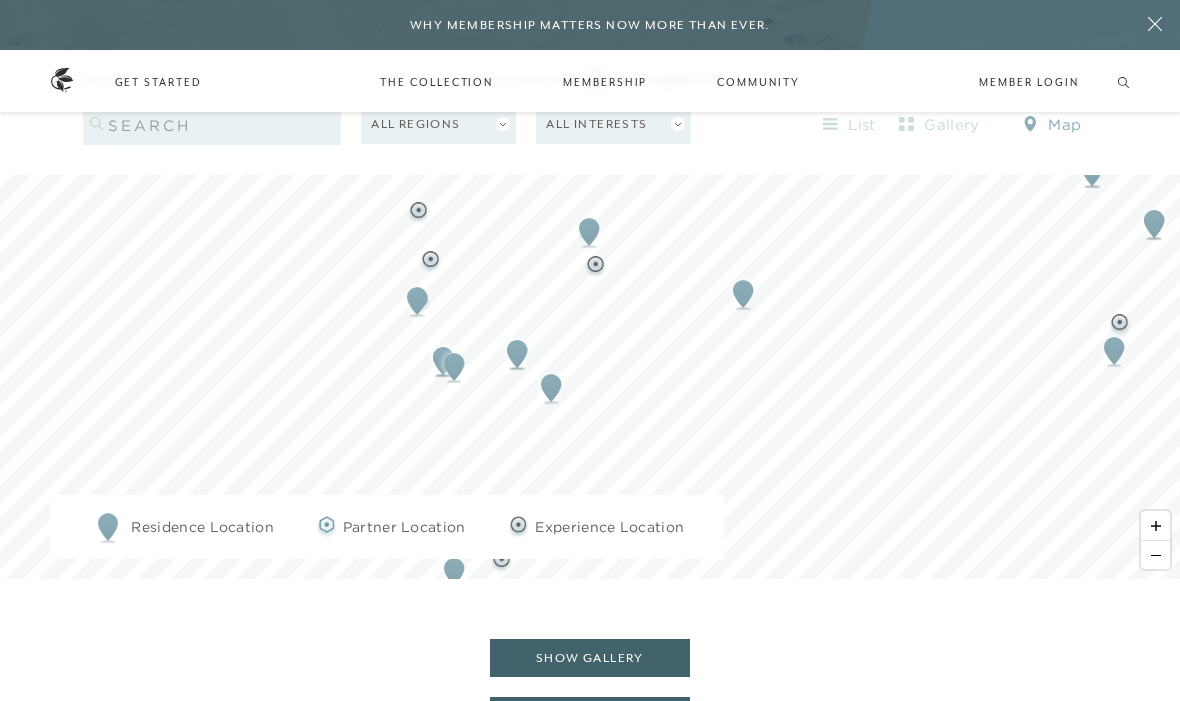 click 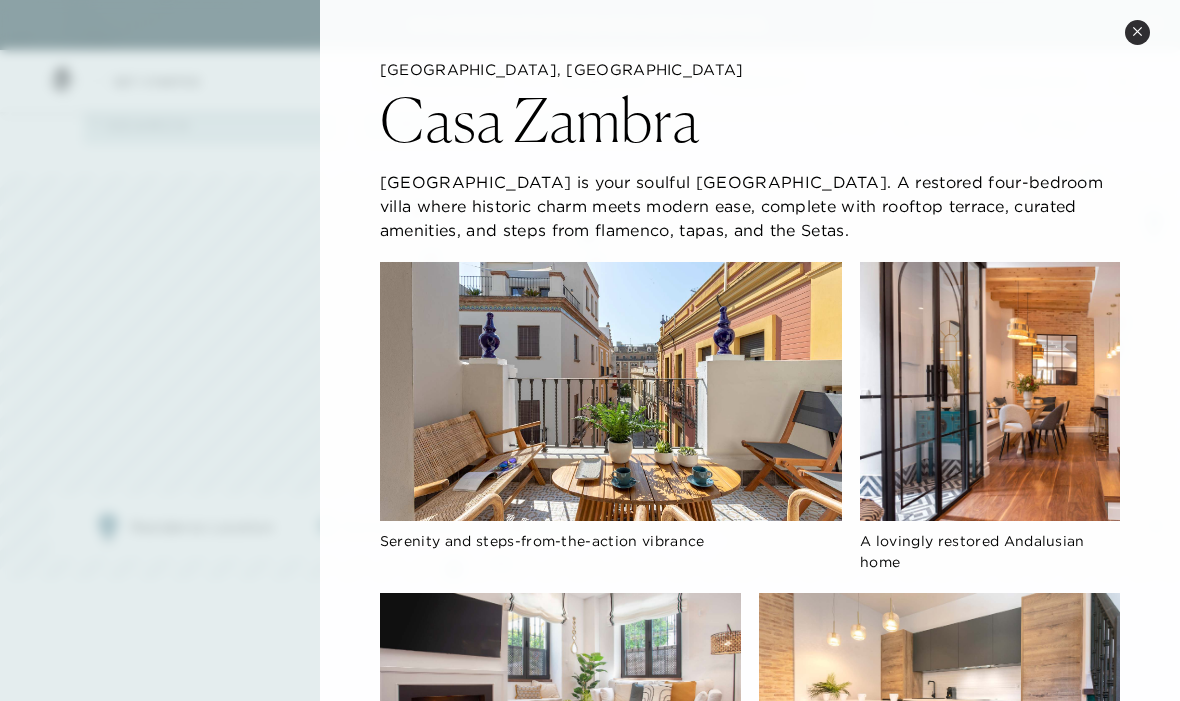 click on "Close quickview" at bounding box center (1137, 32) 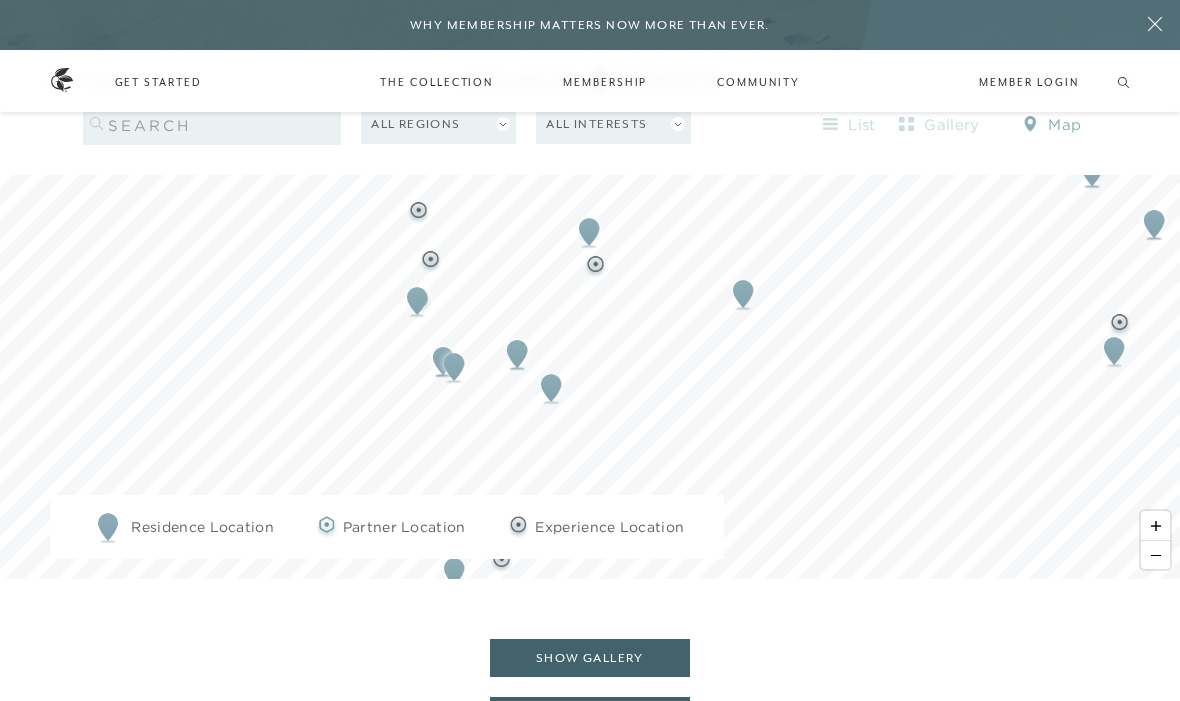 click 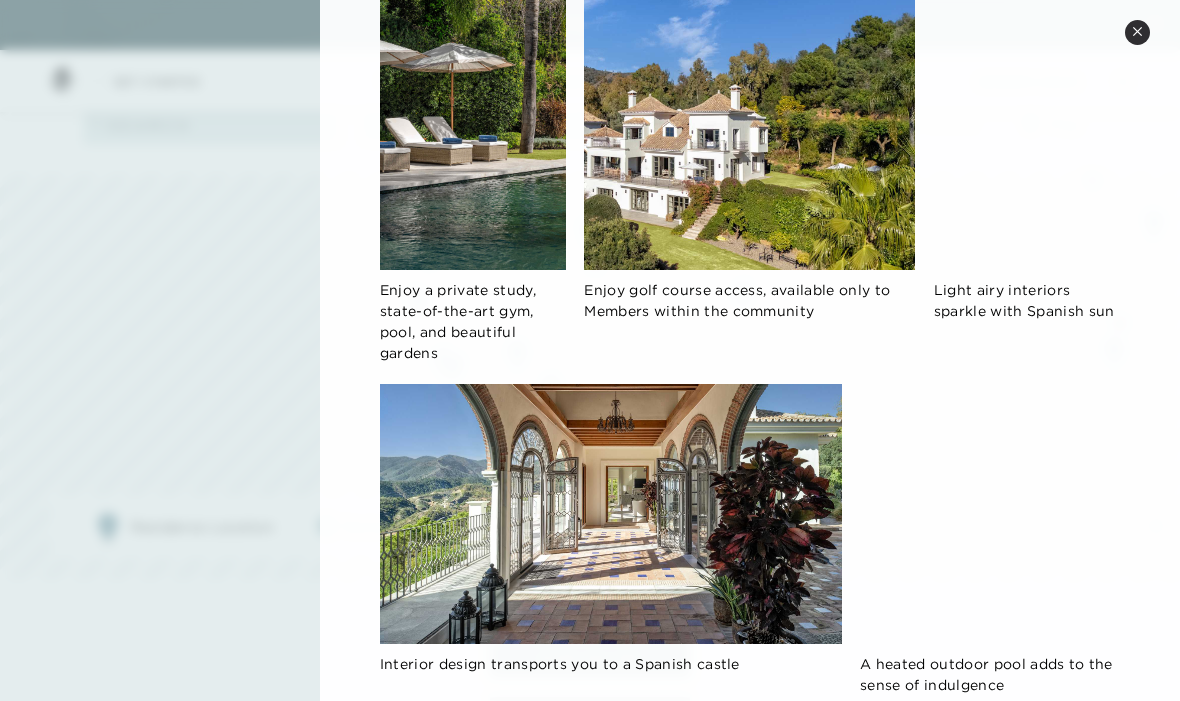 scroll, scrollTop: 2046, scrollLeft: 0, axis: vertical 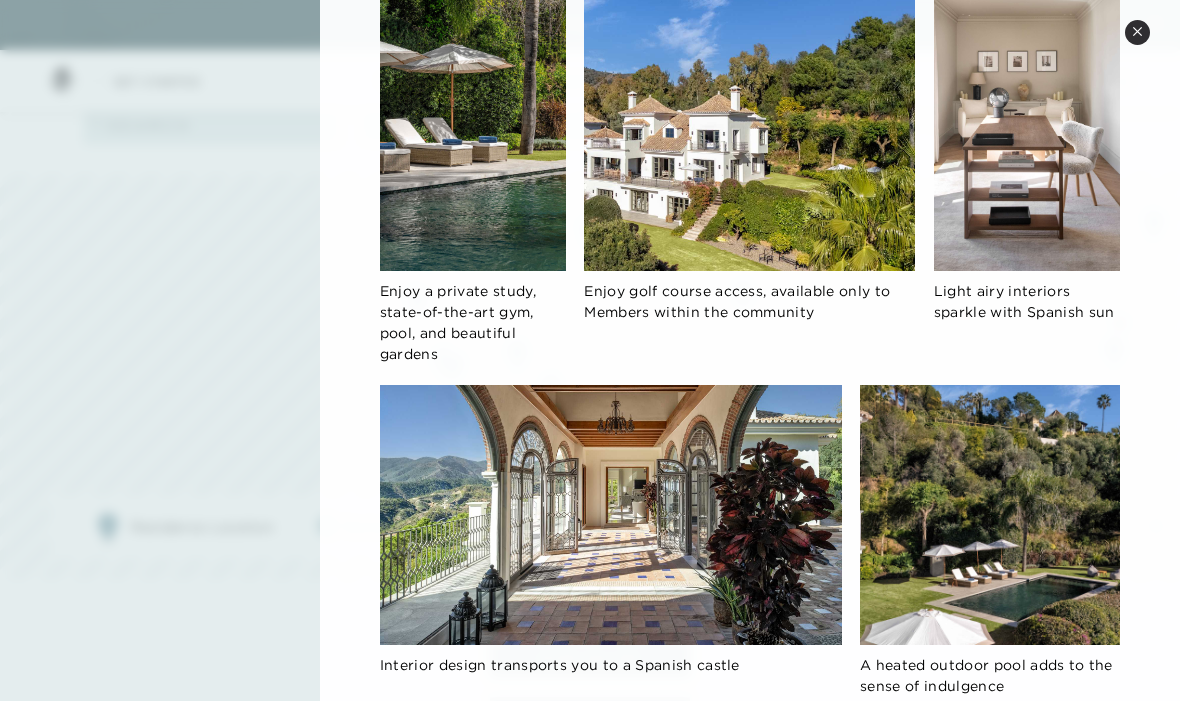 click on "Close quickview" at bounding box center (1137, 32) 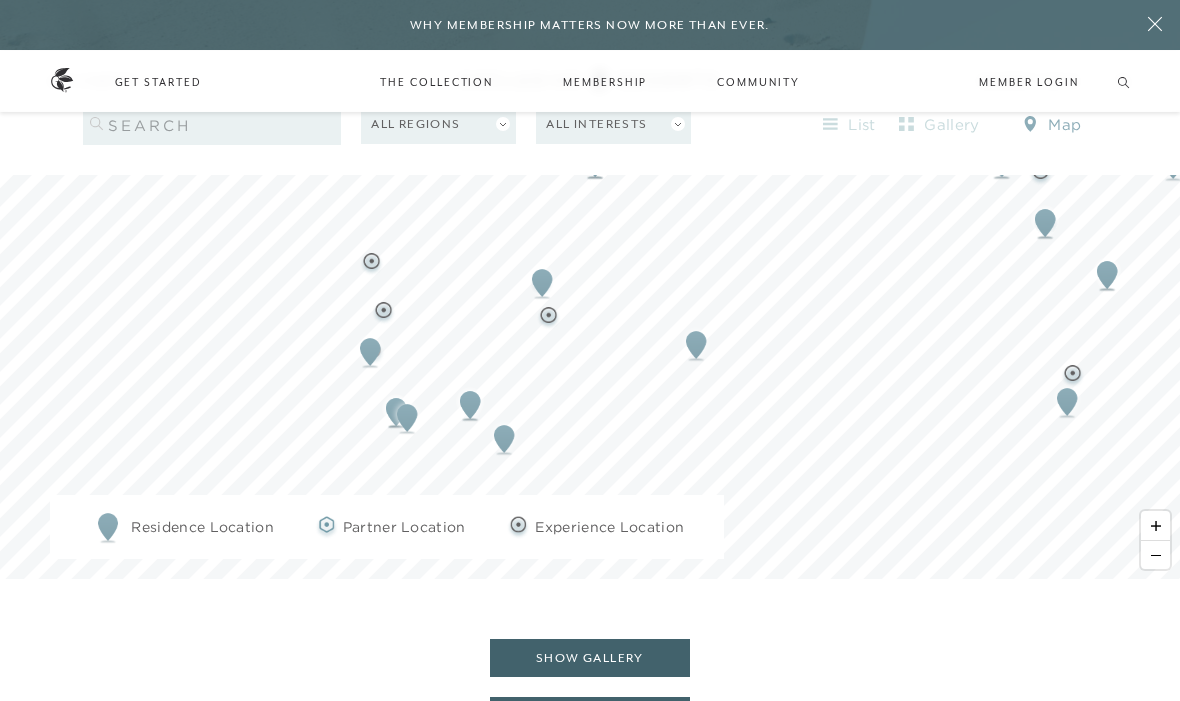 click 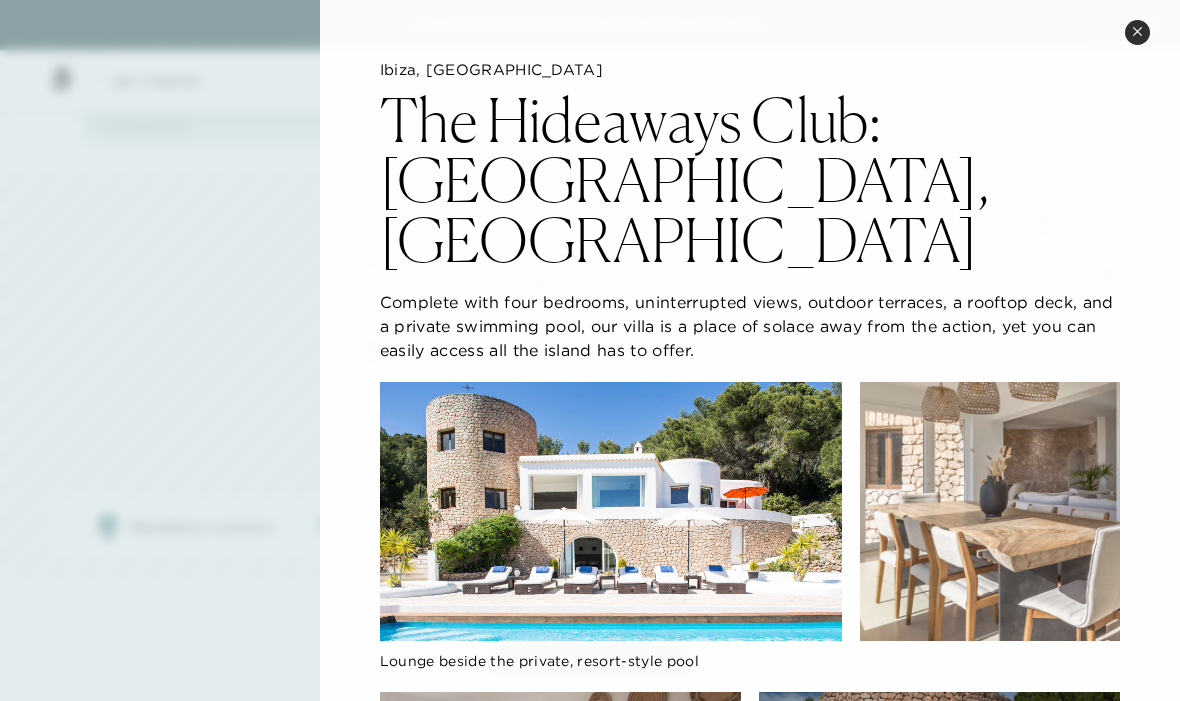 click on "Ibiza, Spain The Hideaways Club: Ibiza, Spain Complete with four bedrooms, uninterrupted views, outdoor terraces, a rooftop deck, and a private swimming pool, our villa is a place of solace away from the action, yet you can easily access all the island has to offer. Lounge beside the private, resort-style pool     Soak up the sun in style on your private rooftop Let in a sea breeze and sea views" 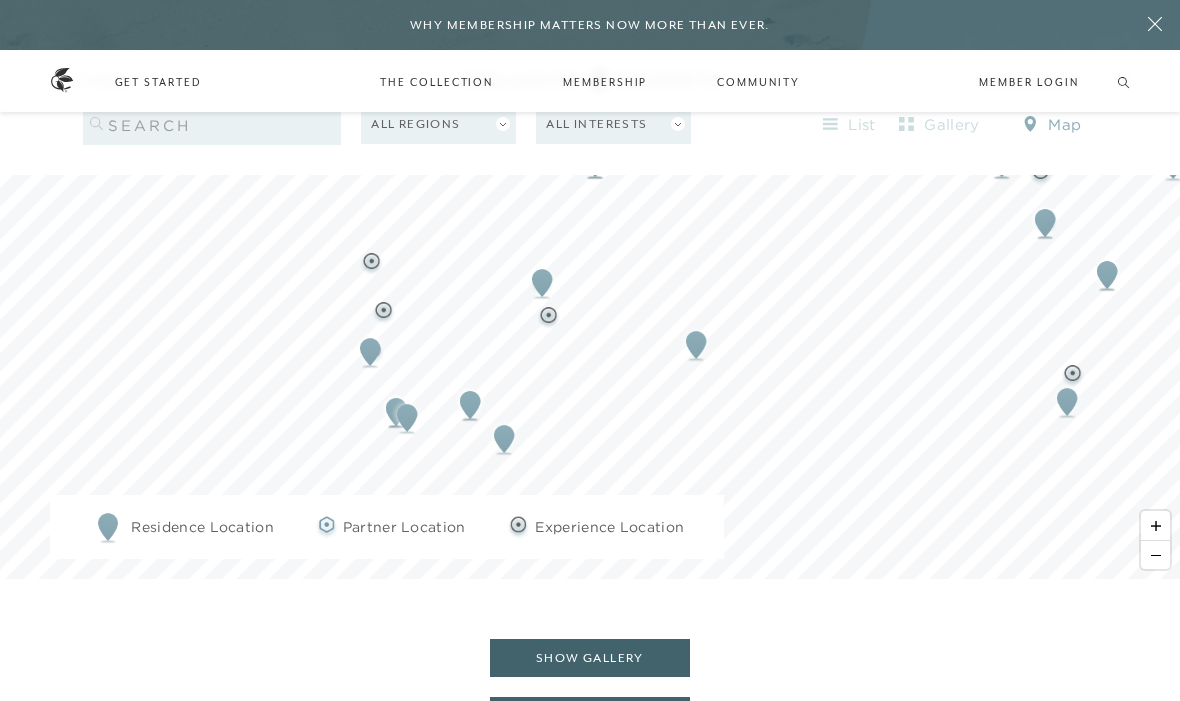 click 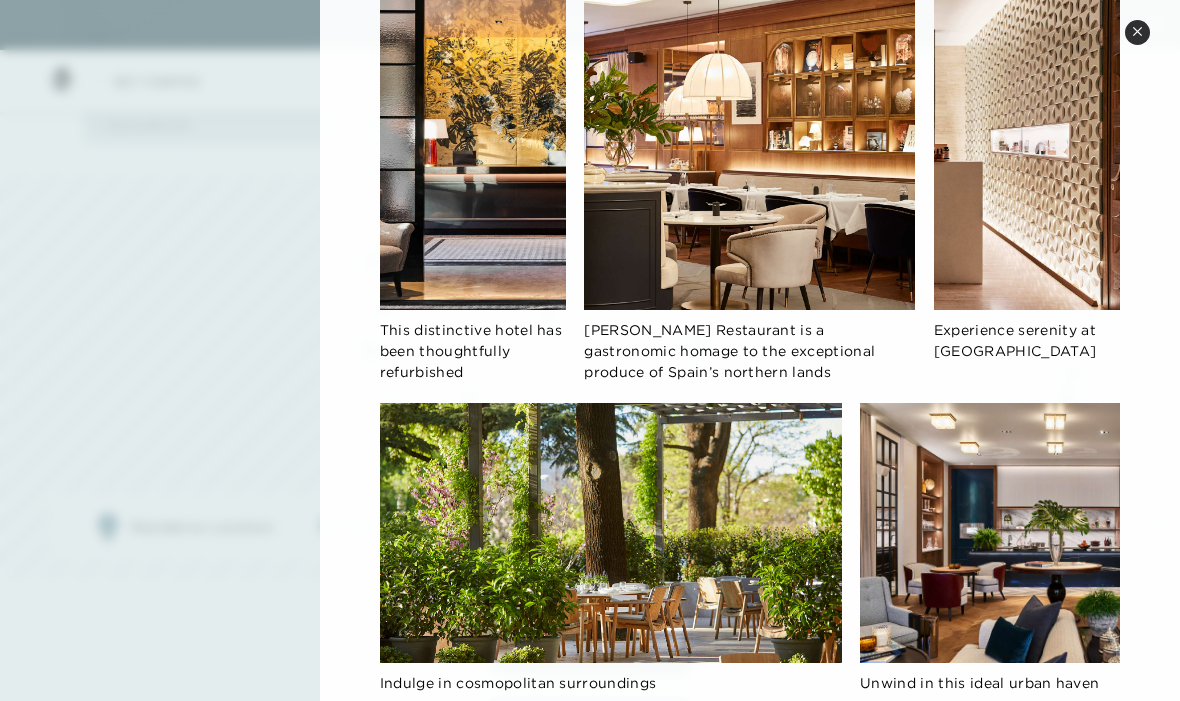 scroll, scrollTop: 932, scrollLeft: 0, axis: vertical 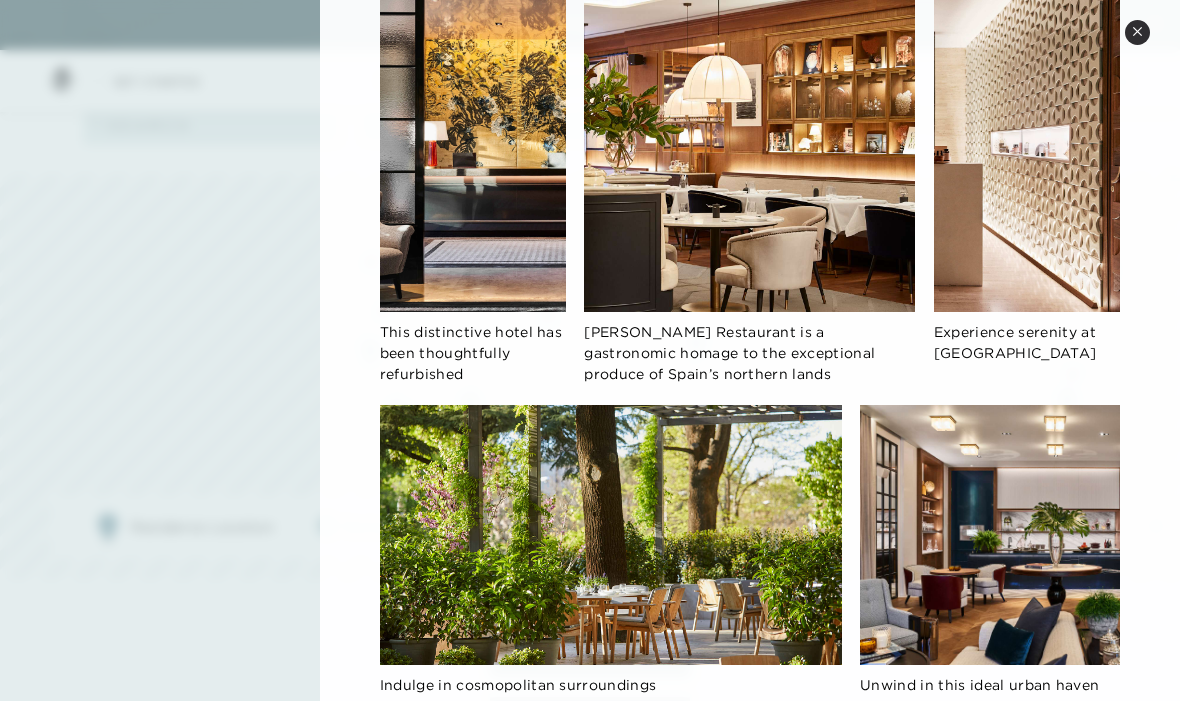 click 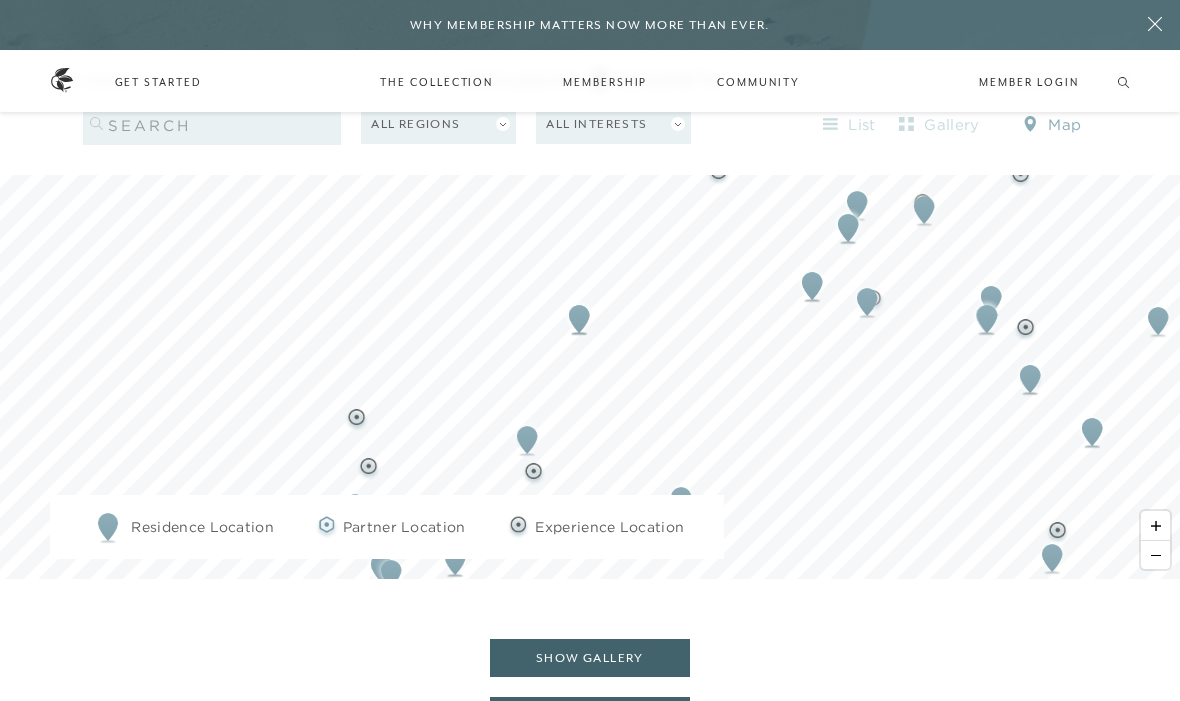 click 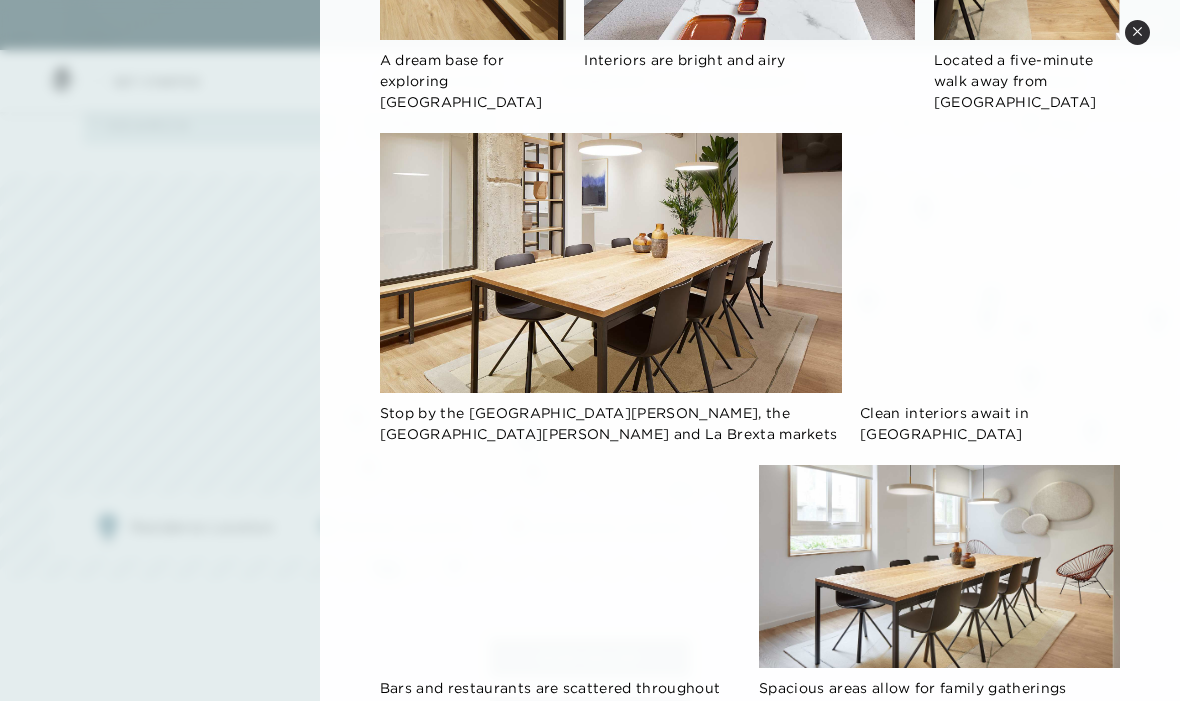 scroll, scrollTop: 1137, scrollLeft: 0, axis: vertical 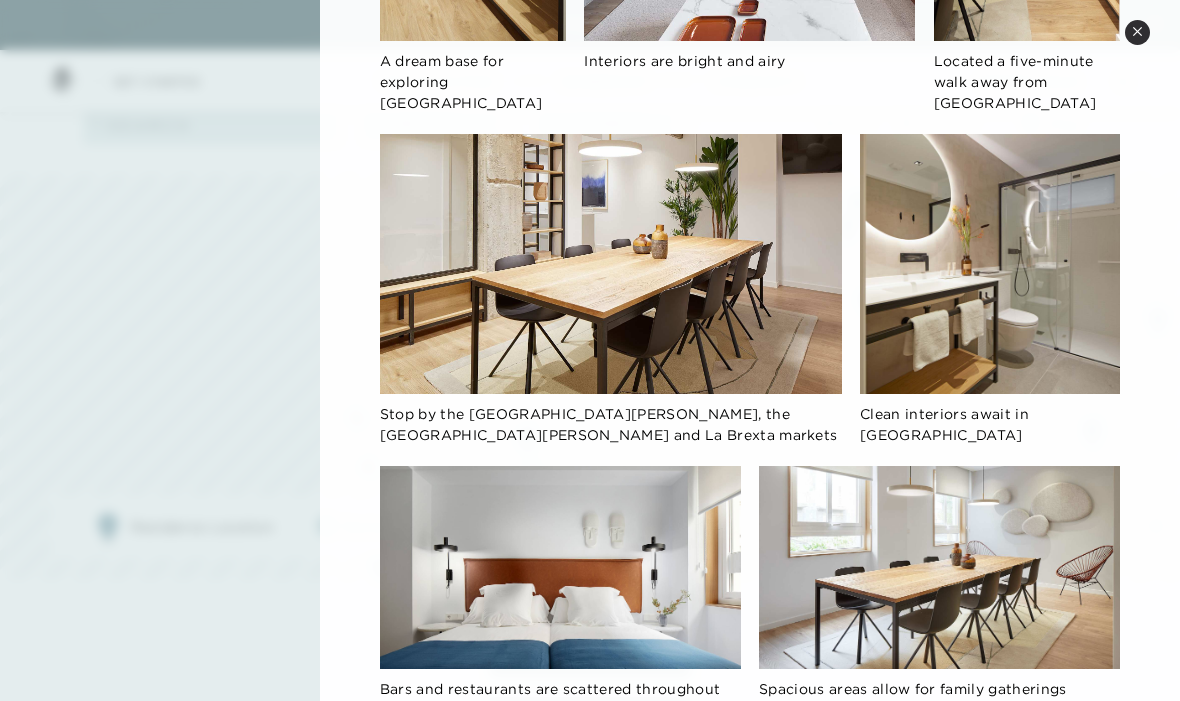 click on "Close quickview" at bounding box center [1137, 32] 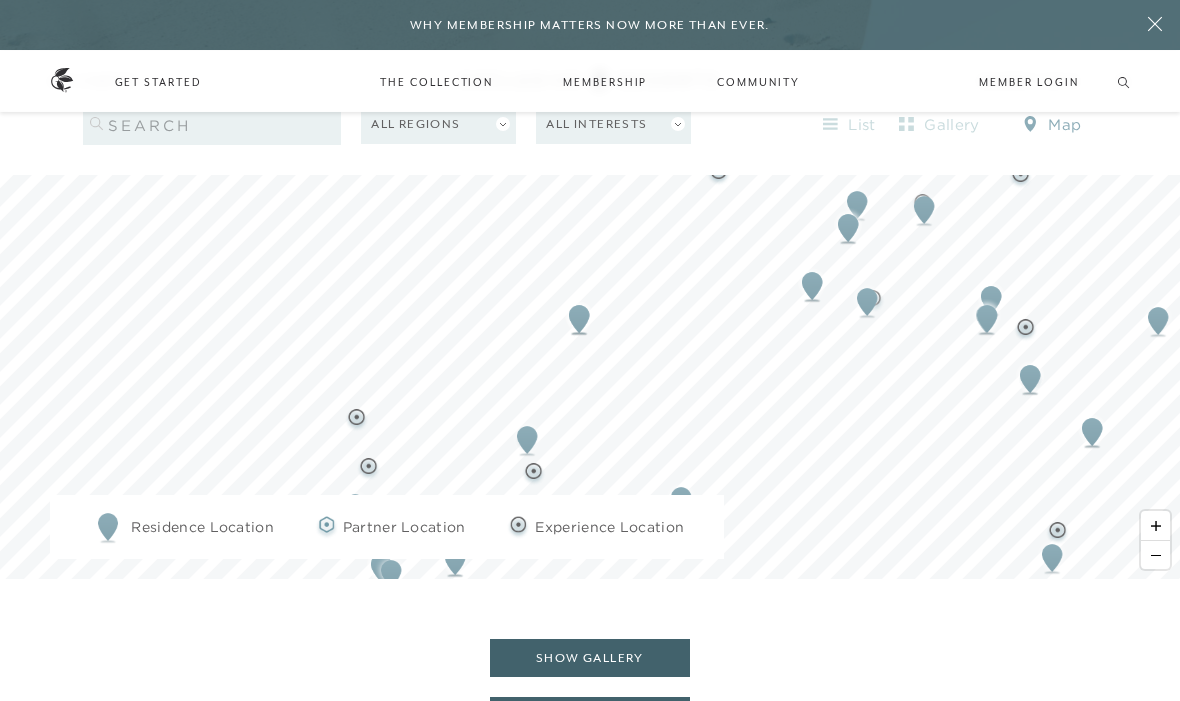 click 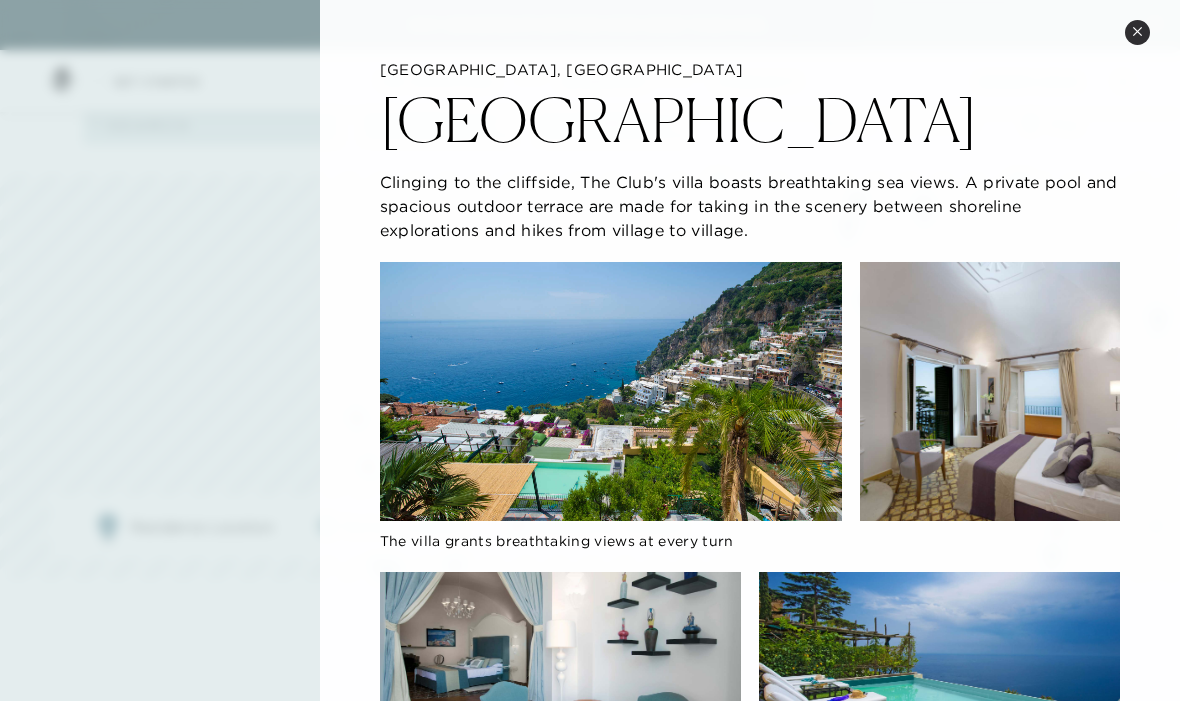 click on "Close quickview" at bounding box center (1137, 32) 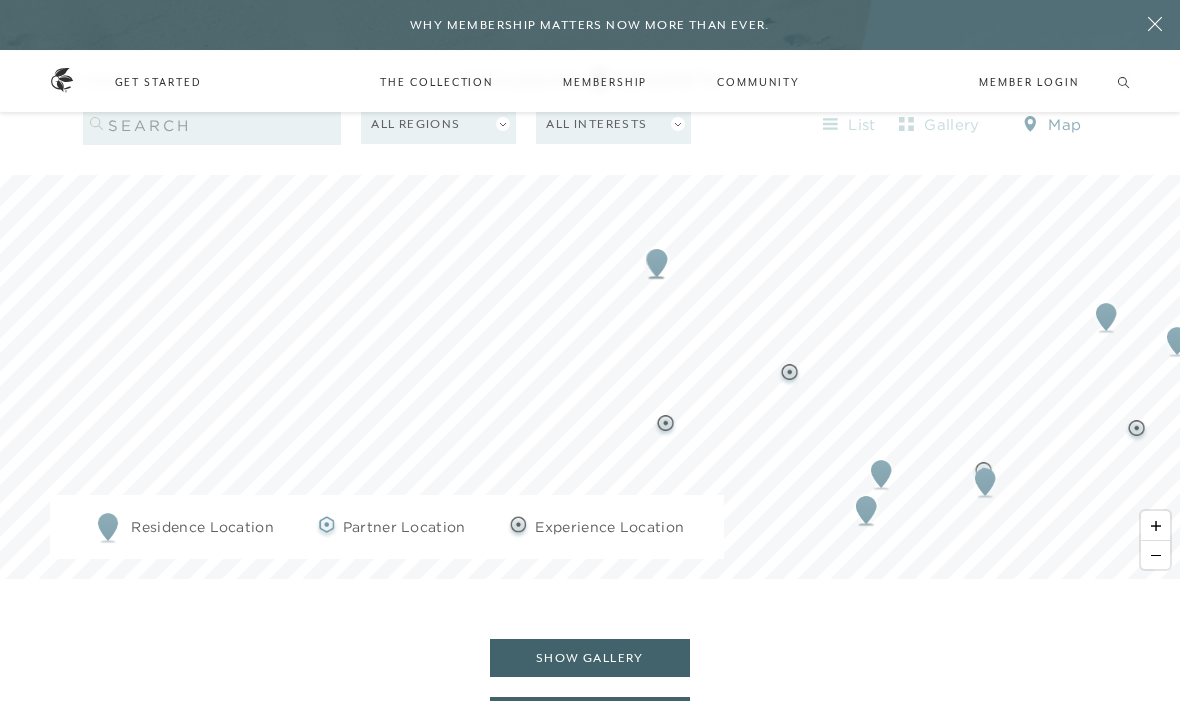 click 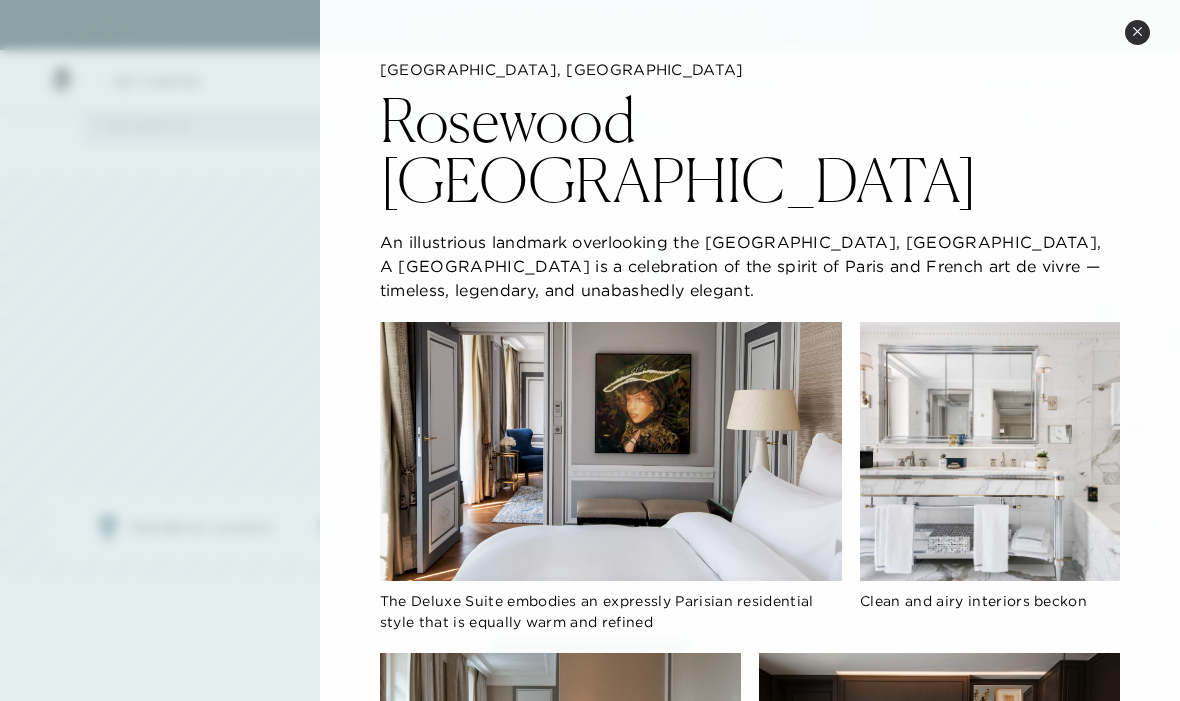 click on "Close quickview" at bounding box center [1137, 32] 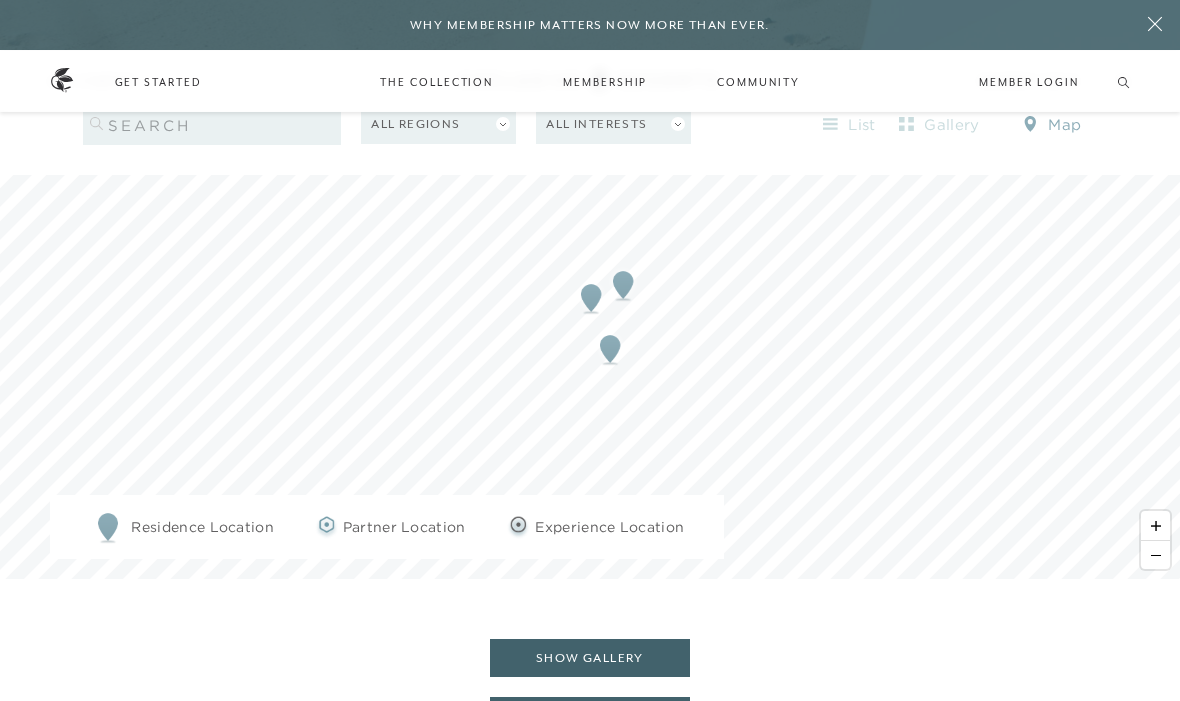 click 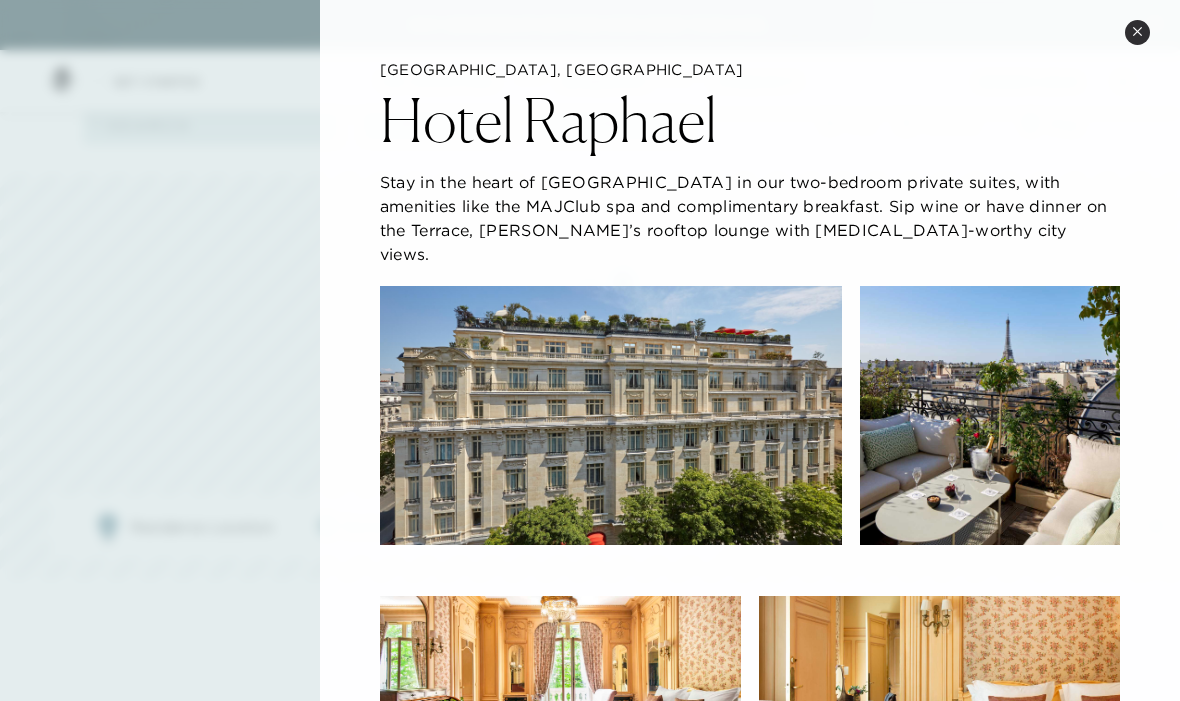 click on "Close quickview" at bounding box center (1137, 32) 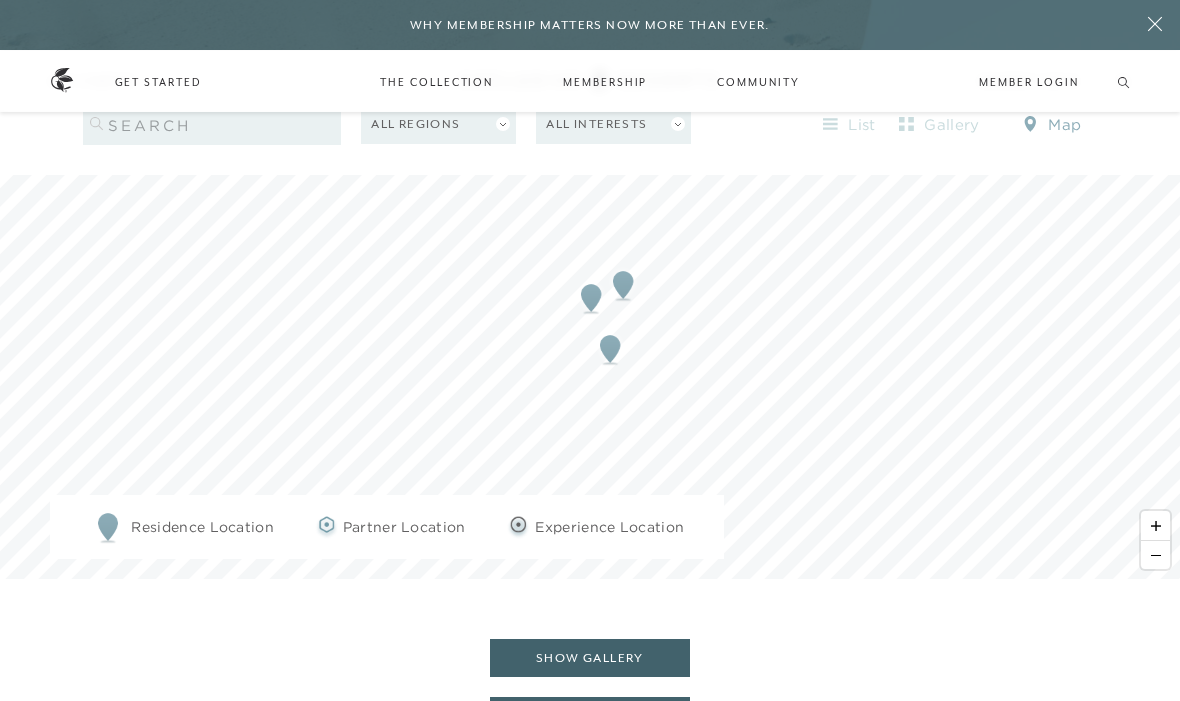 click 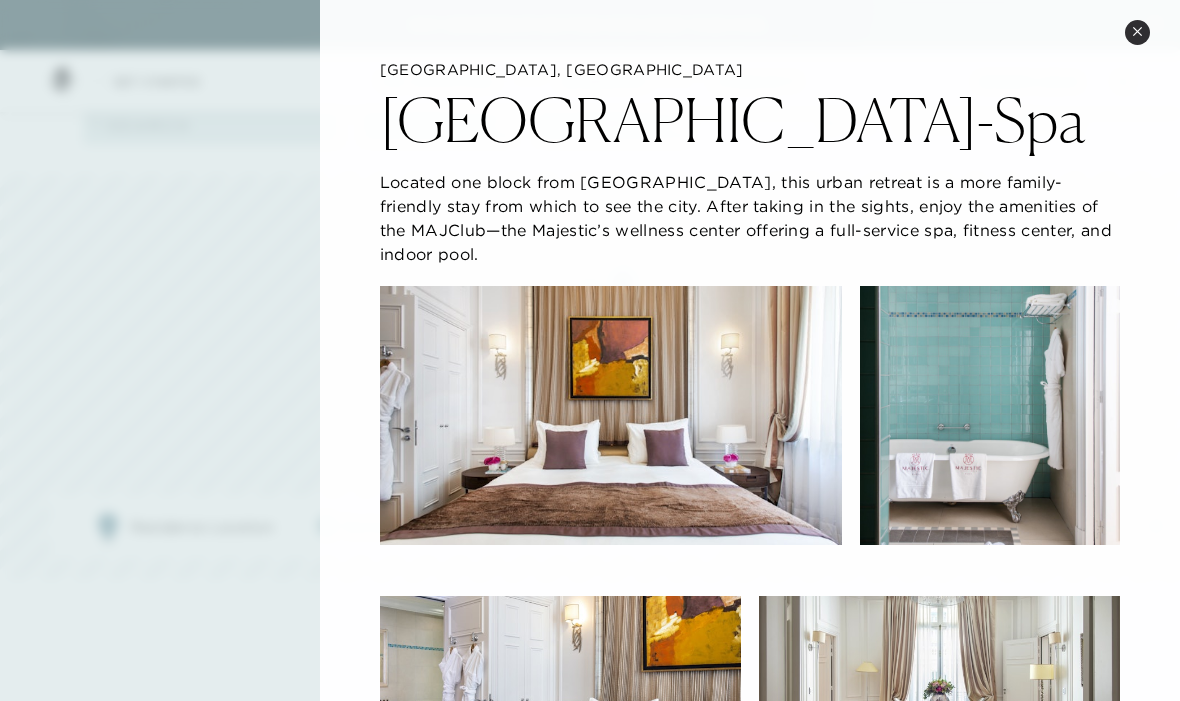 click on "Close quickview" at bounding box center (1137, 32) 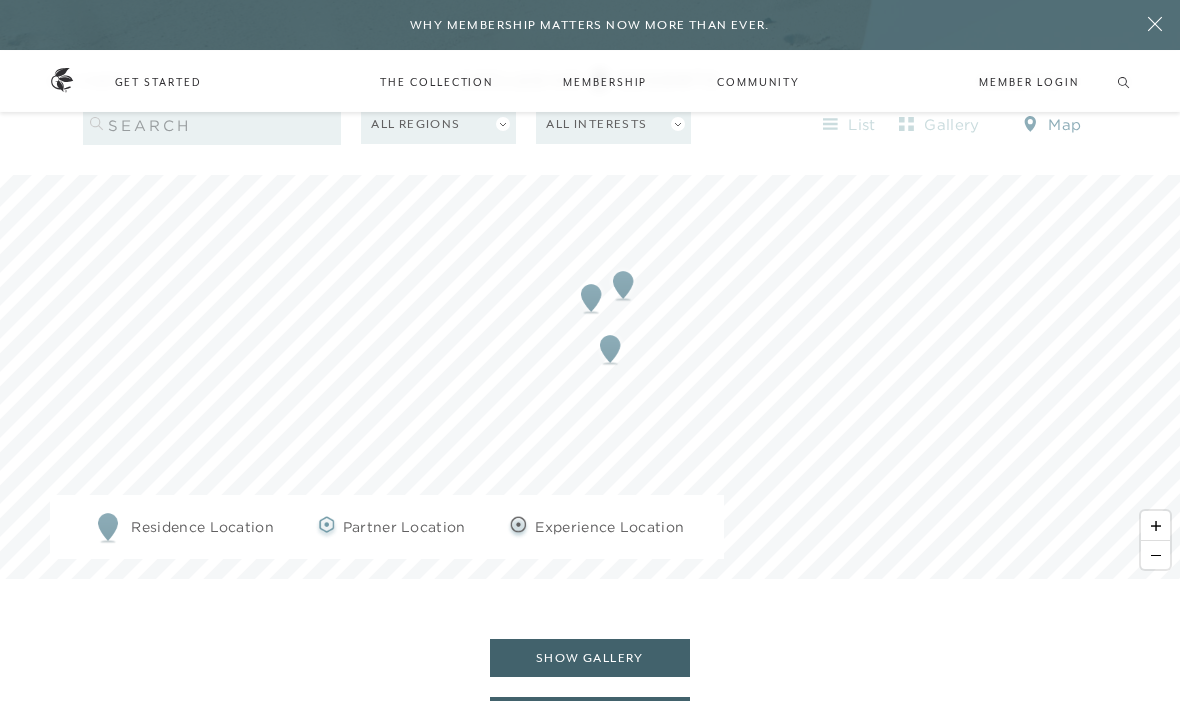 click 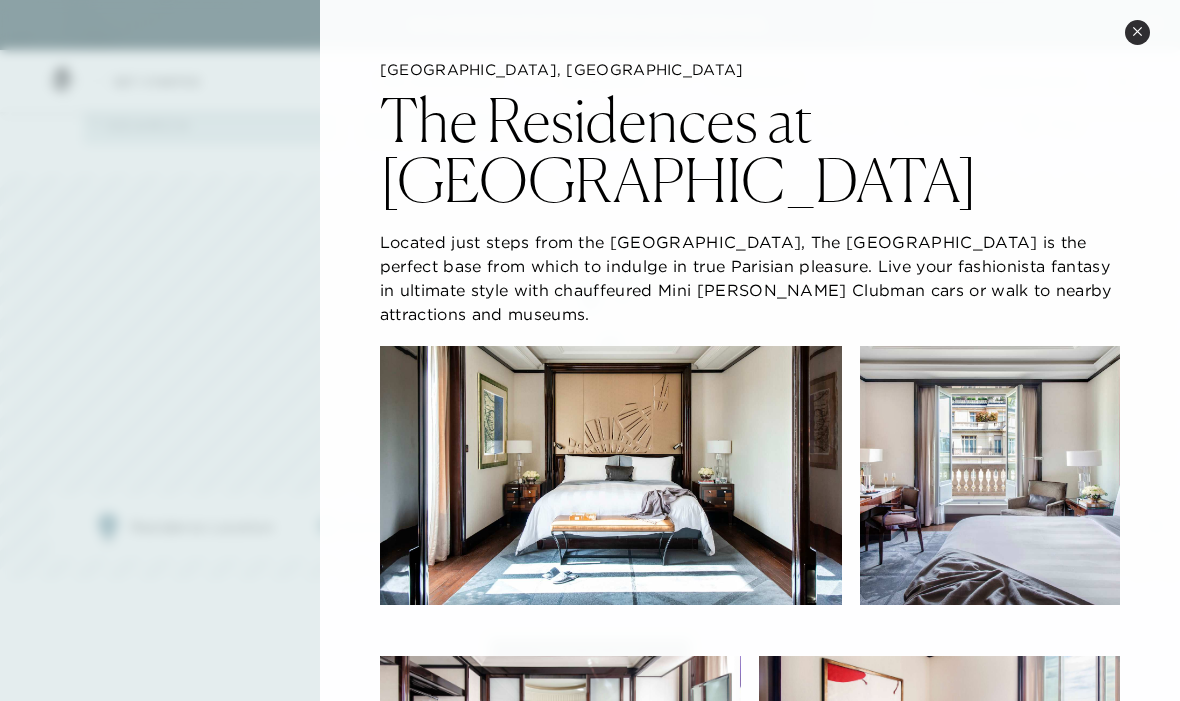 click on "Close quickview" at bounding box center (1137, 32) 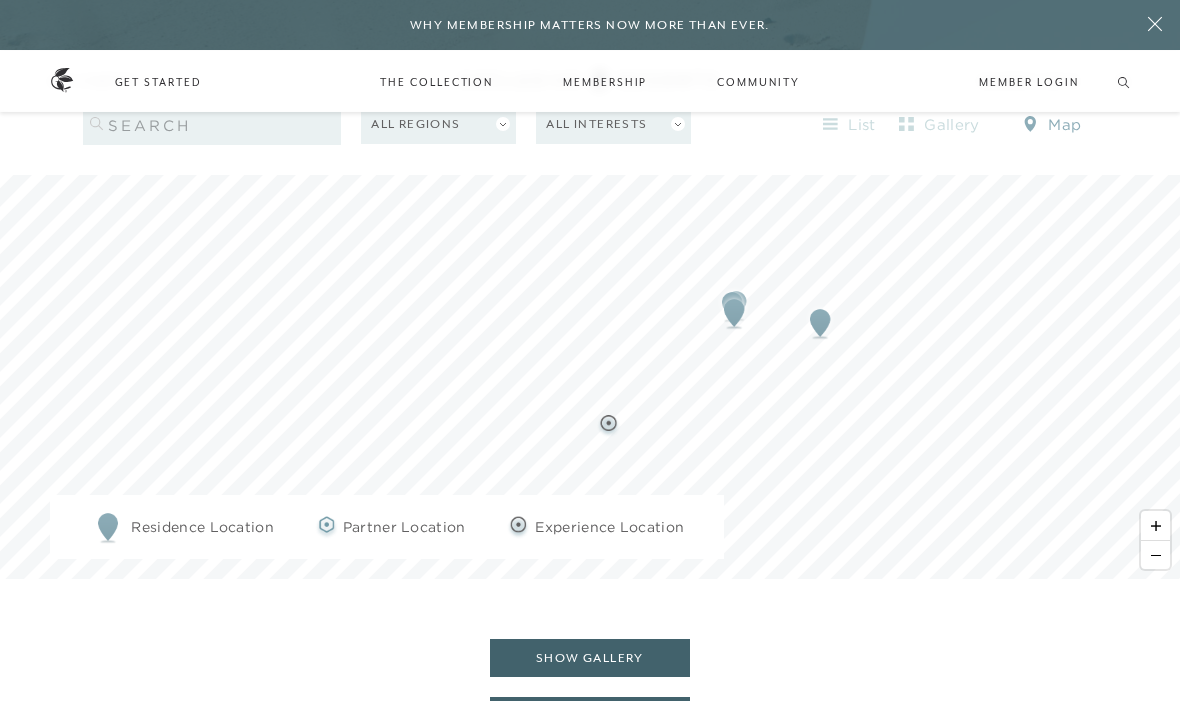 click 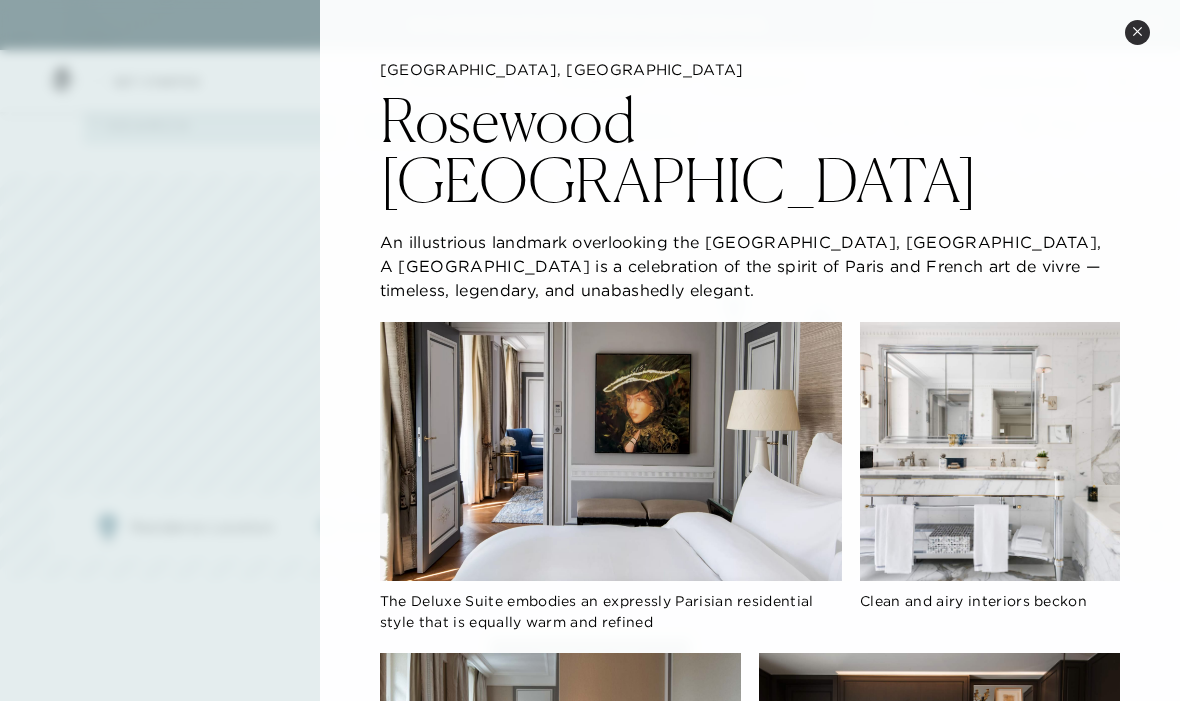 click on "Close quickview" at bounding box center [1137, 32] 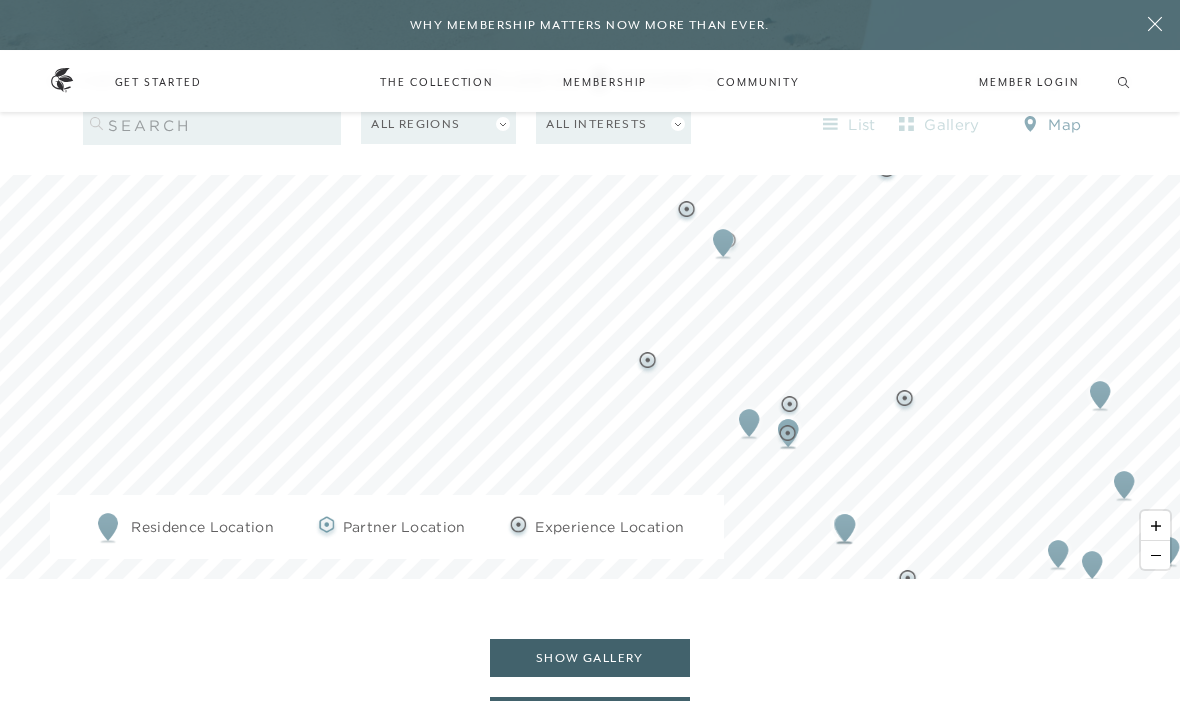 click 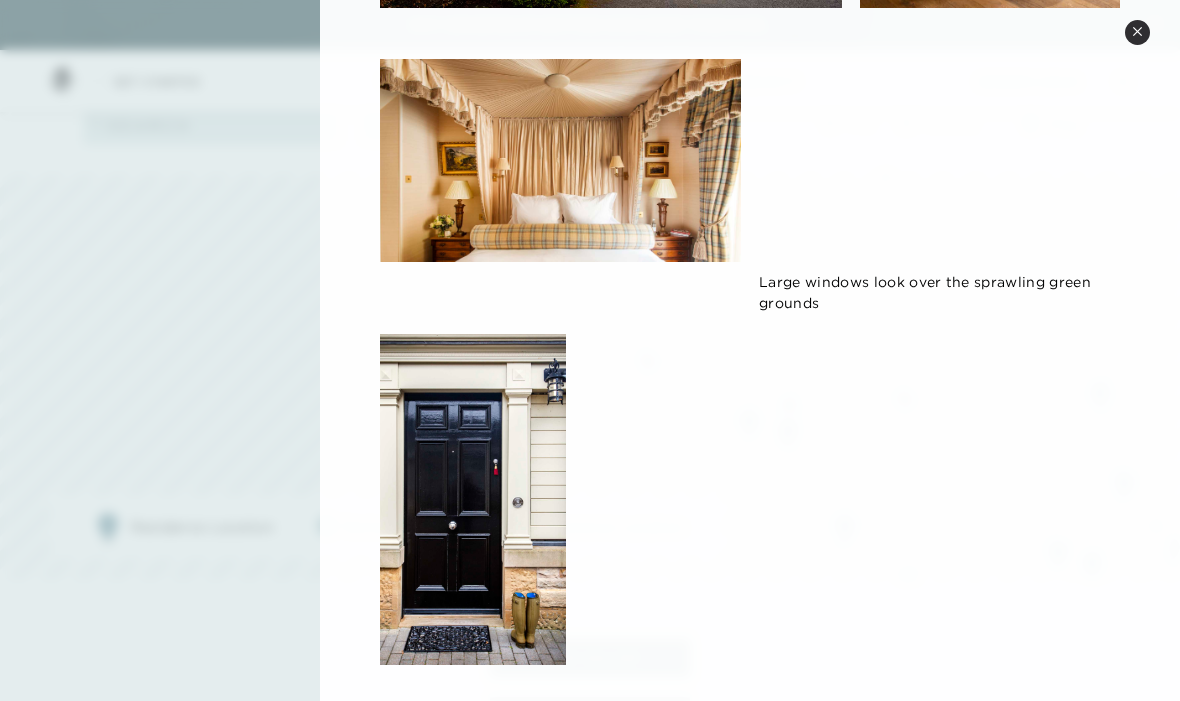 scroll, scrollTop: 1519, scrollLeft: 0, axis: vertical 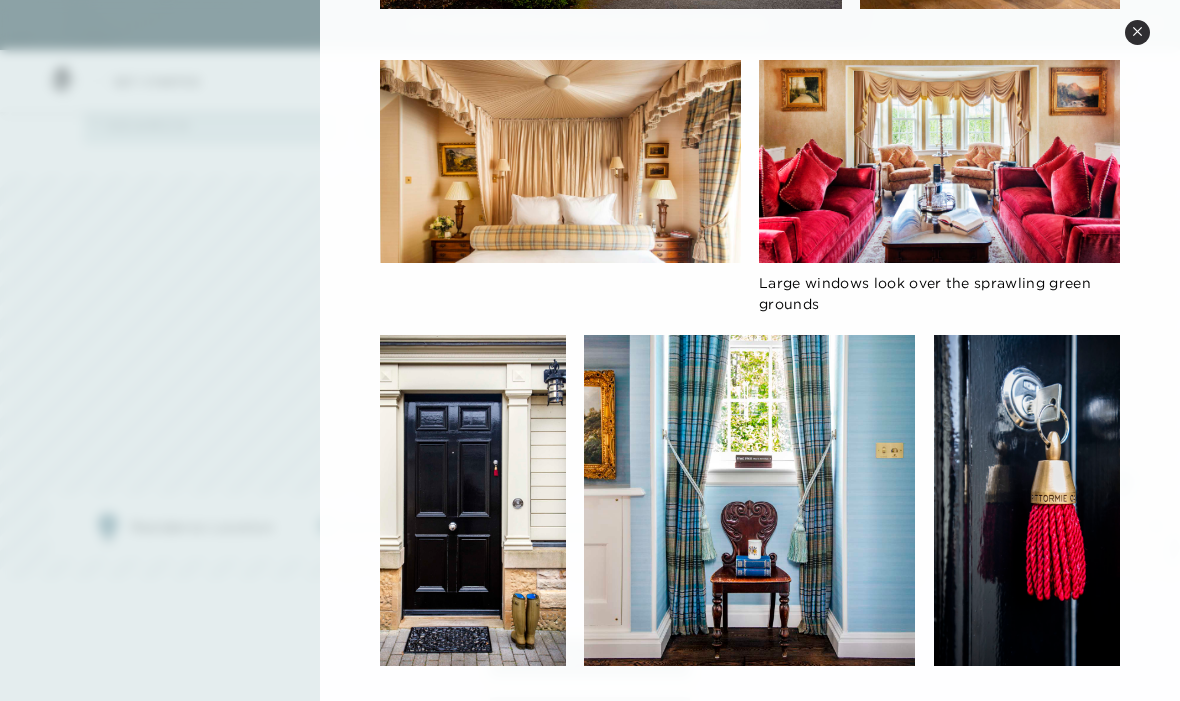 click 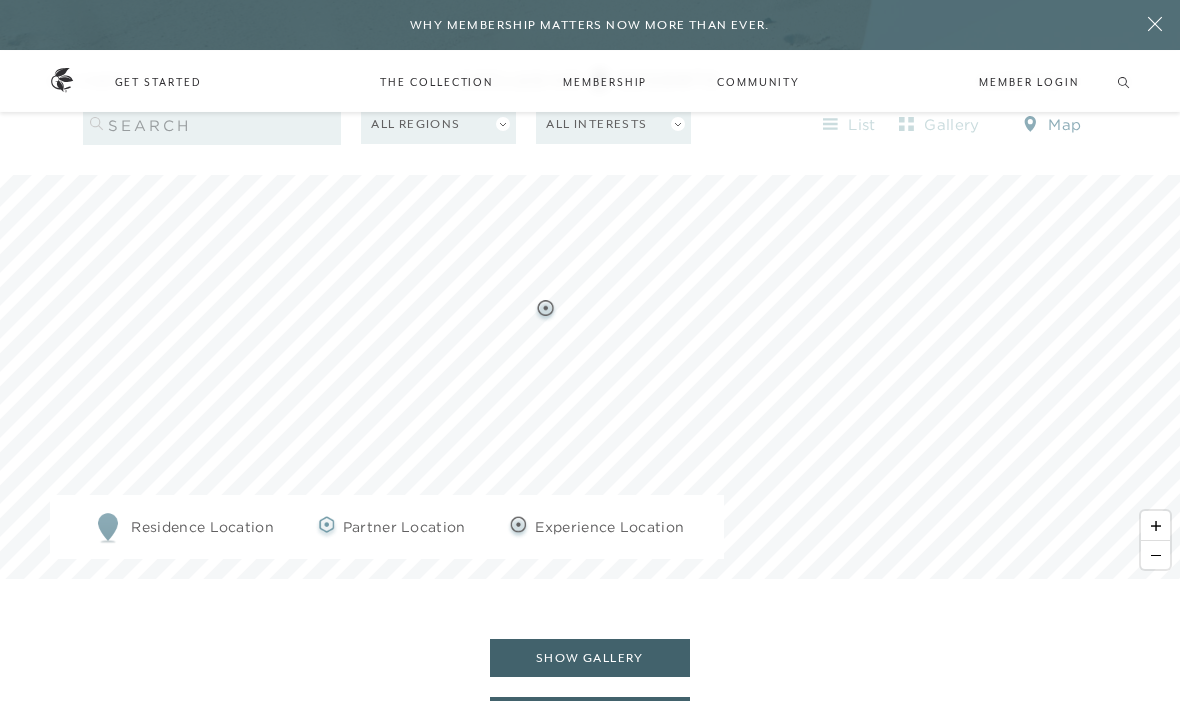 click 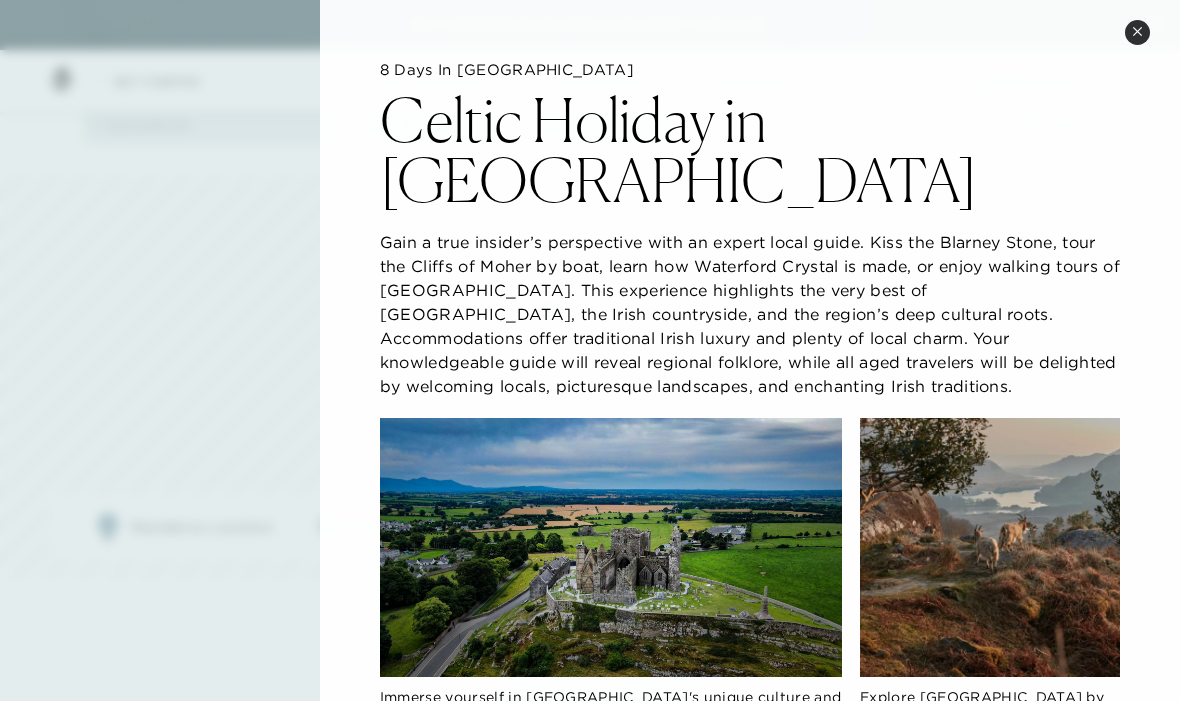 click on "Close quickview" at bounding box center [1137, 32] 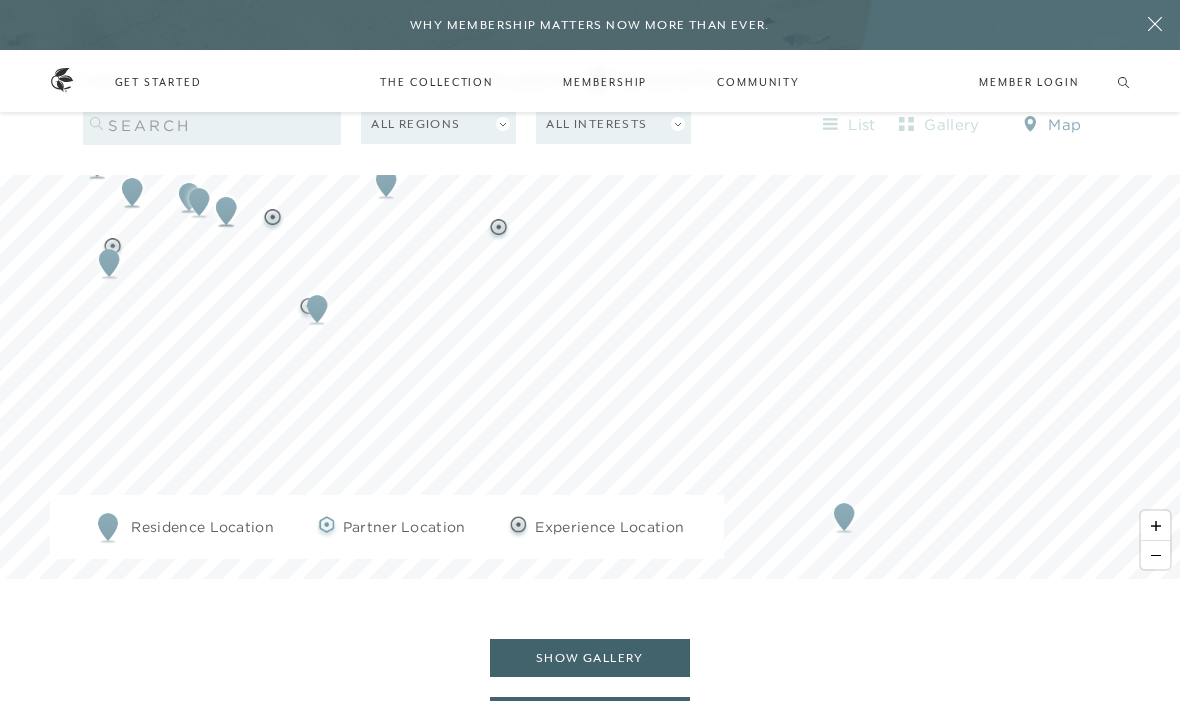 click 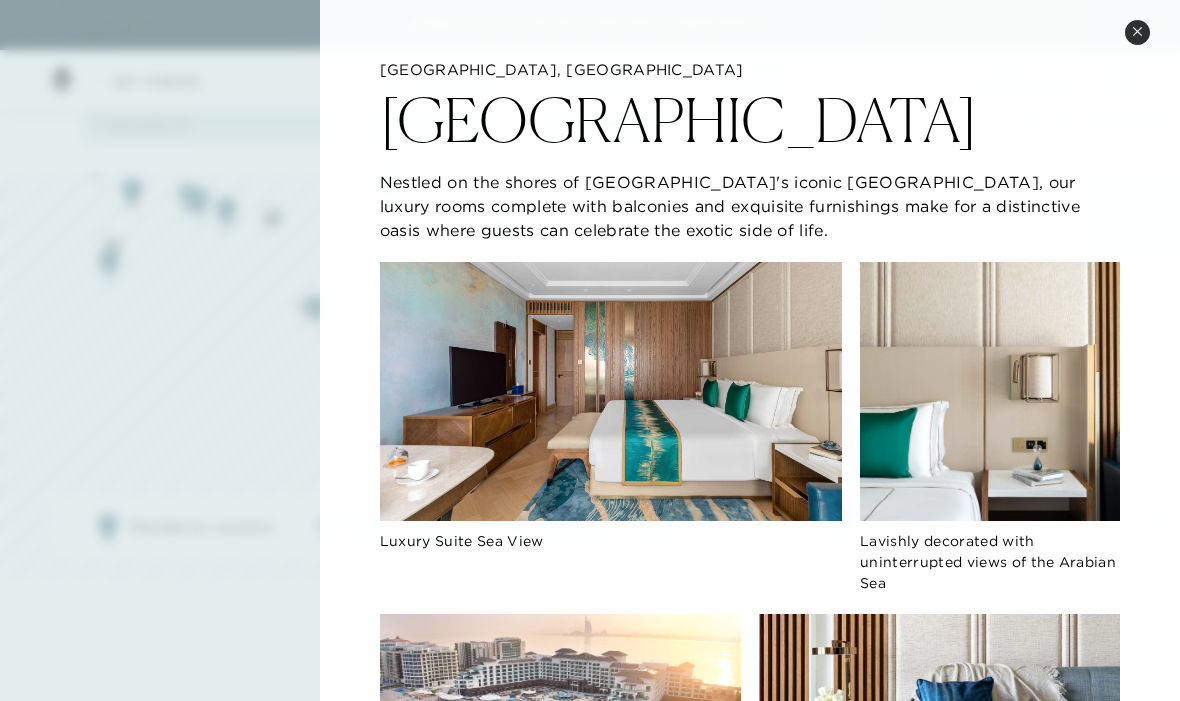 click on "Close quickview" at bounding box center [1137, 32] 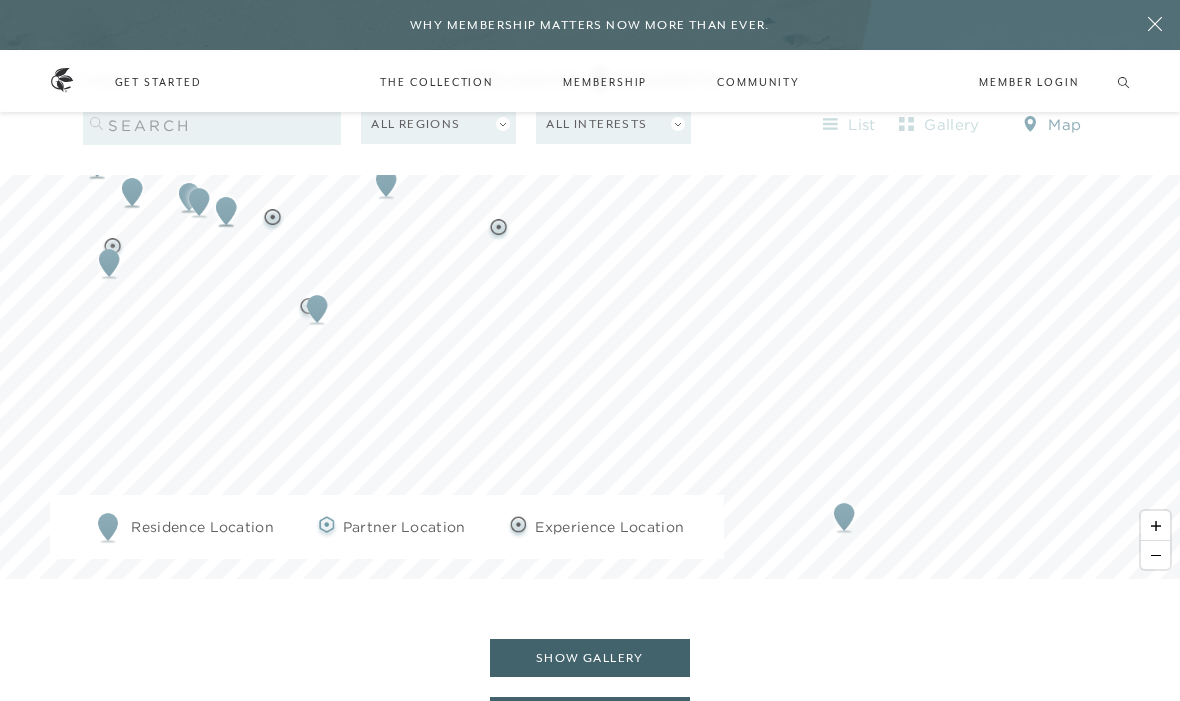 click at bounding box center [1155, 555] 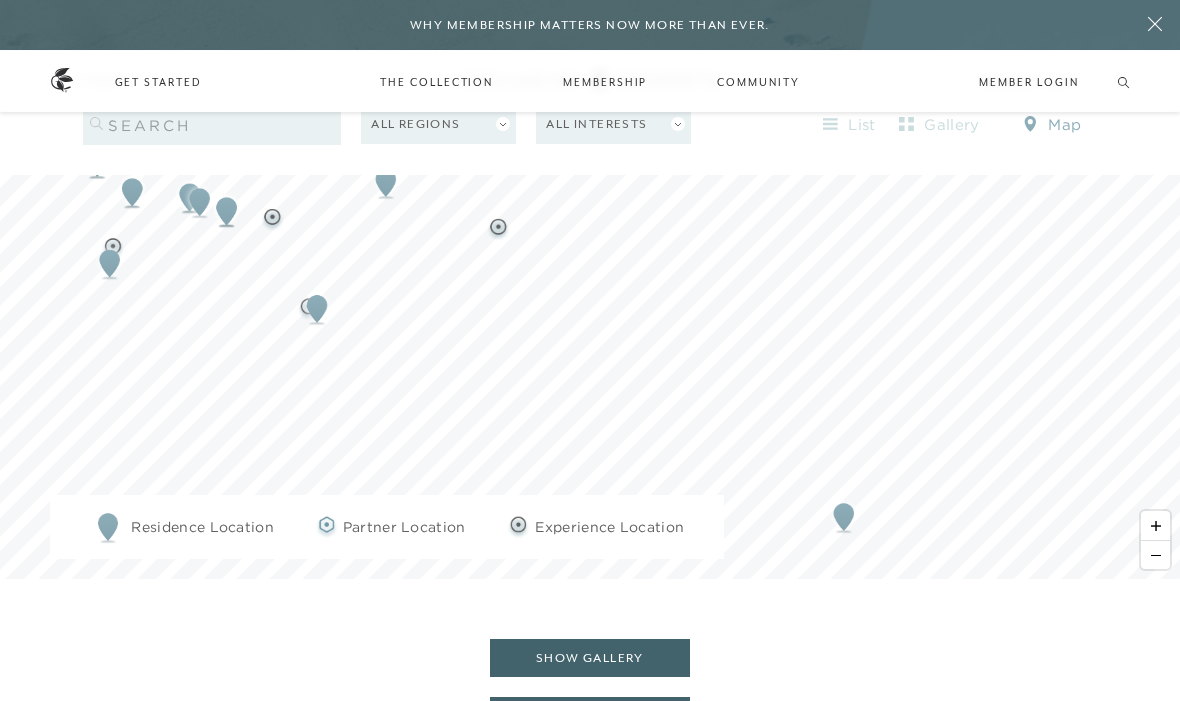 click at bounding box center (1155, 555) 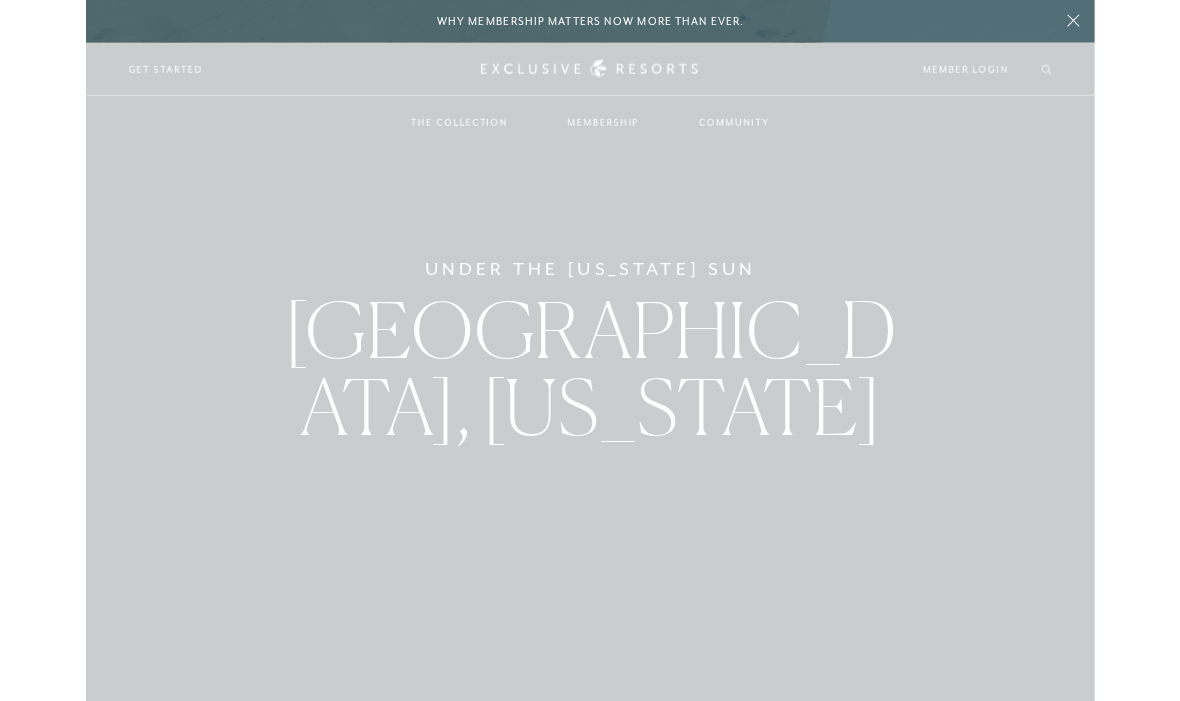 scroll, scrollTop: 0, scrollLeft: 0, axis: both 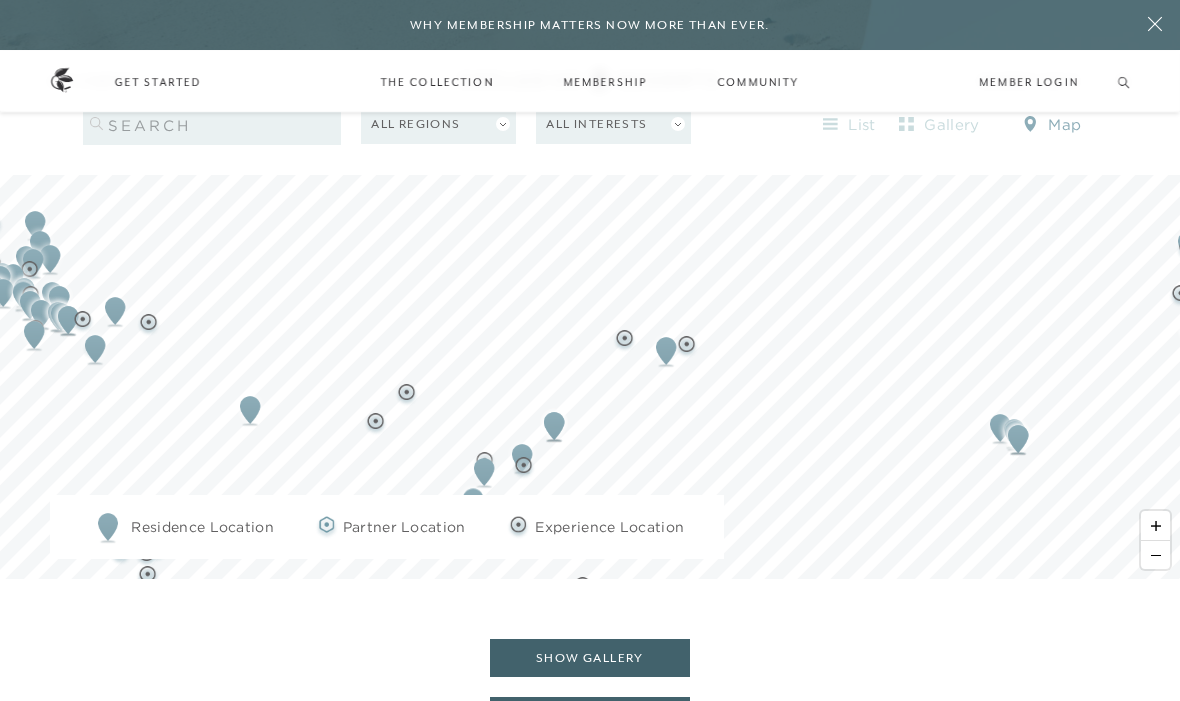 click at bounding box center [1155, 525] 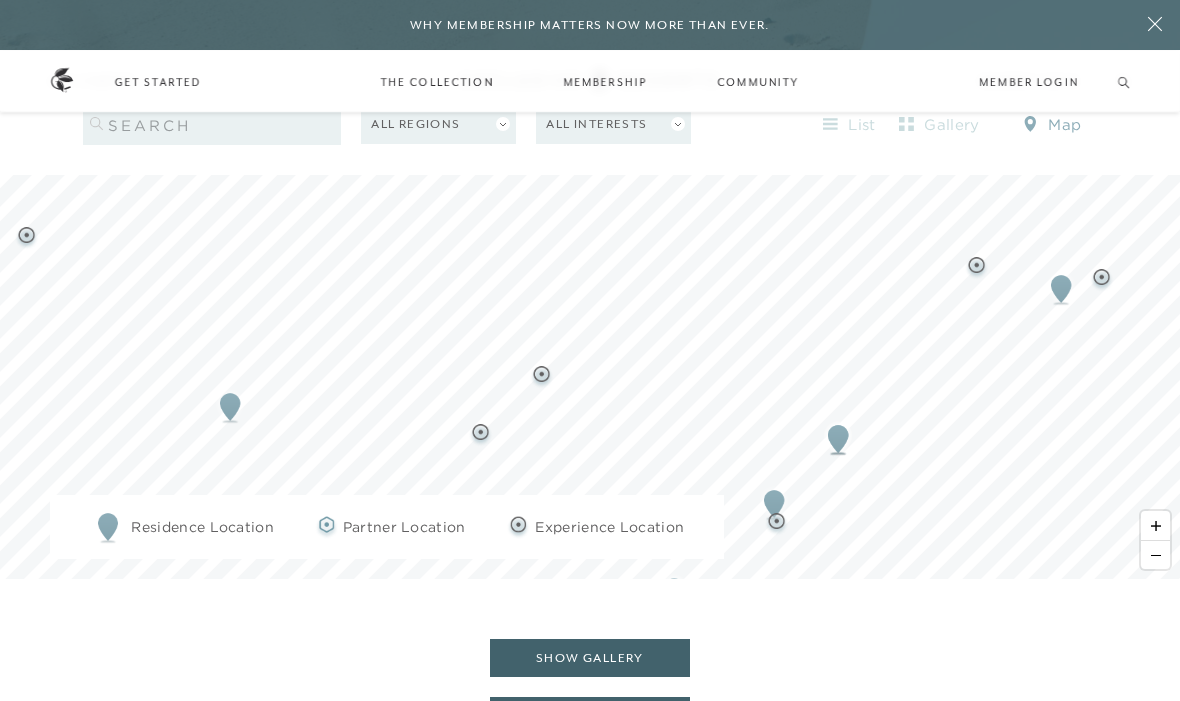 click 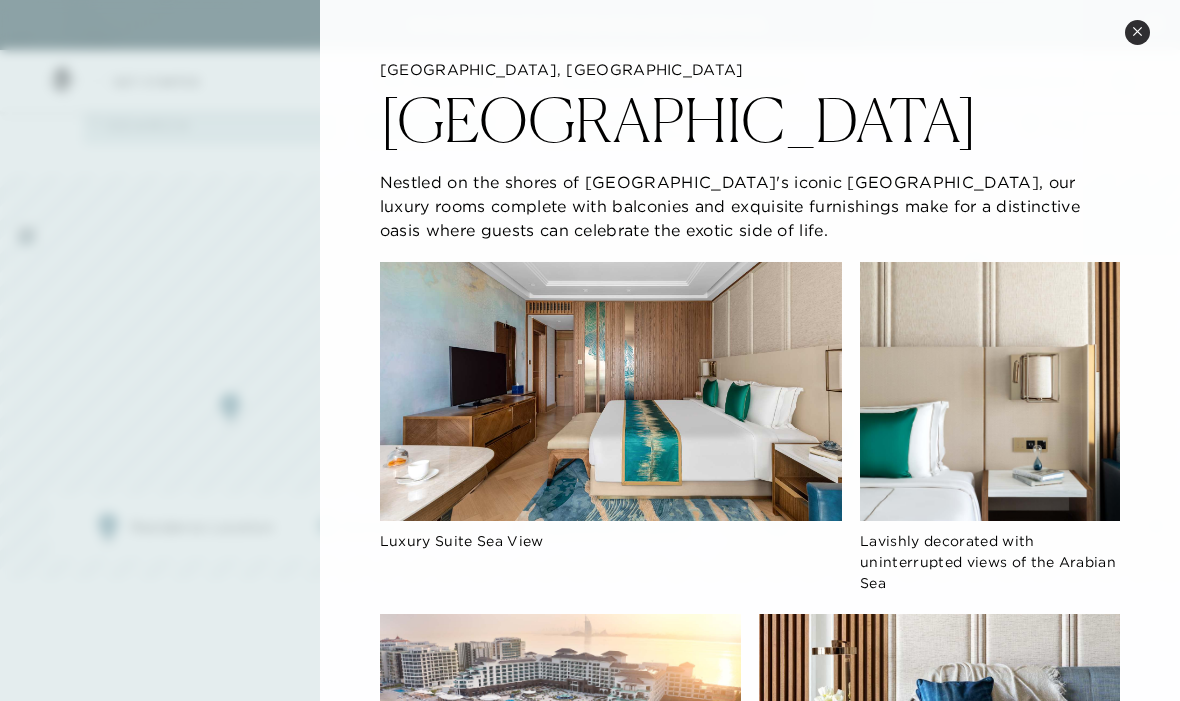 click on "Close quickview" at bounding box center [1137, 32] 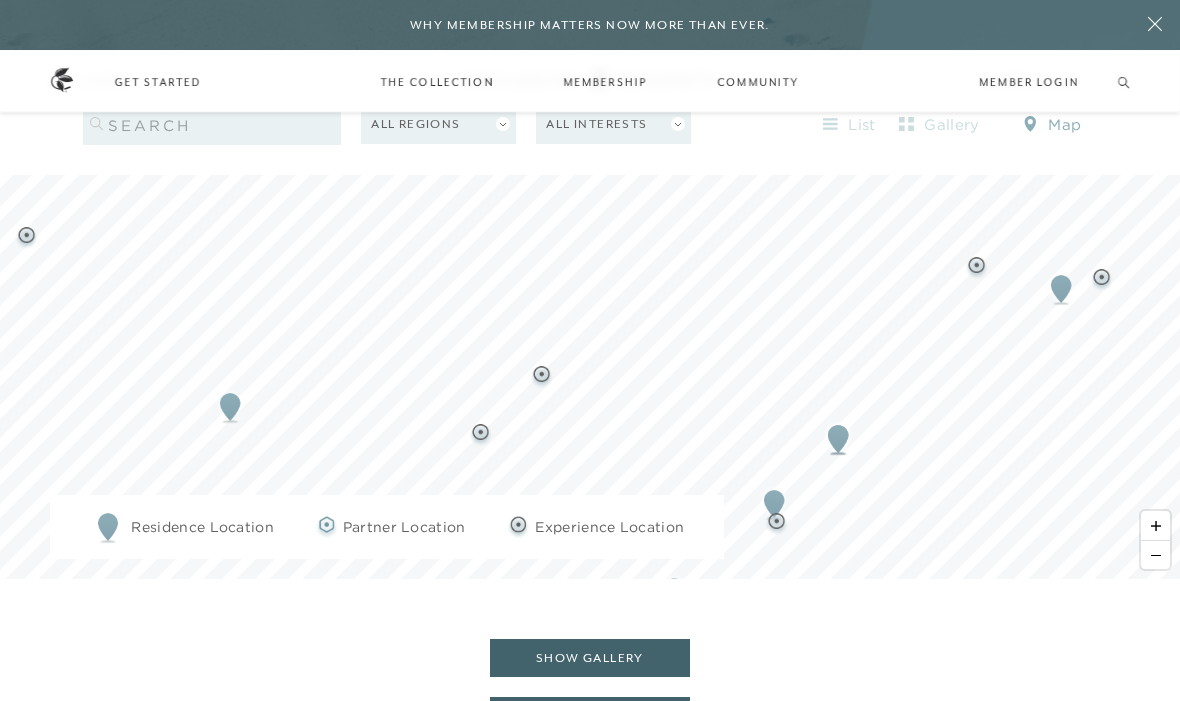 click 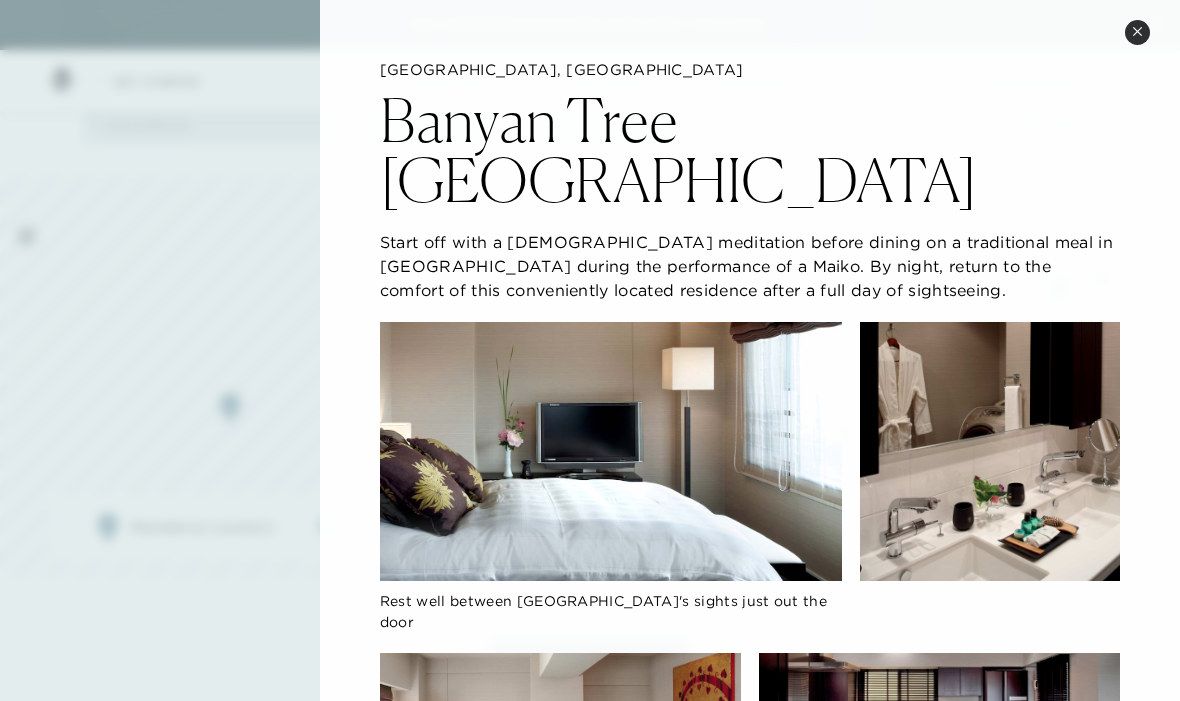 click on "Close quickview" at bounding box center [1137, 32] 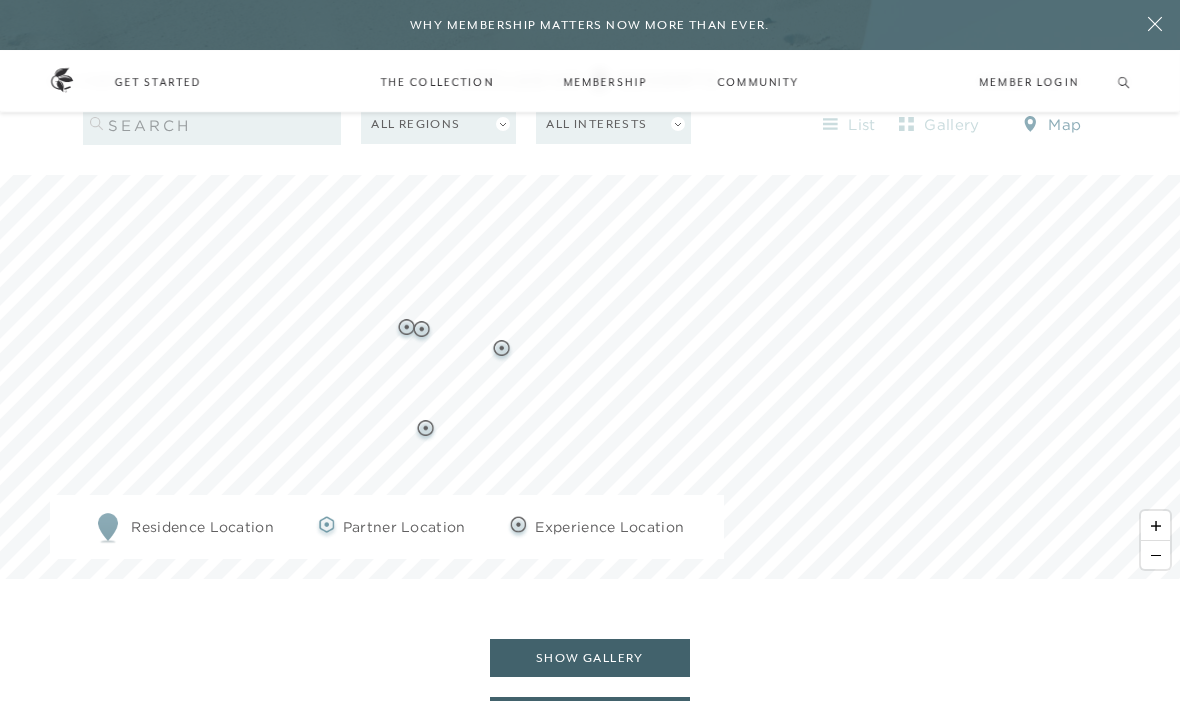 click at bounding box center [1155, 555] 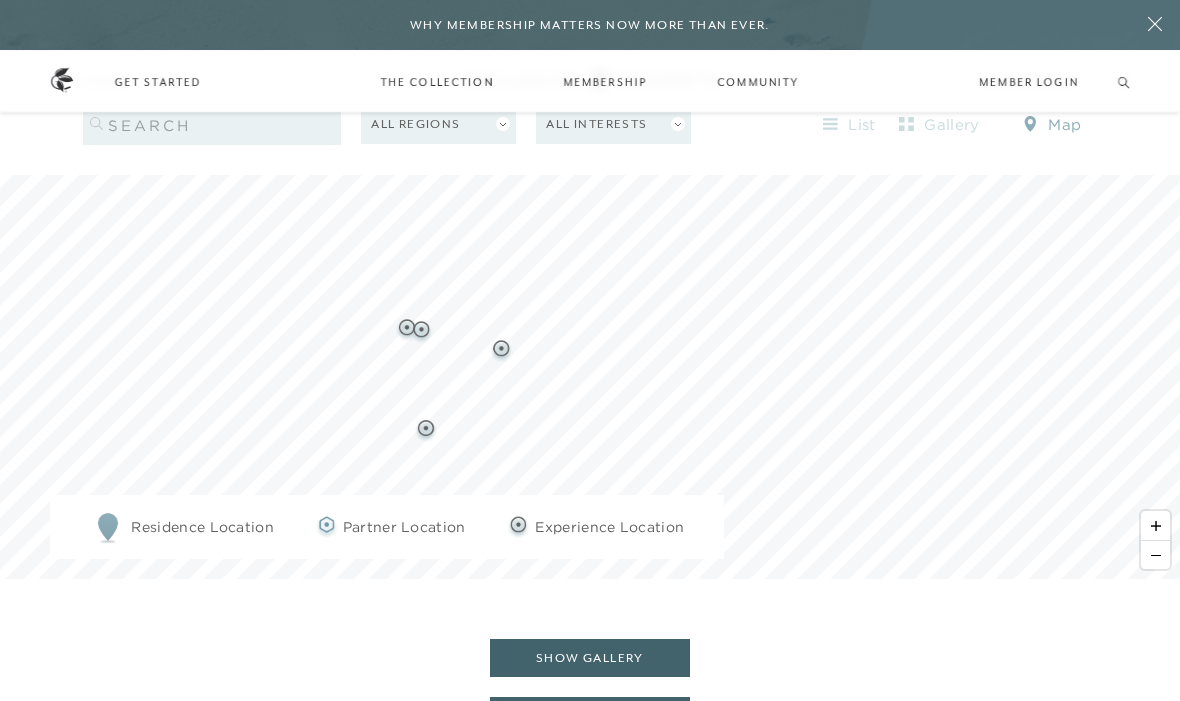 click at bounding box center [1155, 555] 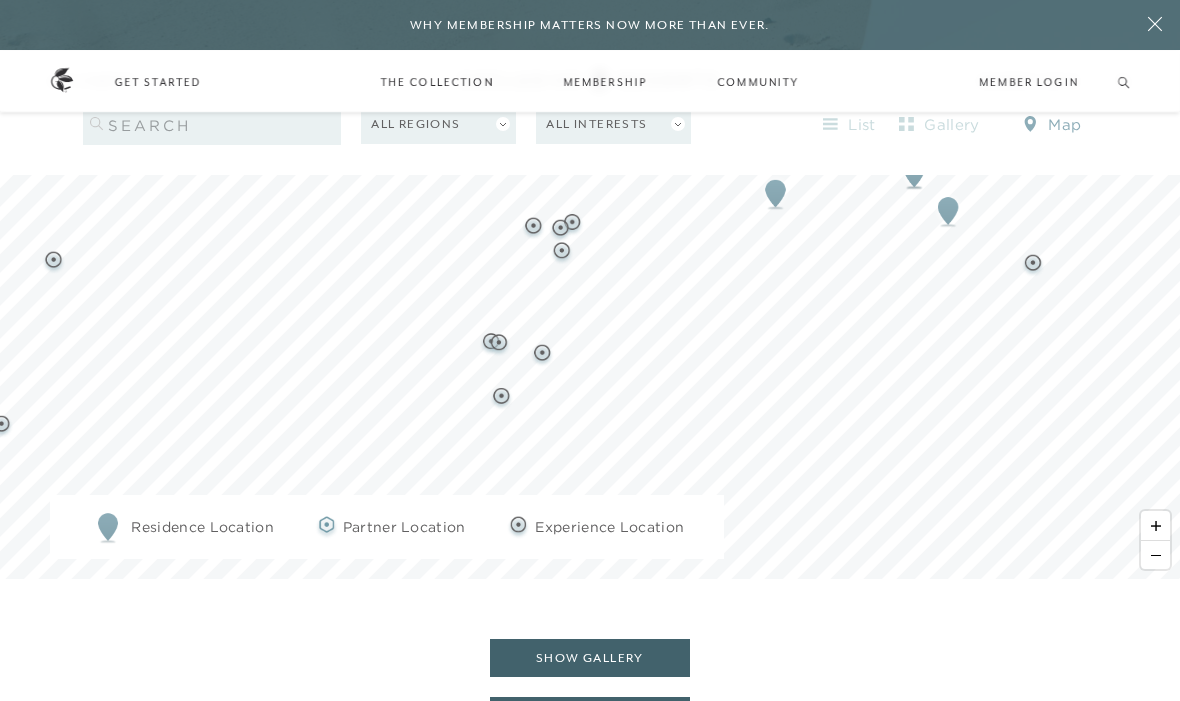 click at bounding box center (1155, 555) 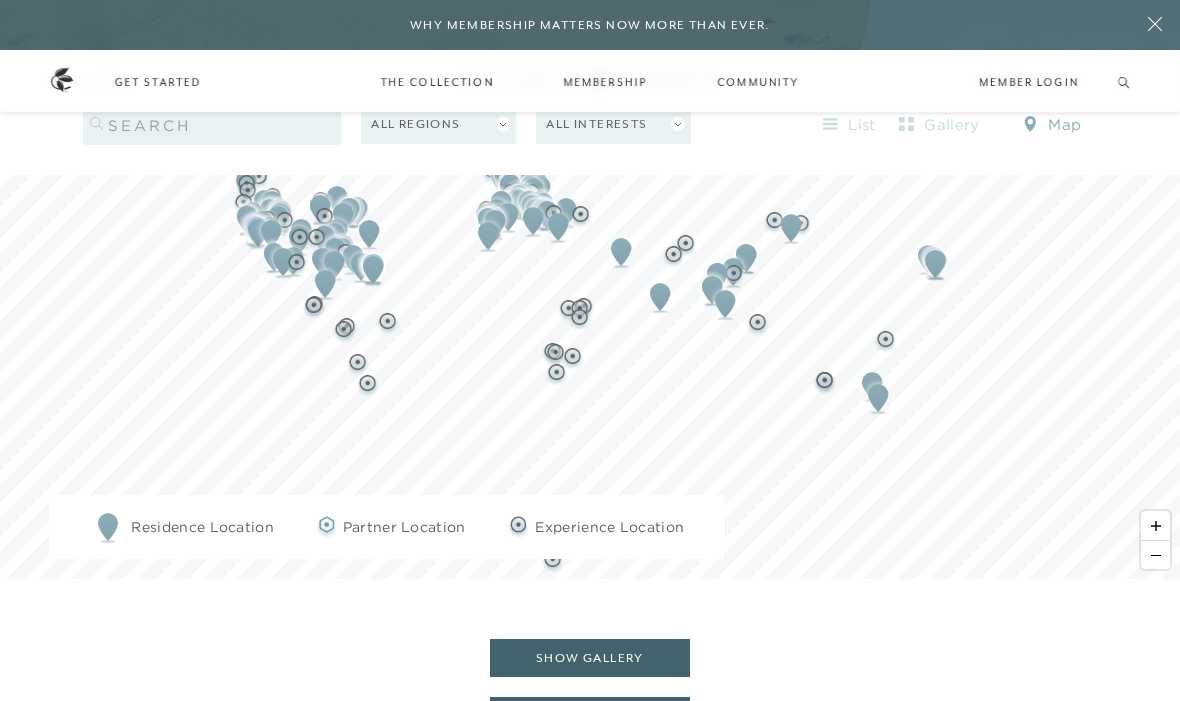click at bounding box center [1155, 525] 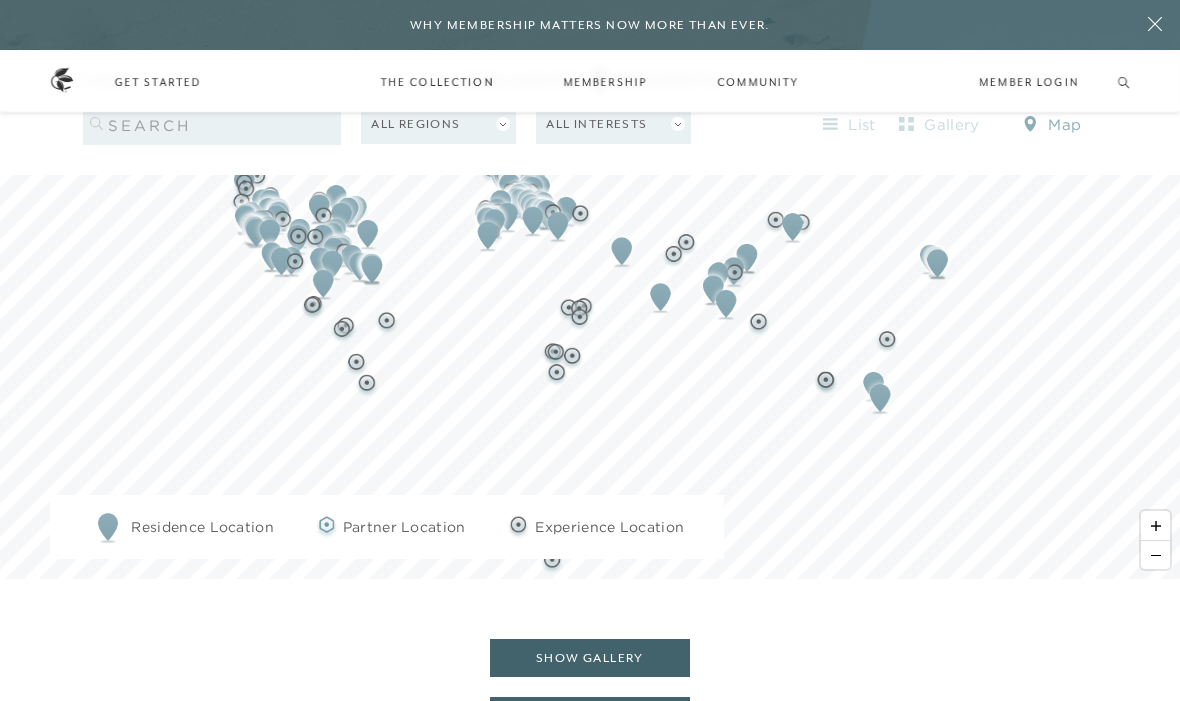 click at bounding box center (1155, 525) 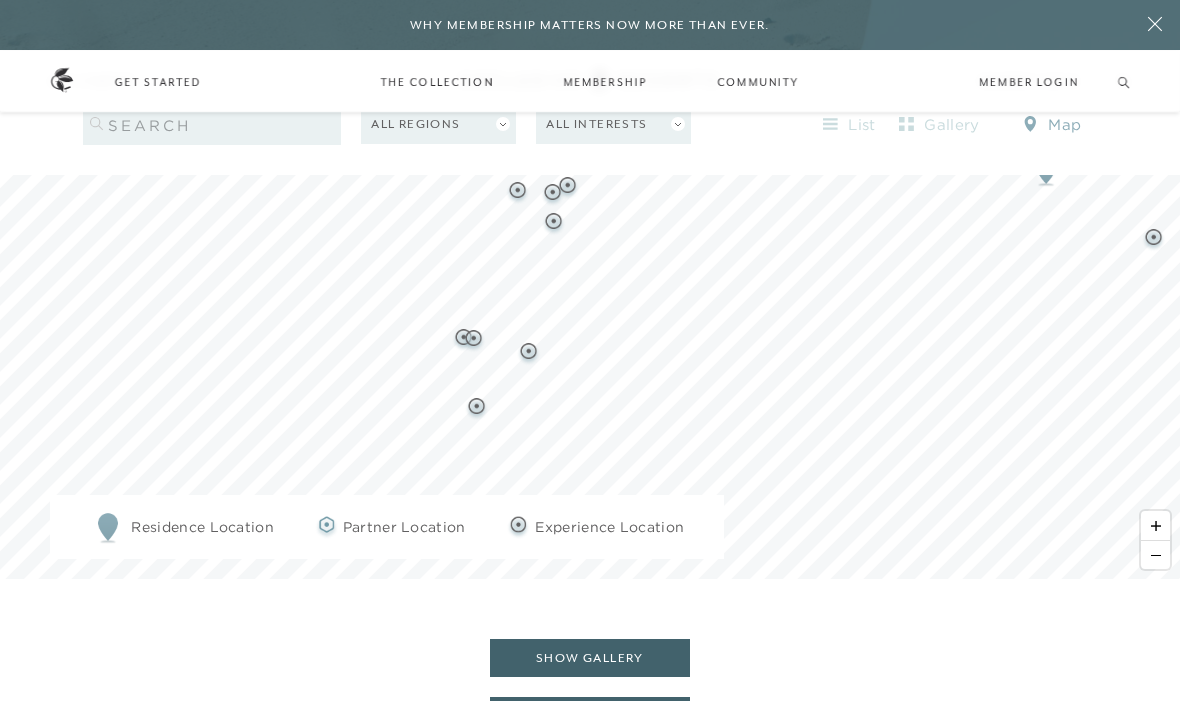 click at bounding box center [1155, 555] 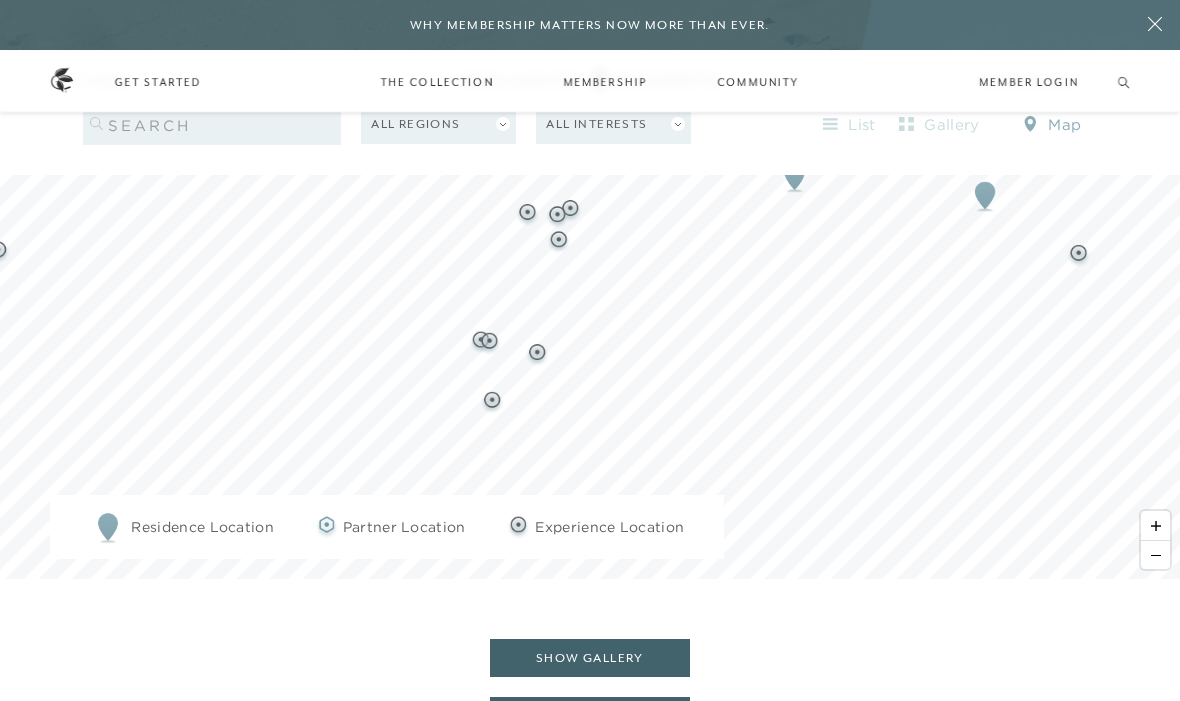 click at bounding box center (1155, 555) 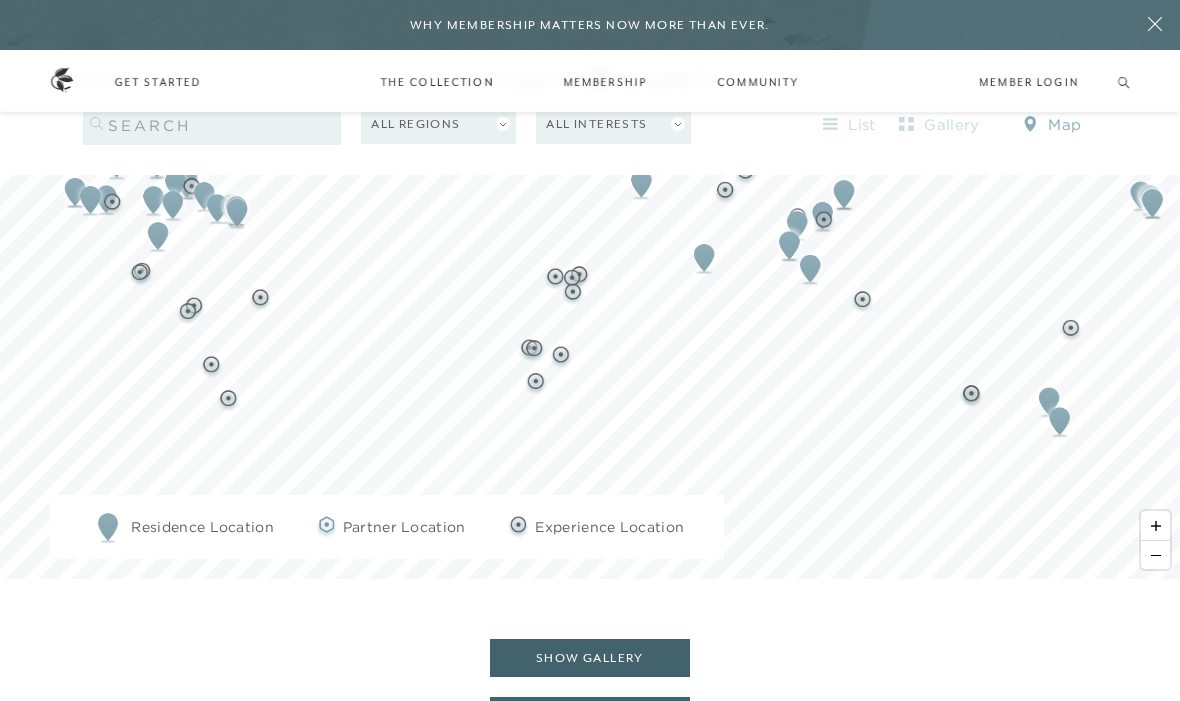 click at bounding box center [1155, 555] 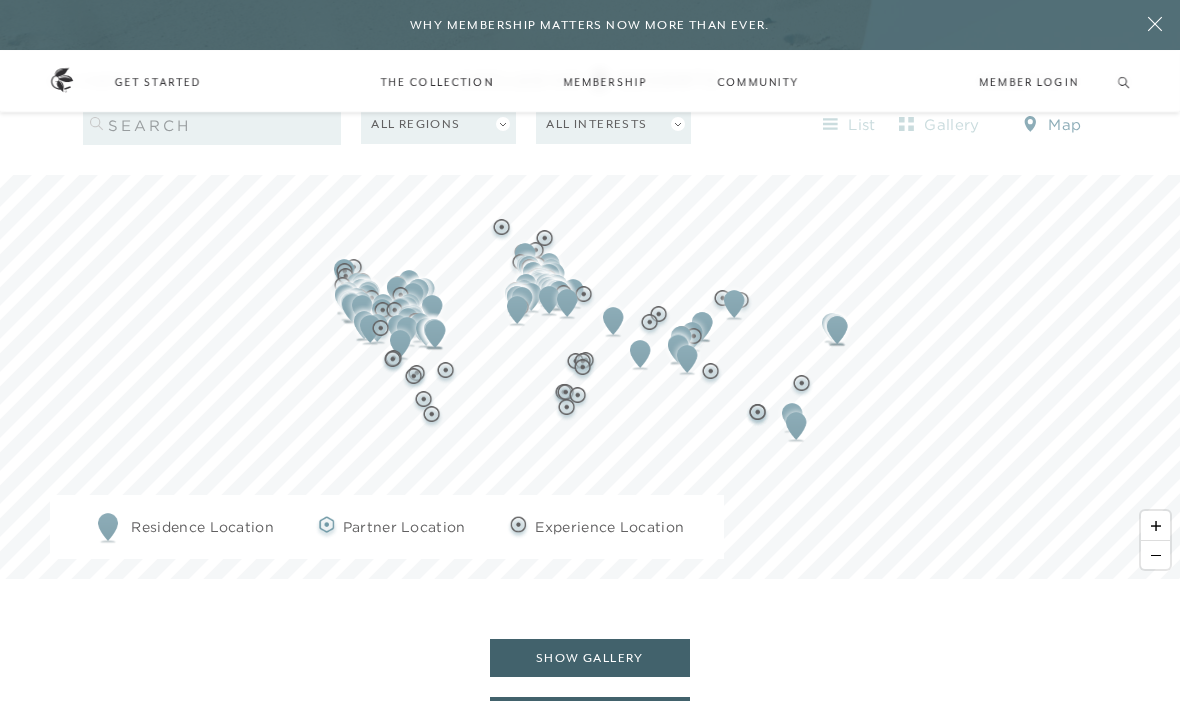 click at bounding box center [1155, 525] 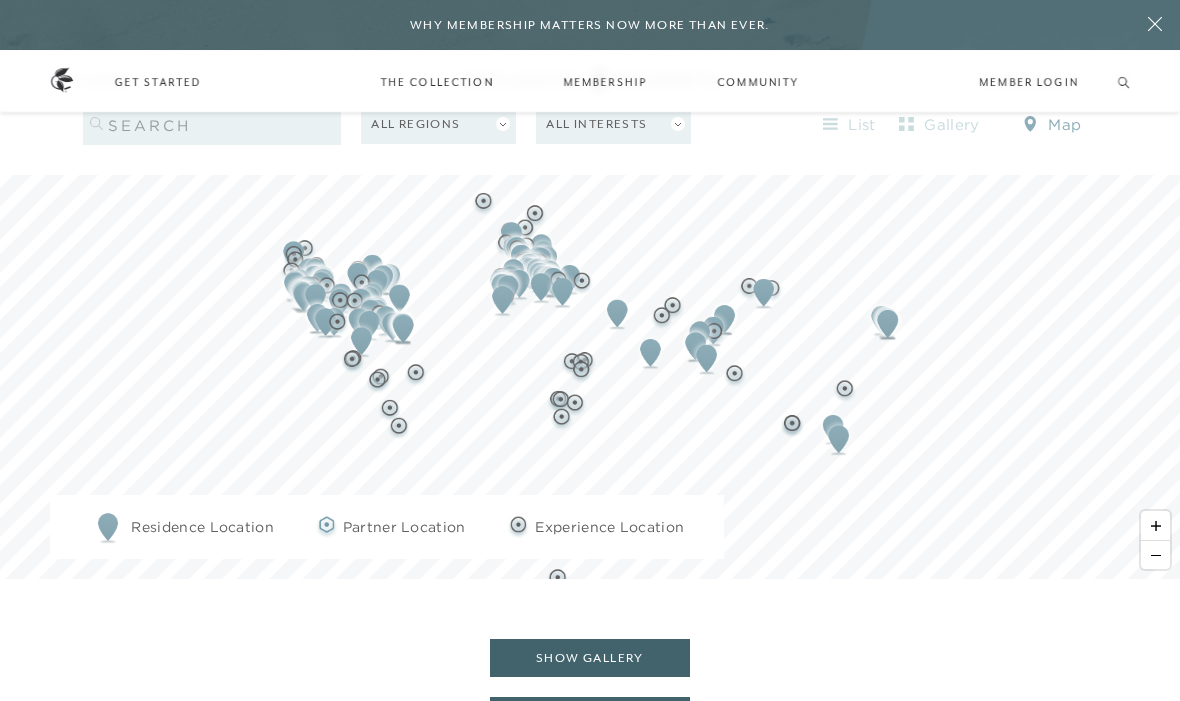 click at bounding box center [1155, 525] 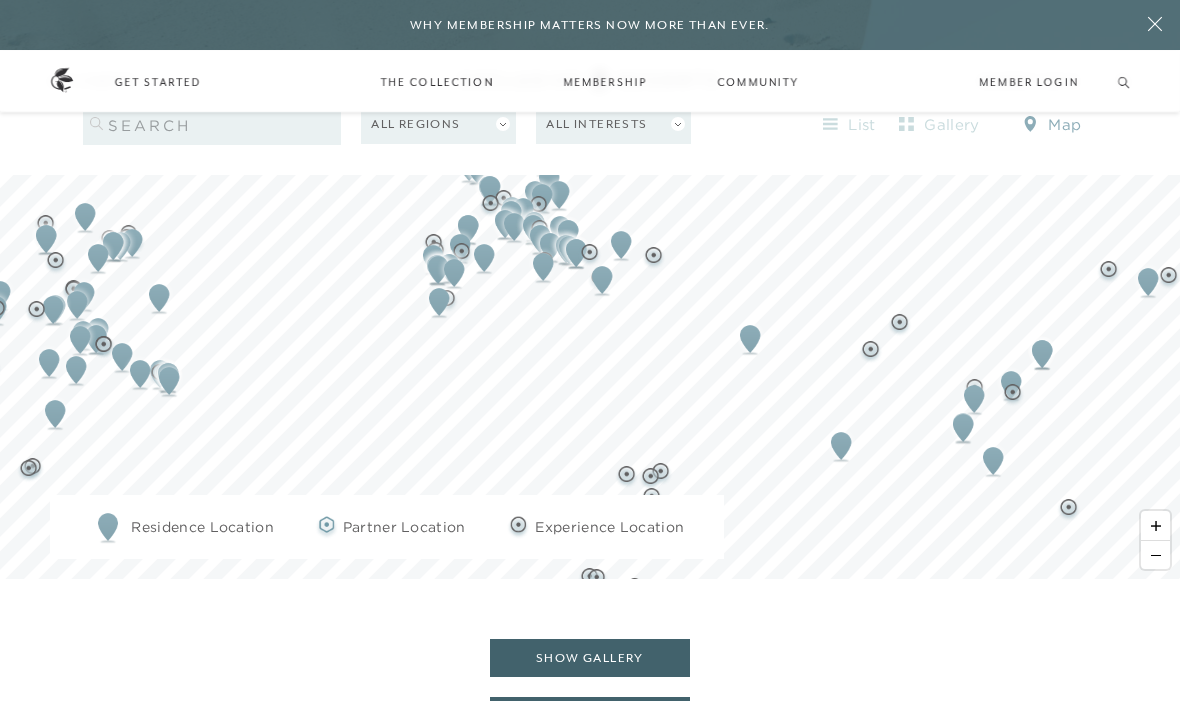 click at bounding box center (1155, 525) 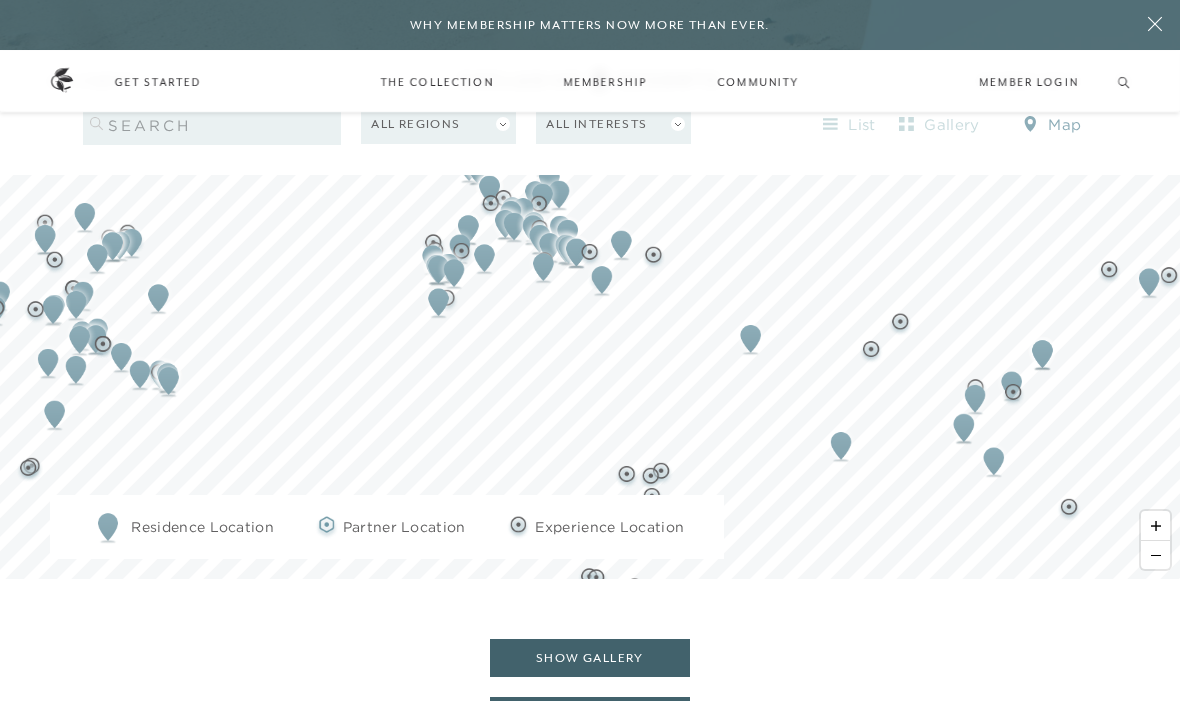 click at bounding box center (1155, 525) 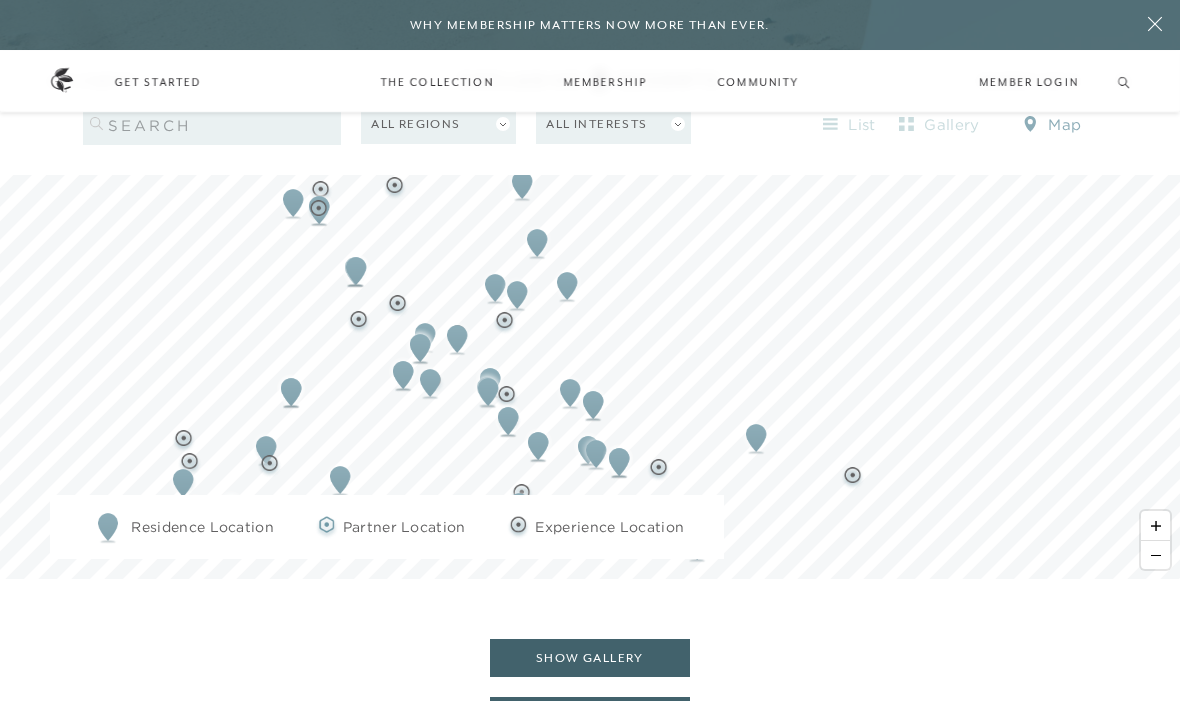 click at bounding box center (1155, 525) 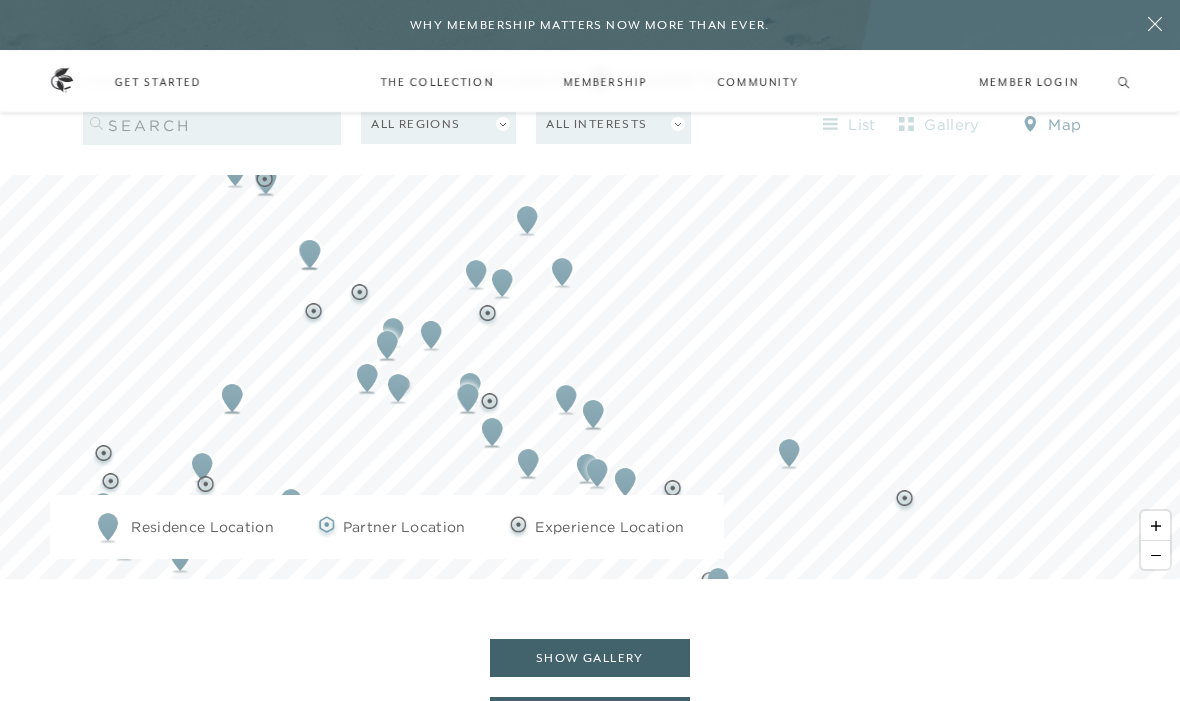 click at bounding box center [1155, 525] 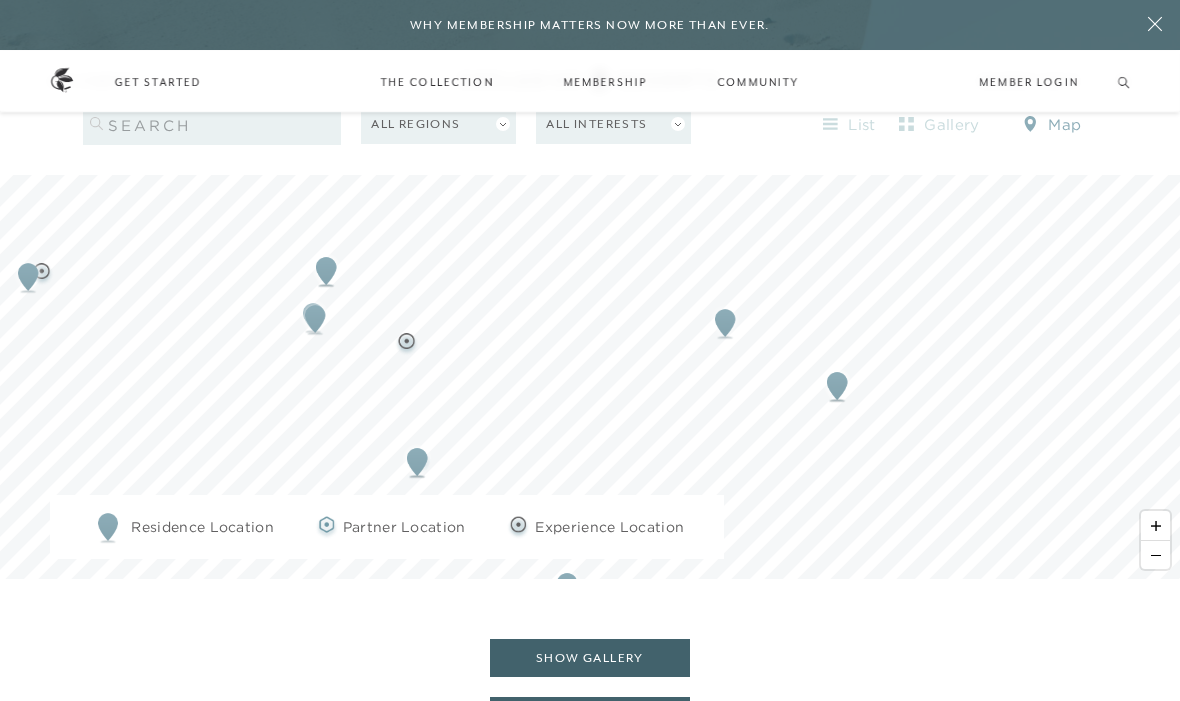 click 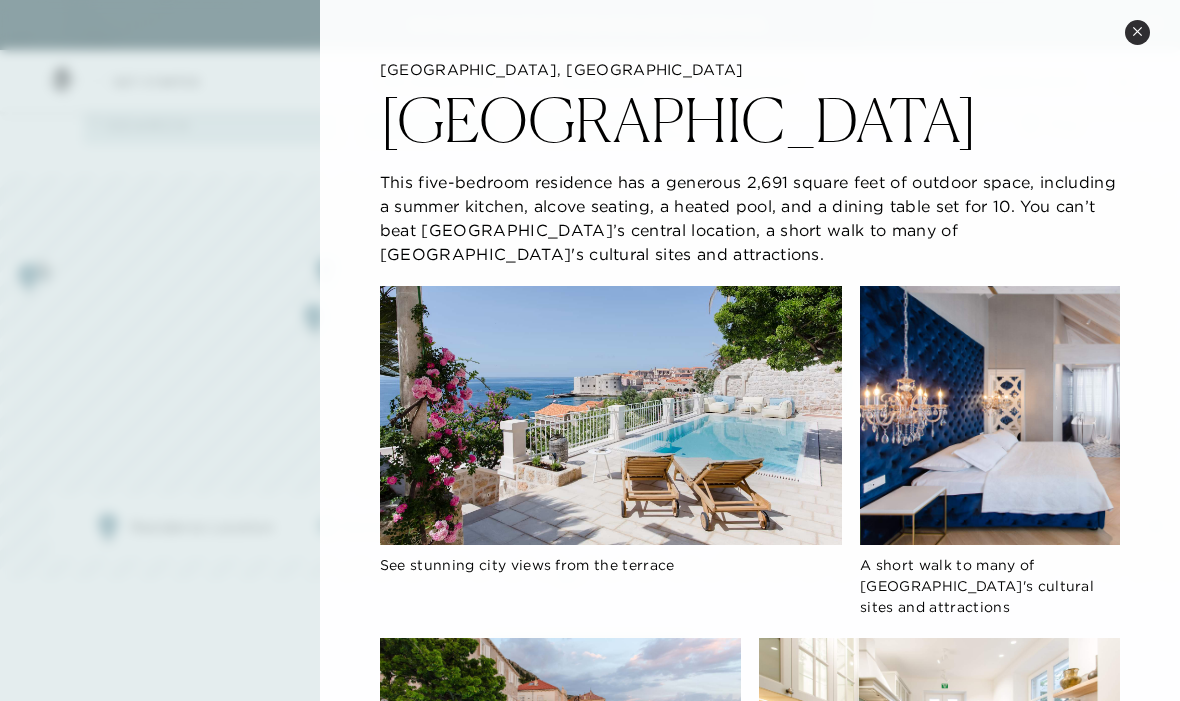 click on "Close quickview" at bounding box center [1137, 32] 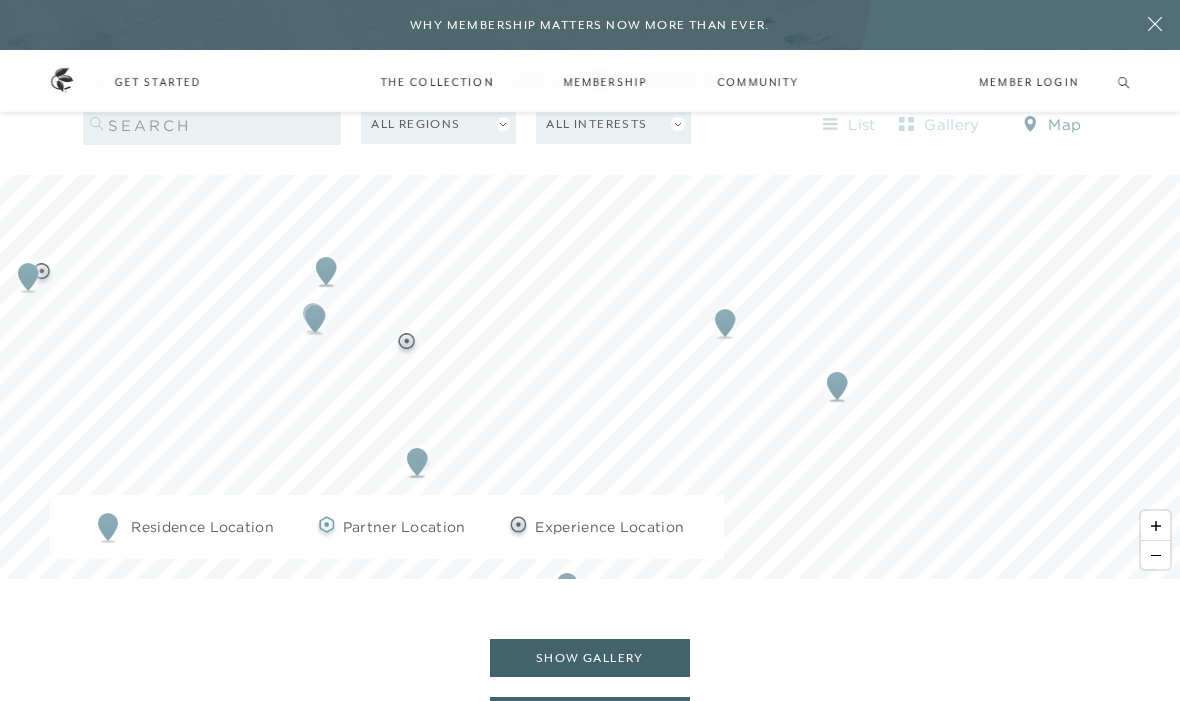 click 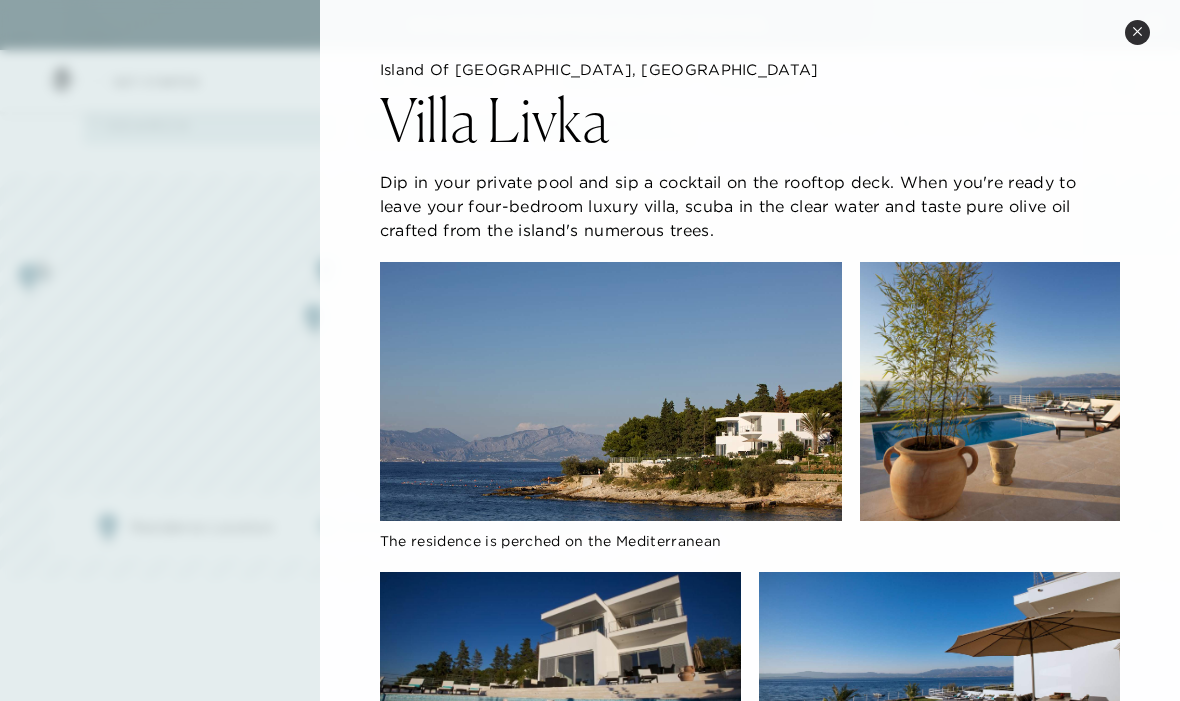 click on "Island of [GEOGRAPHIC_DATA], [GEOGRAPHIC_DATA] [GEOGRAPHIC_DATA] Dip in your private pool and sip a cocktail on the rooftop deck. When you're ready to leave your four-bedroom luxury villa, scuba in the clear water and taste pure olive oil crafted from the island's numerous trees. The residence is perched on the Mediterranean   Enjoy multiple balconies and rooftop terrace Plunge into the private pool" 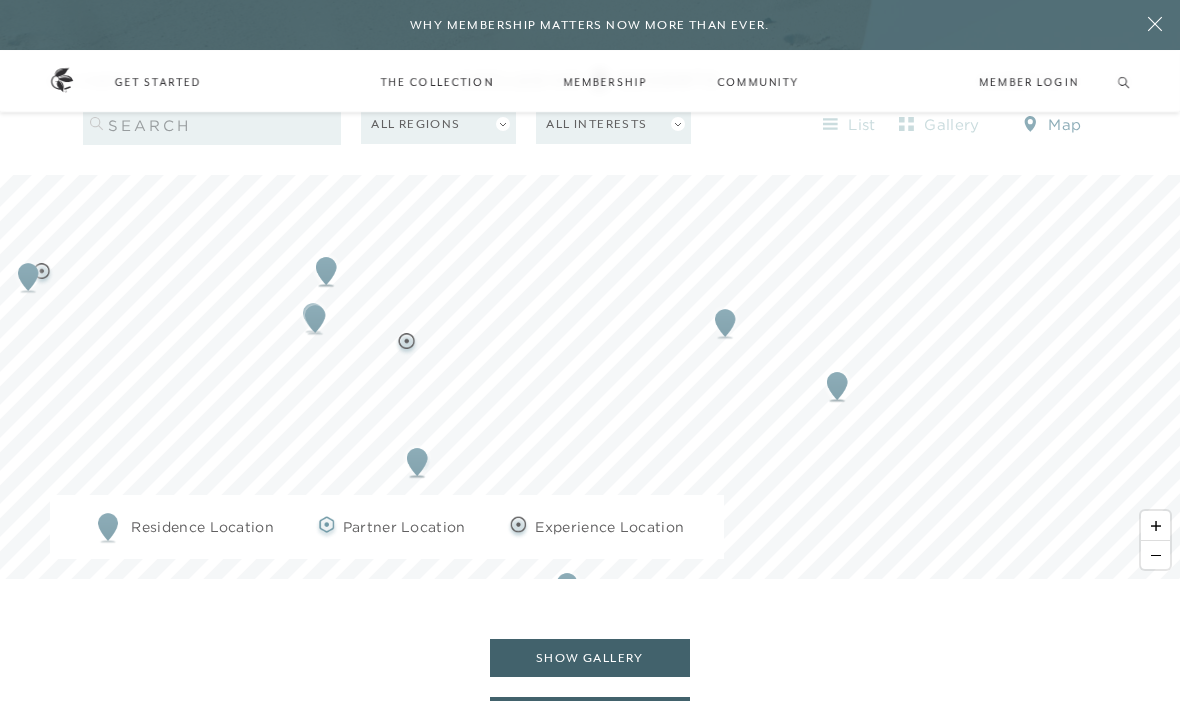 click 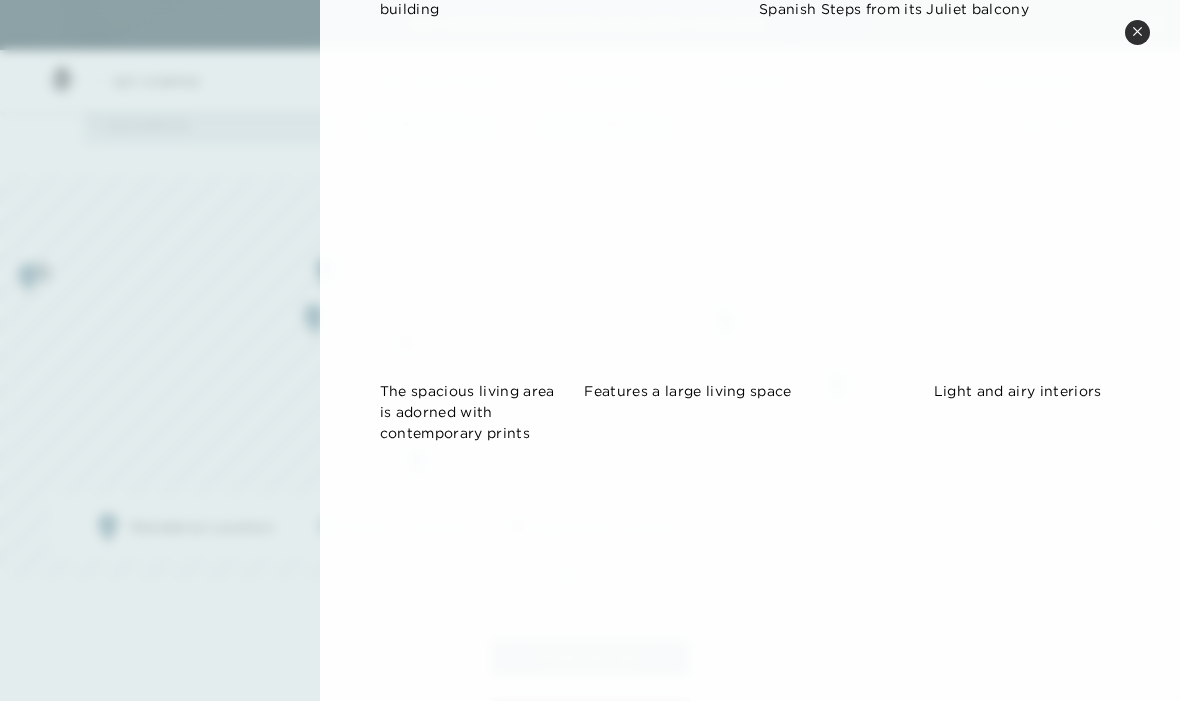 scroll, scrollTop: 995, scrollLeft: 0, axis: vertical 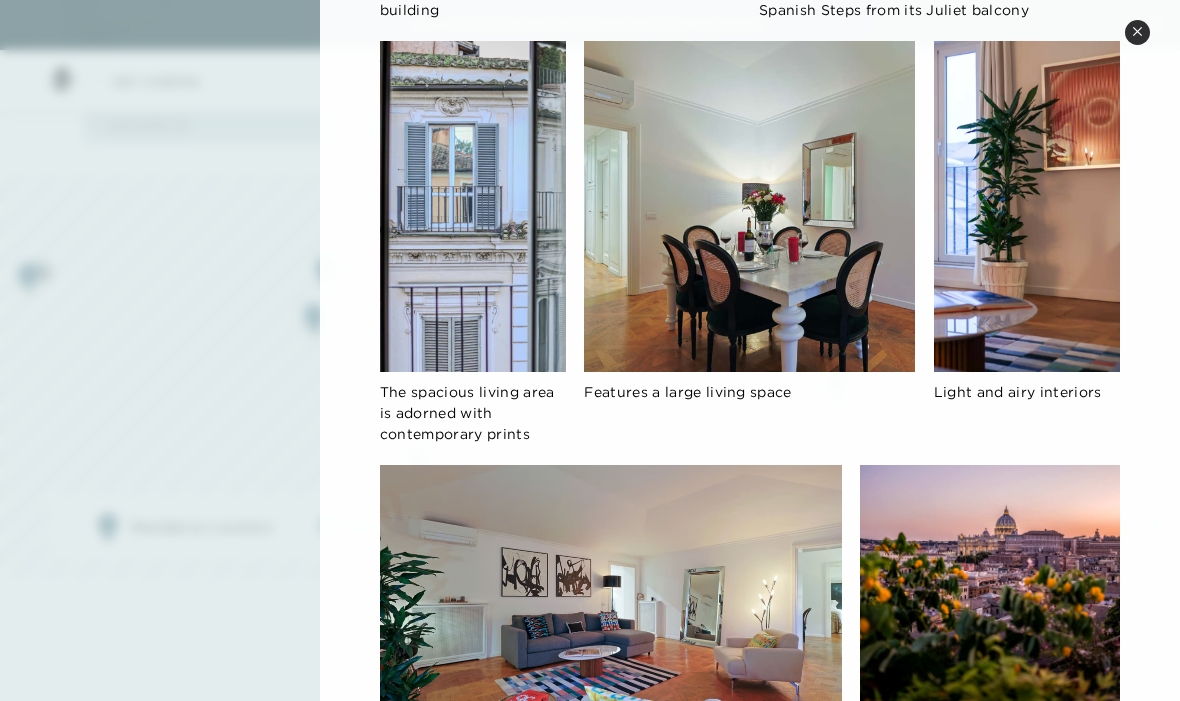 click on "[GEOGRAPHIC_DATA], [GEOGRAPHIC_DATA] The Hideaways Club: [GEOGRAPHIC_DATA], [GEOGRAPHIC_DATA] Situated on the prestigious [GEOGRAPHIC_DATA], this two-bedroom apartment boasts stunning views of the Spanish Steps and is surrounded by the epicenter of fashion, culture, and history. Located on the fourth floor of an attractive old building, the apartment boasts stunning views of the Spanish Steps from its Juliet balcony and is adorned with a large living space, a separate dining area, and a well-equipped kitchen. The Spanish Steps apartment is a luxurious two-bedroom residence The space comfortably sleeps four guests Located on the fourth floor of an attractive old building The apartment boasts stunning views of the Spanish Steps from its Juliet balcony The spacious living area is adorned with contemporary prints Features a large living space Light and airy interiors Enjoy a separate dining area and a well-equipped kitchen Plus execptional views of [GEOGRAPHIC_DATA]" 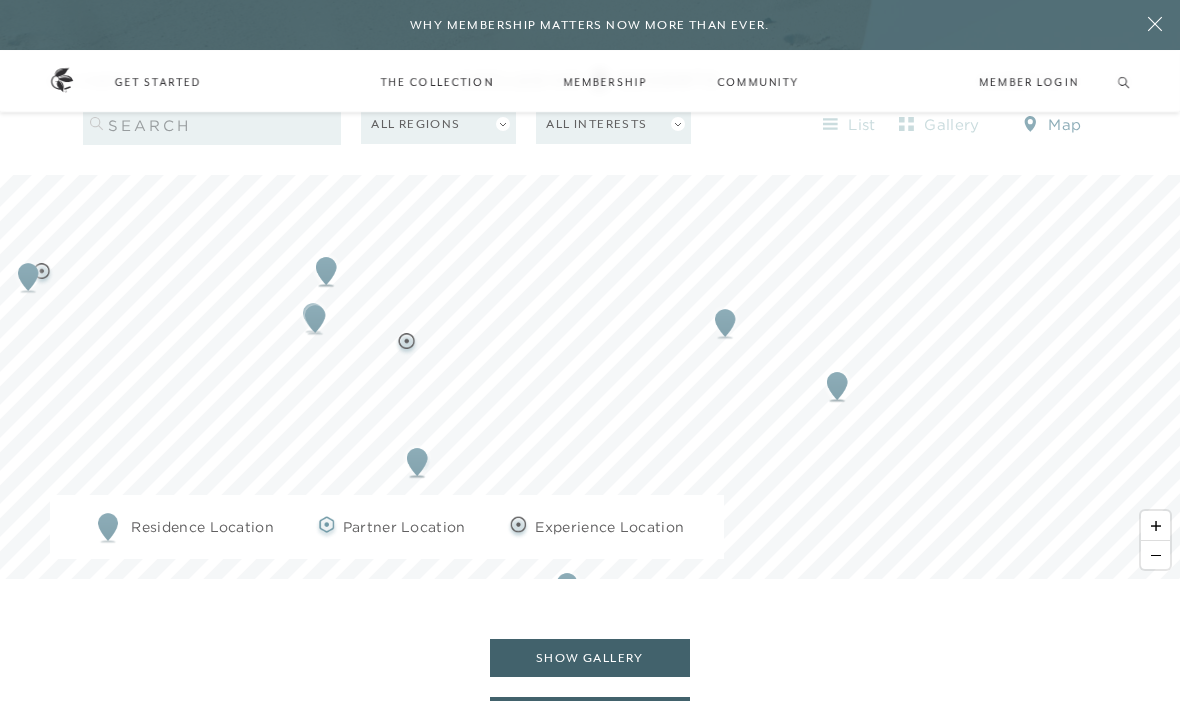 click 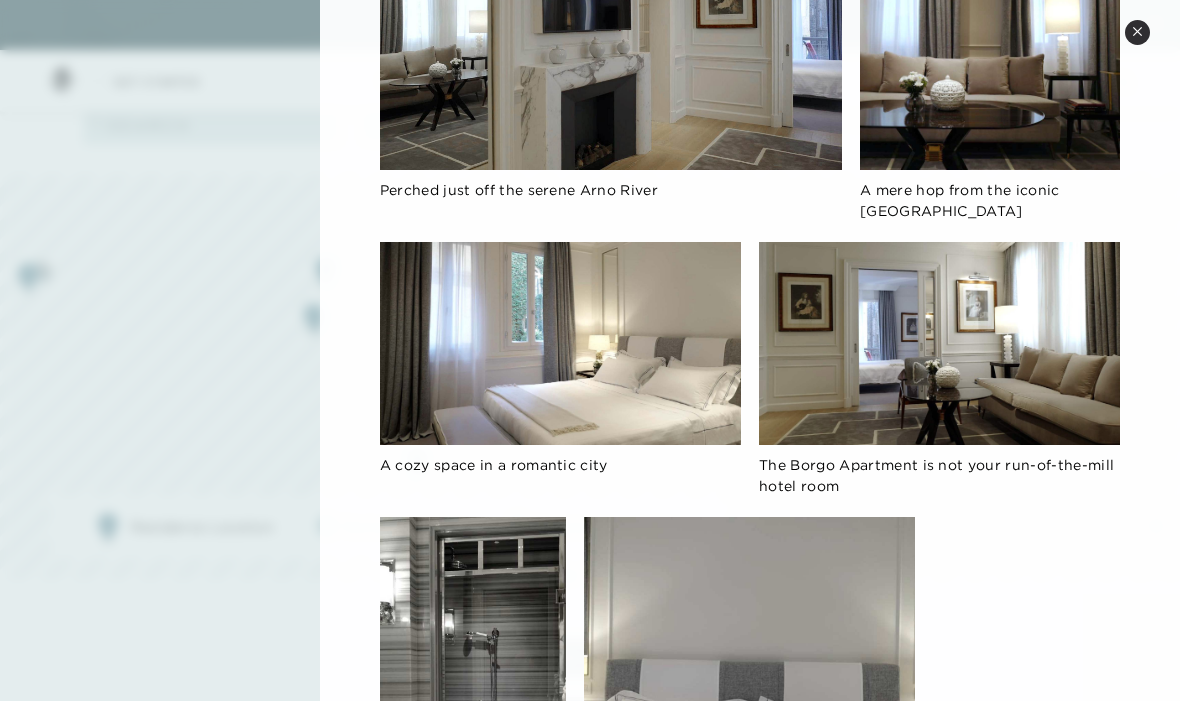 scroll, scrollTop: 433, scrollLeft: 0, axis: vertical 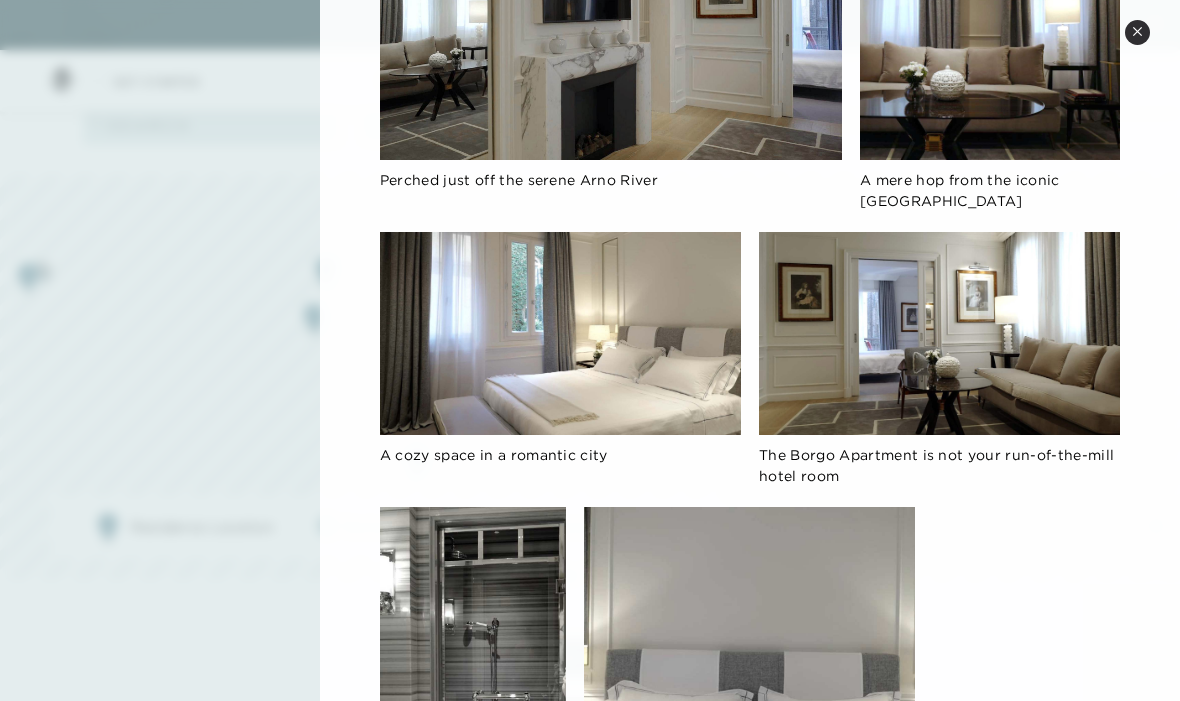 click 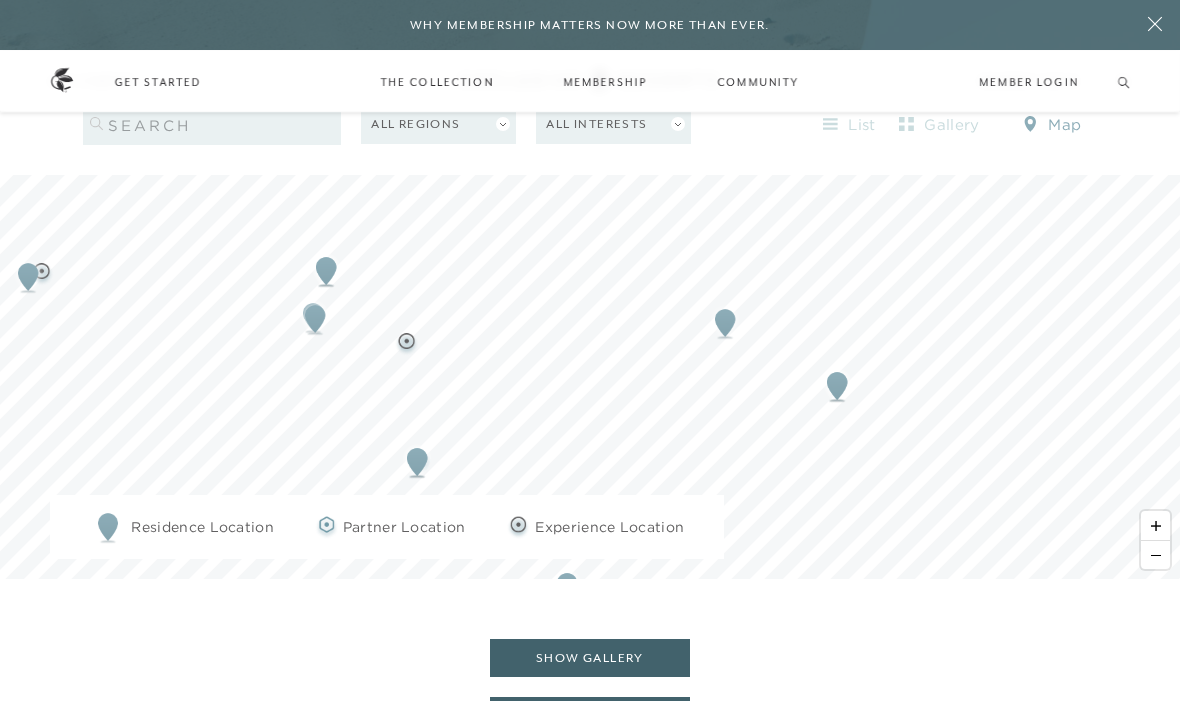 click 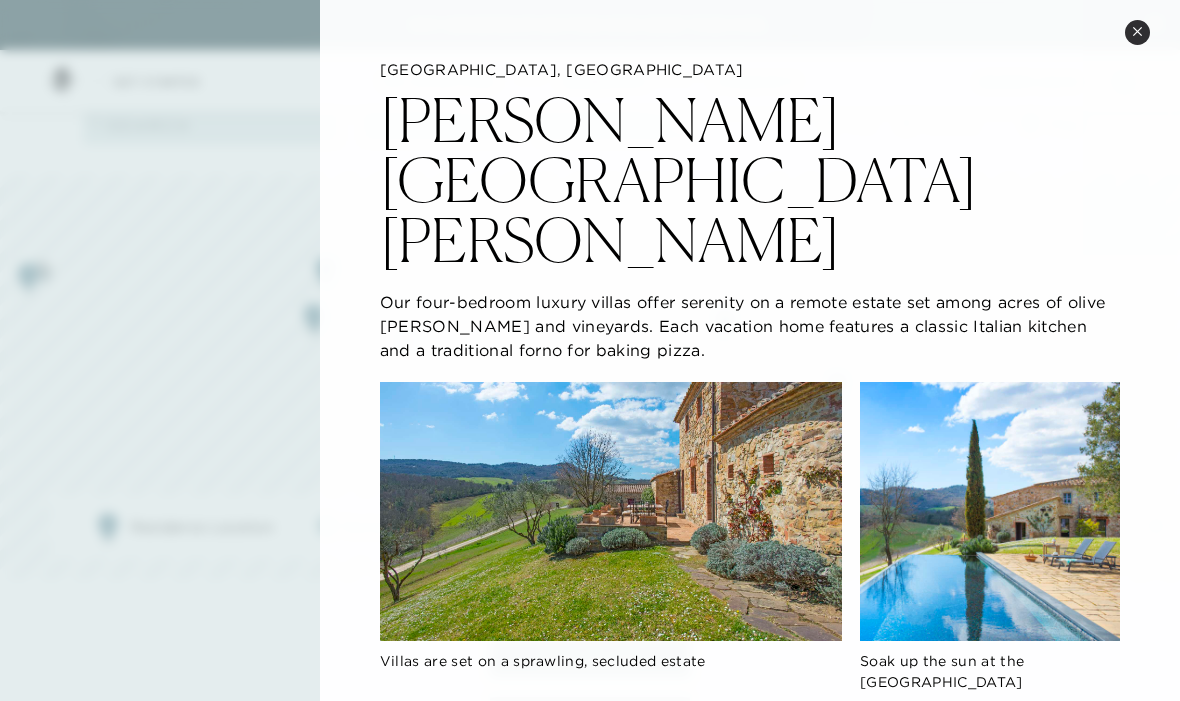 click 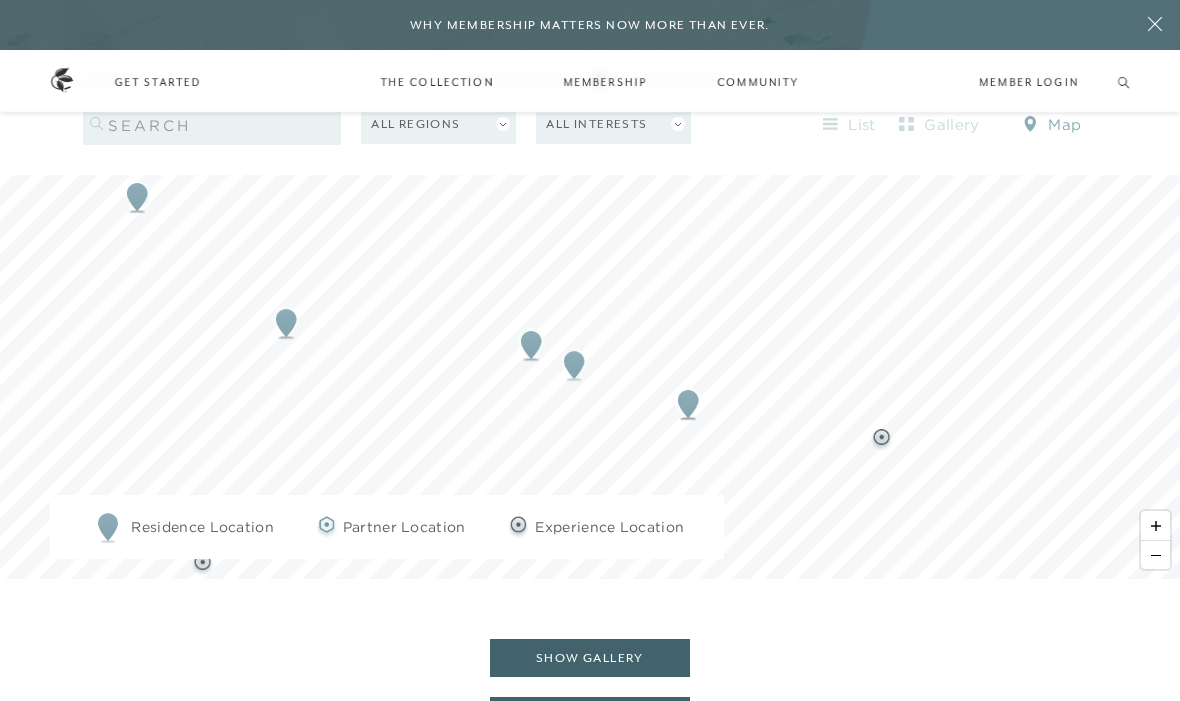 click 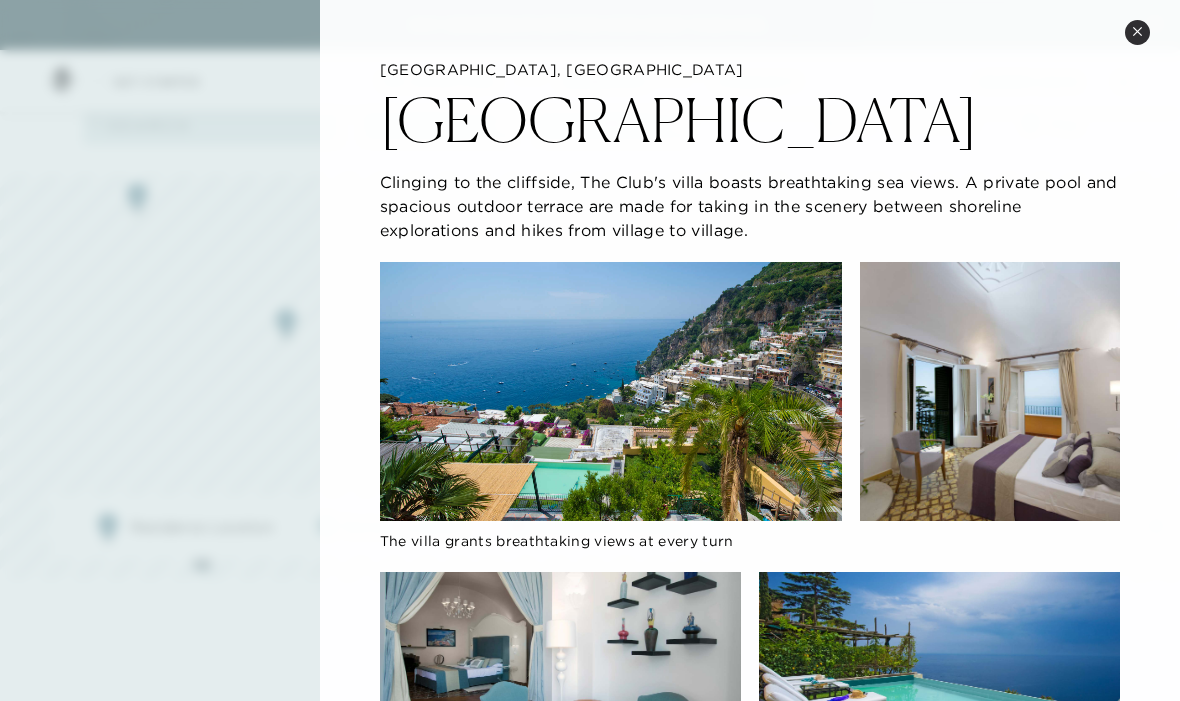click 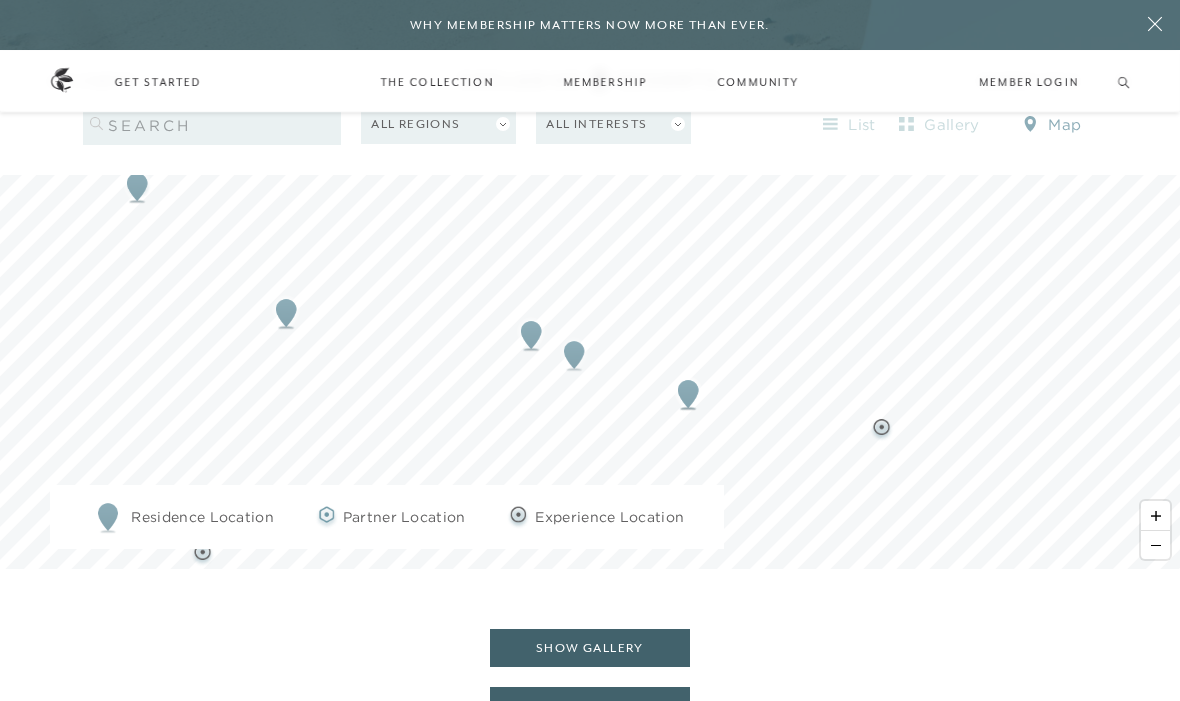 scroll, scrollTop: 2038, scrollLeft: 0, axis: vertical 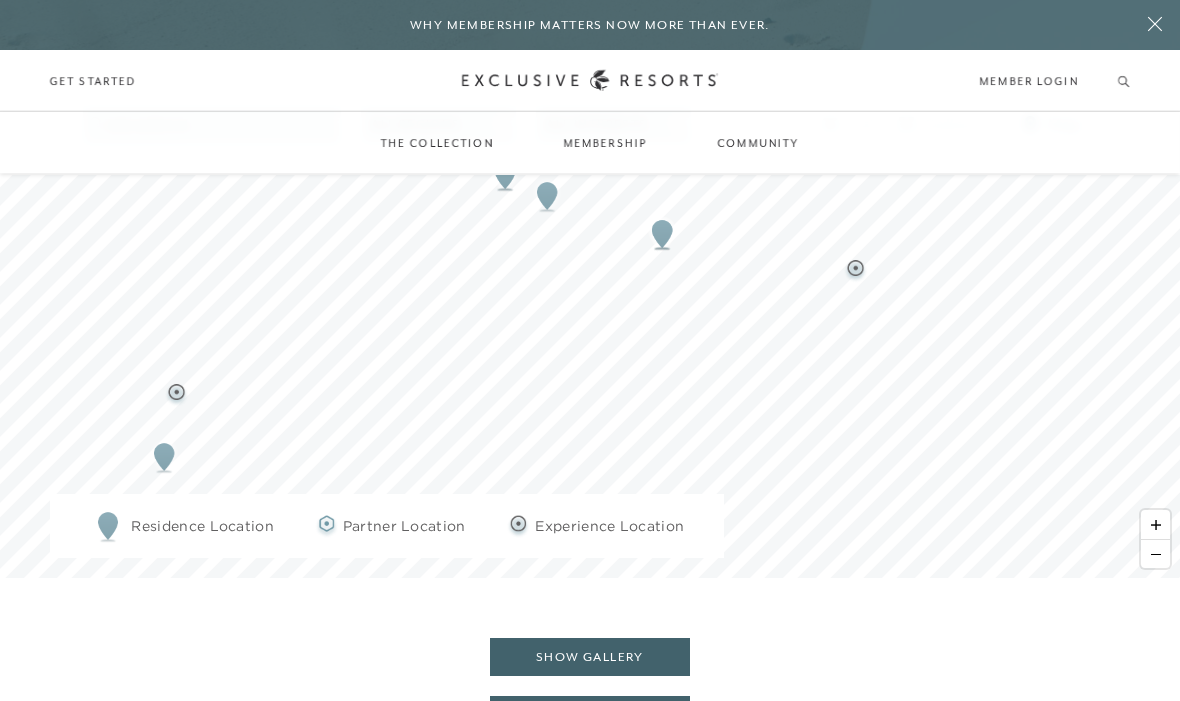 click 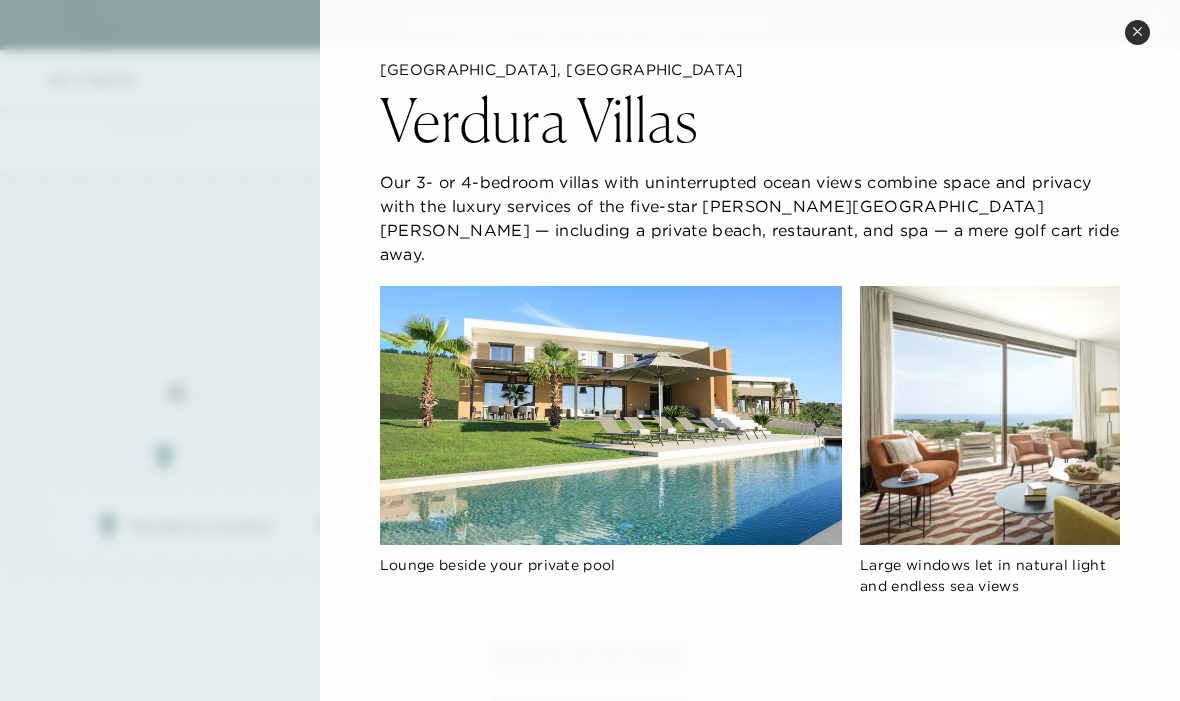 click 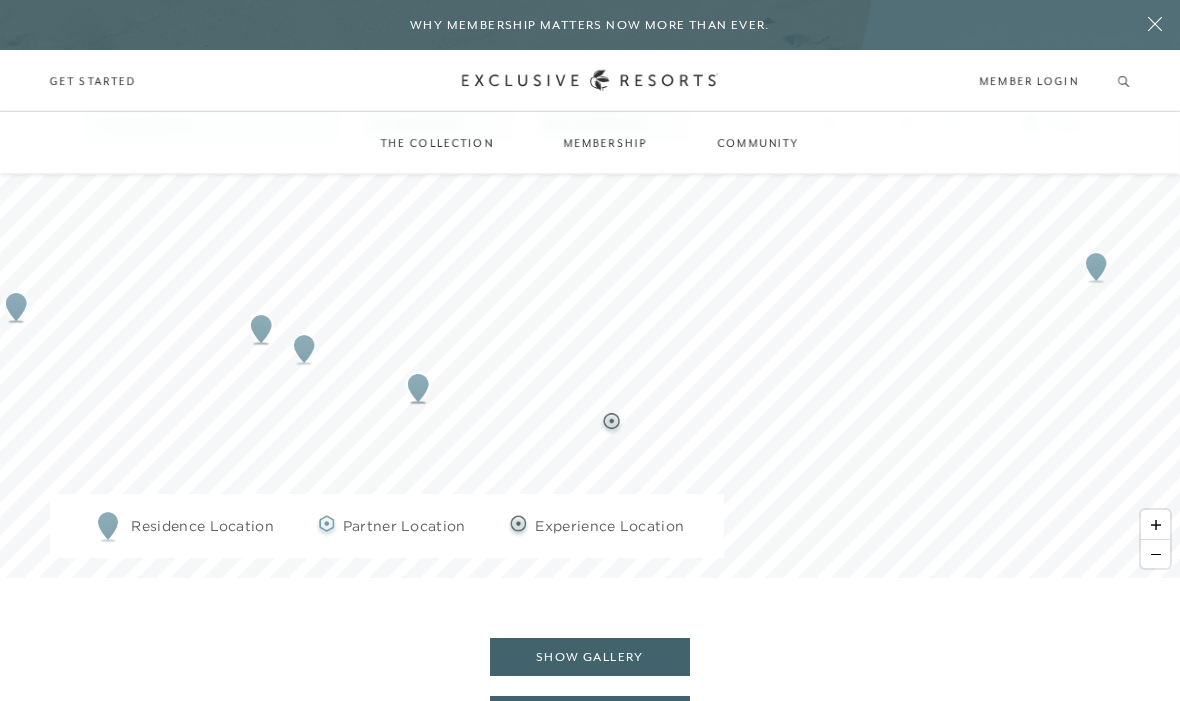 click 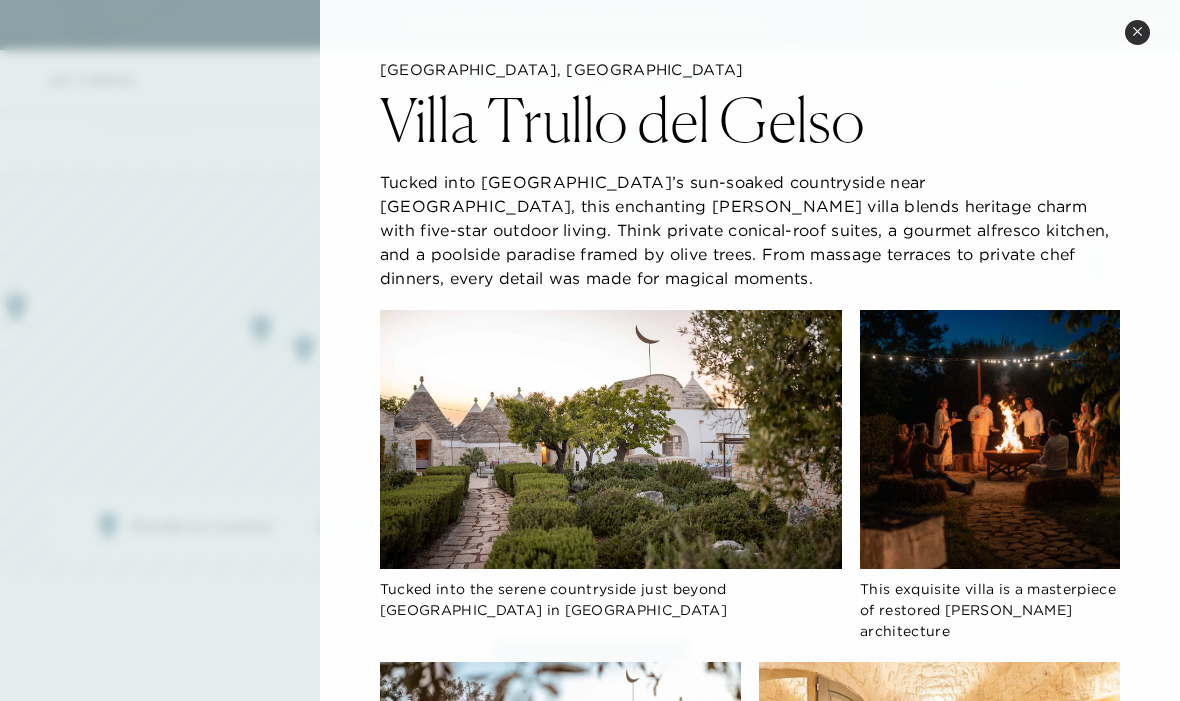 click 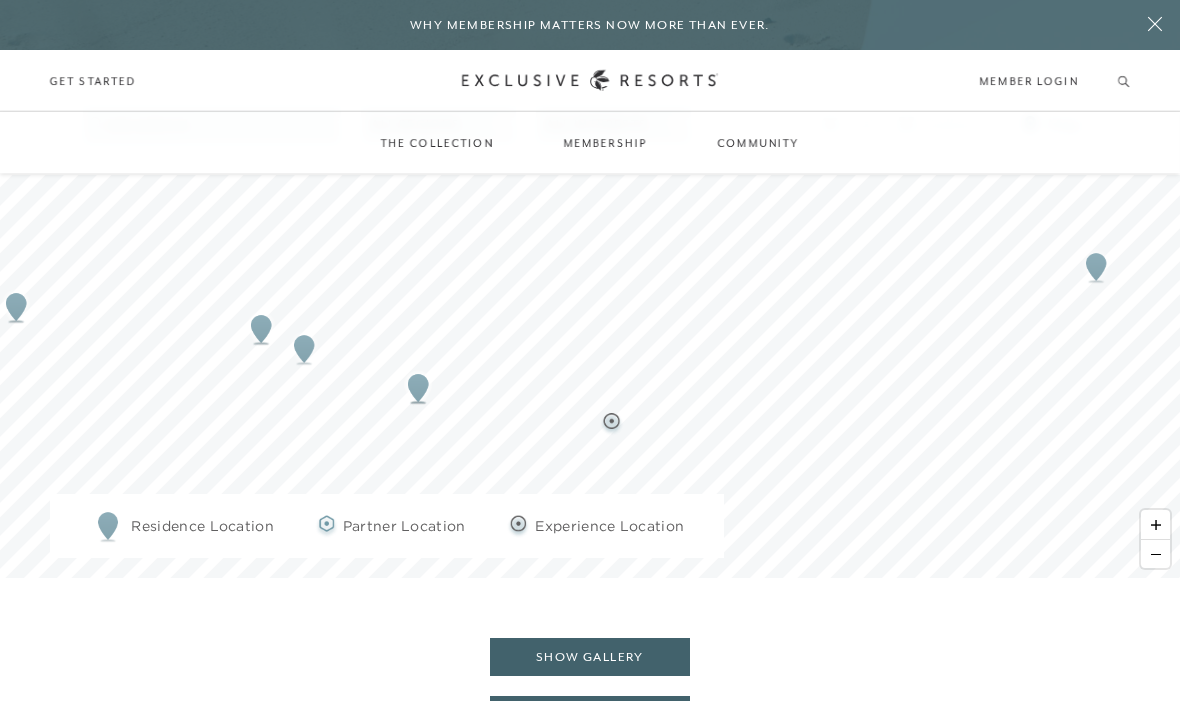 click 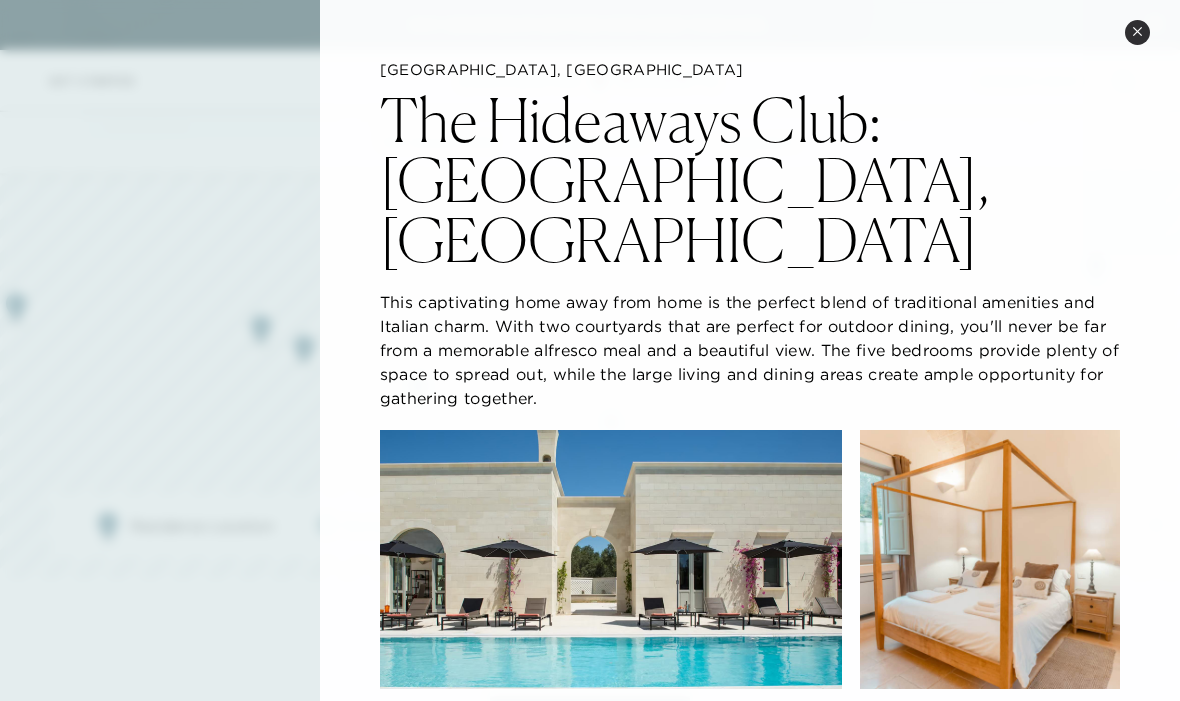 click 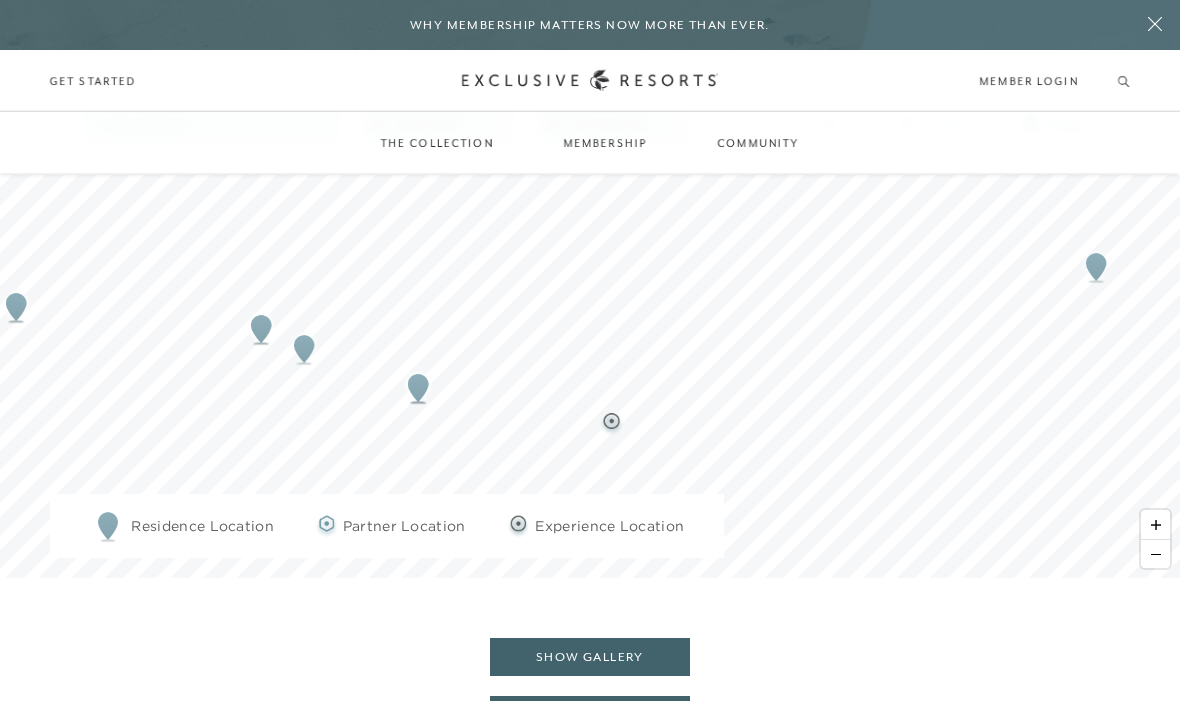 click 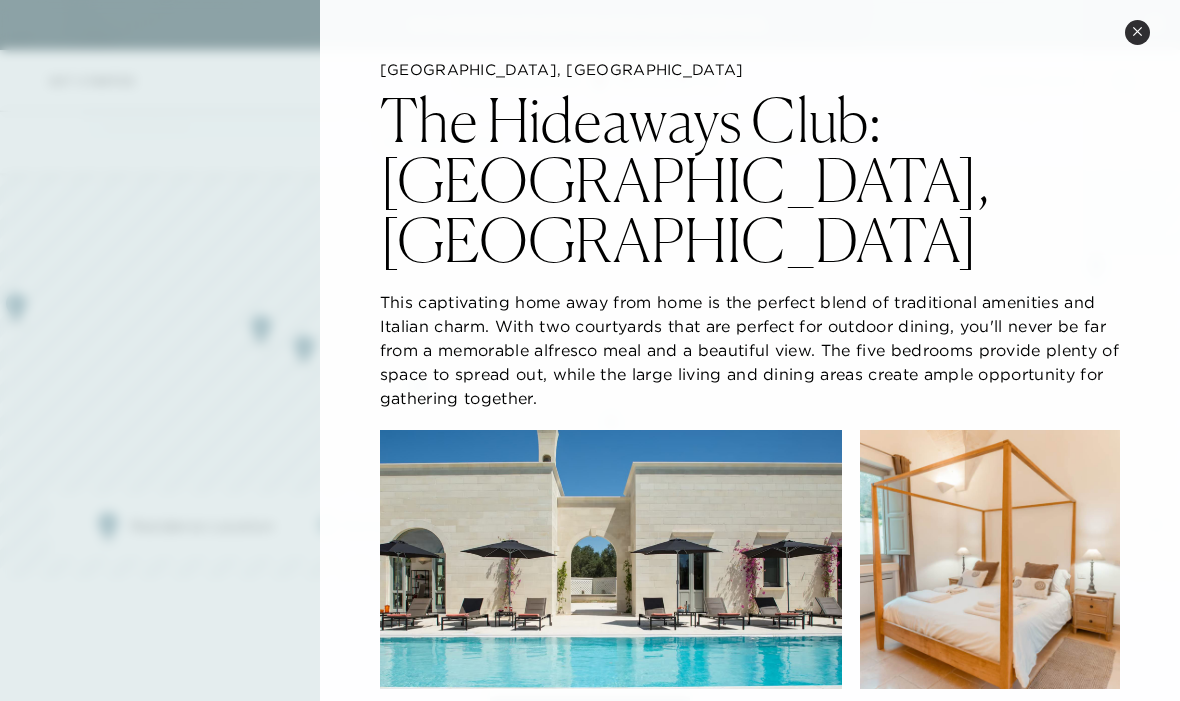 click 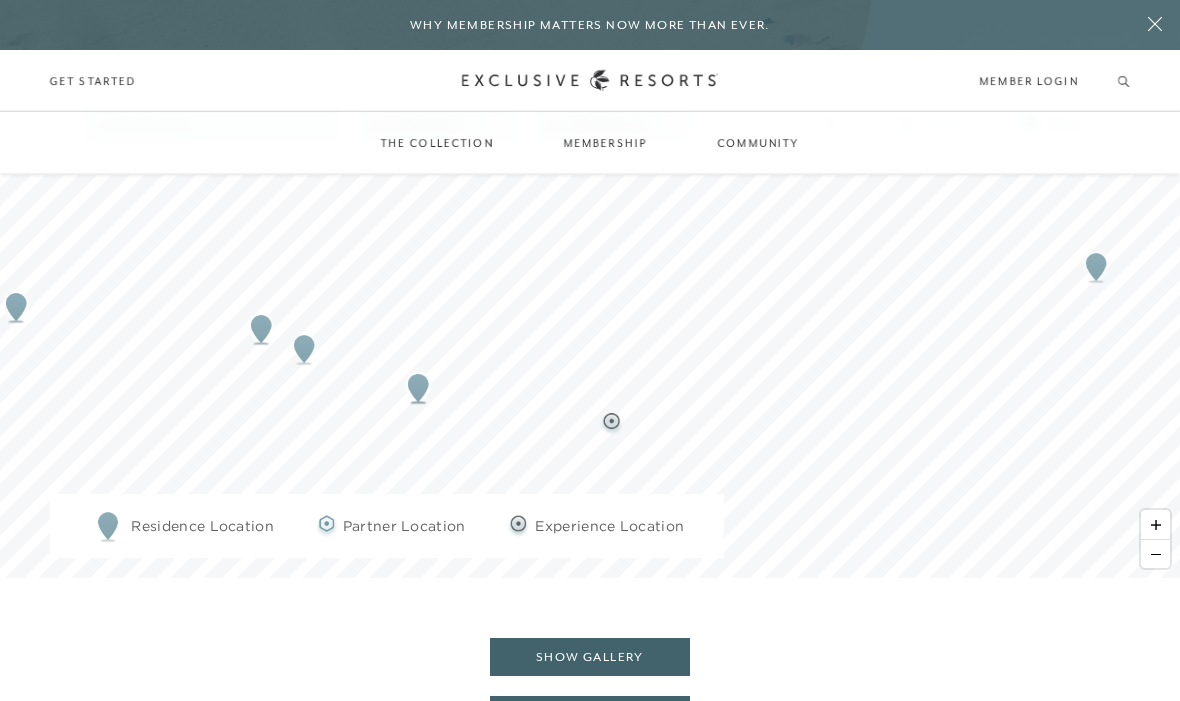 click 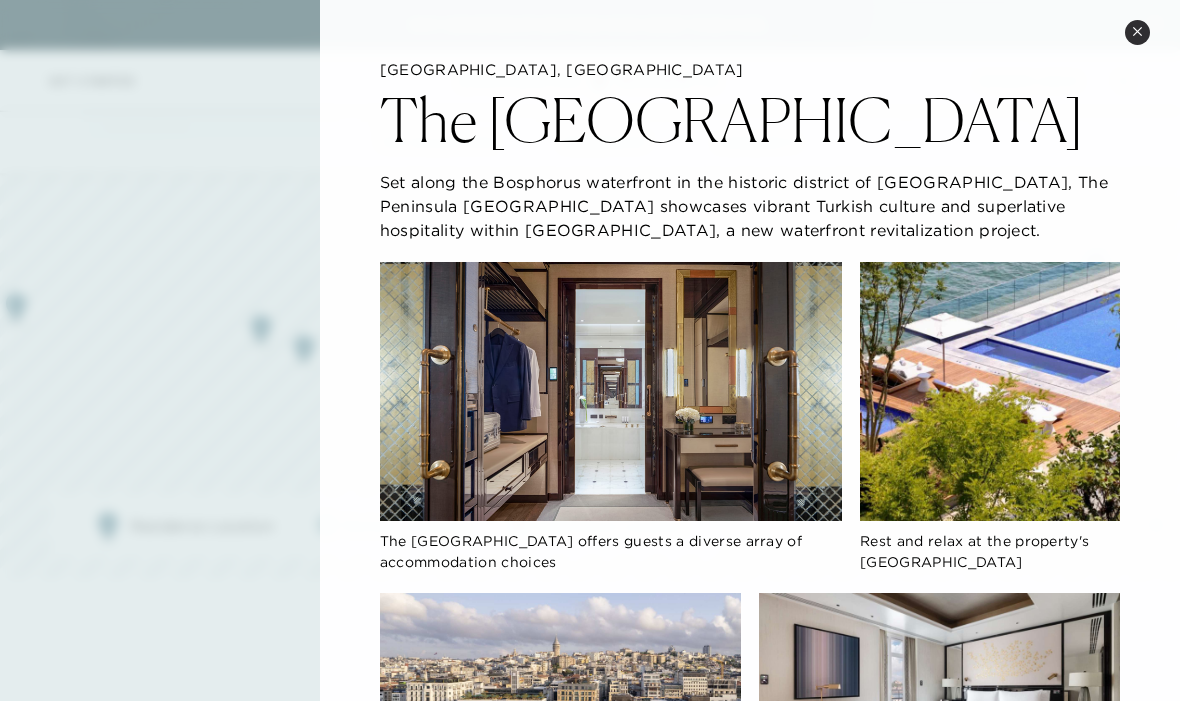scroll, scrollTop: 0, scrollLeft: 0, axis: both 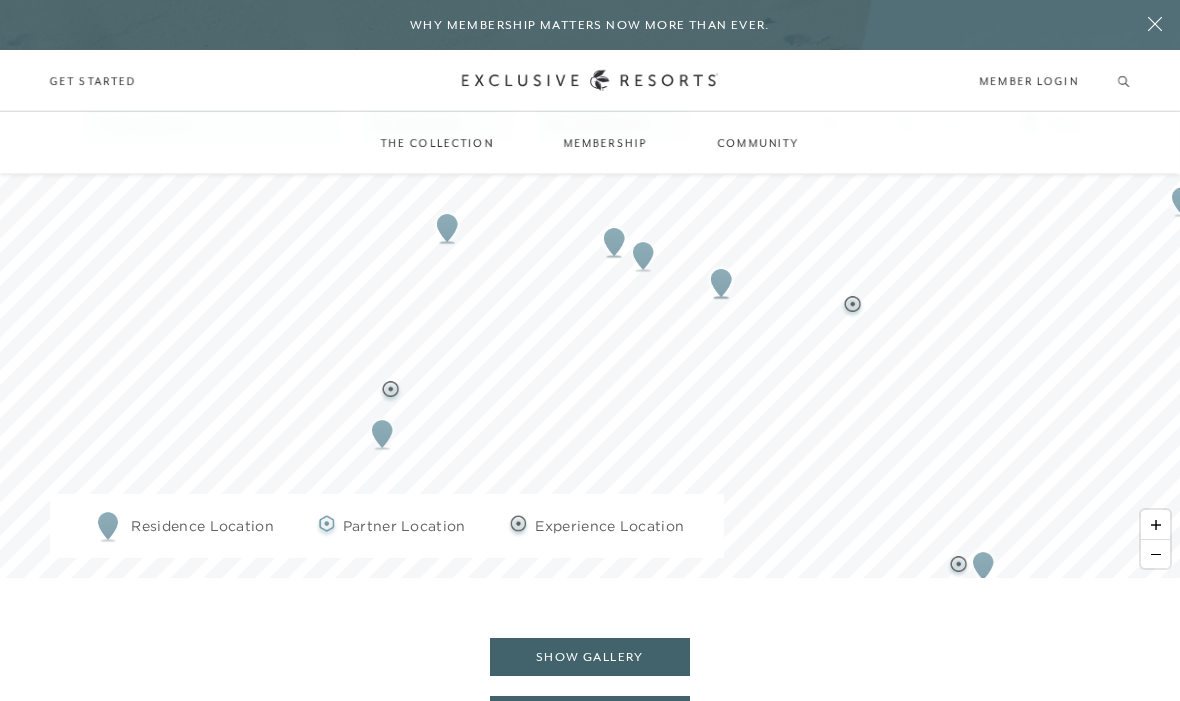 click 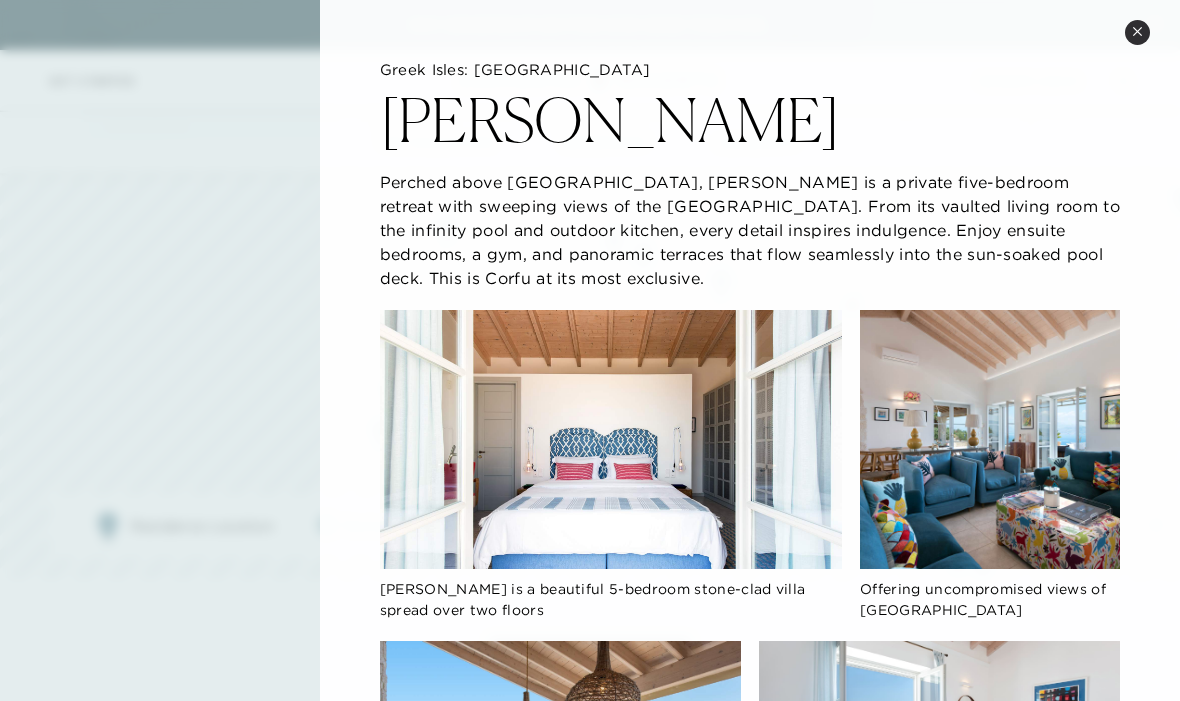 click on "Close quickview" at bounding box center (1137, 32) 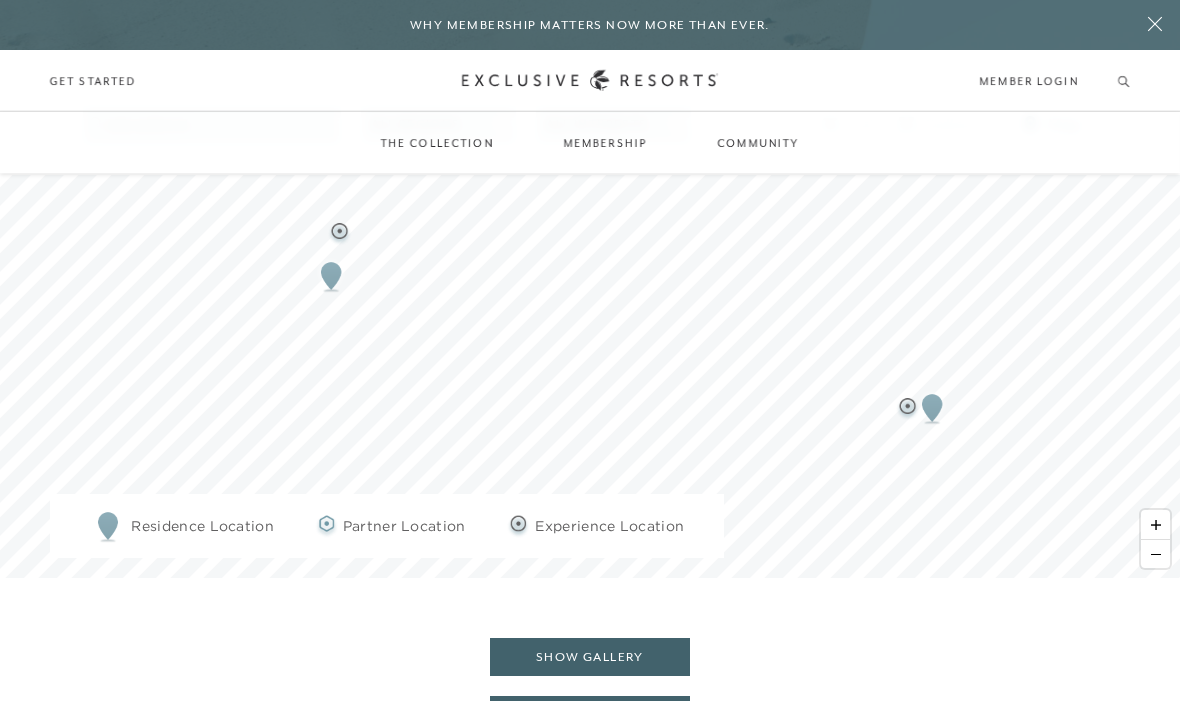 click 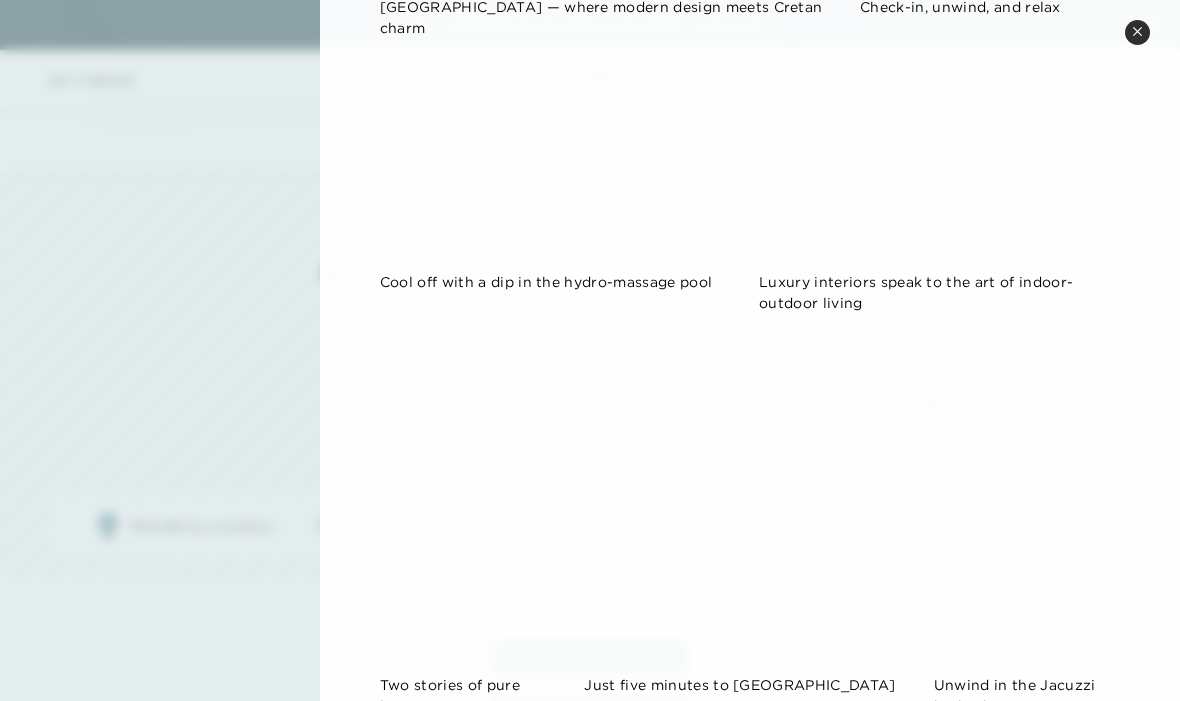 scroll, scrollTop: 1543, scrollLeft: 0, axis: vertical 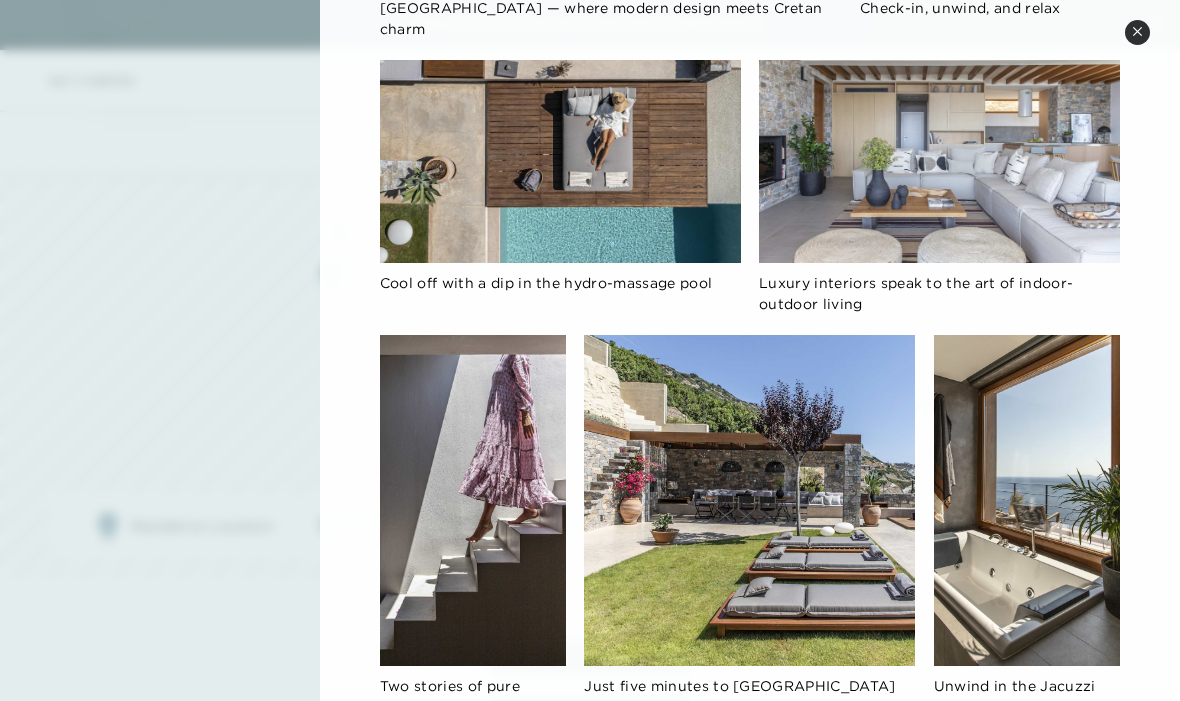 click on "Check-in, unwind, and relax" 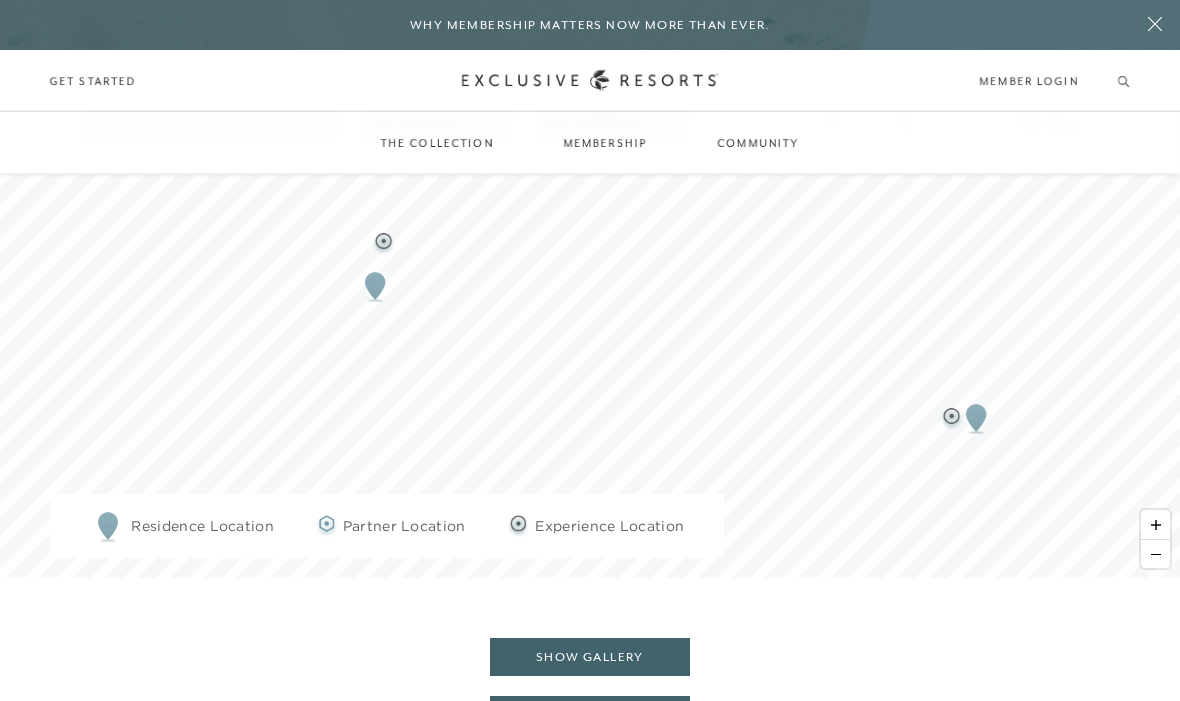 click 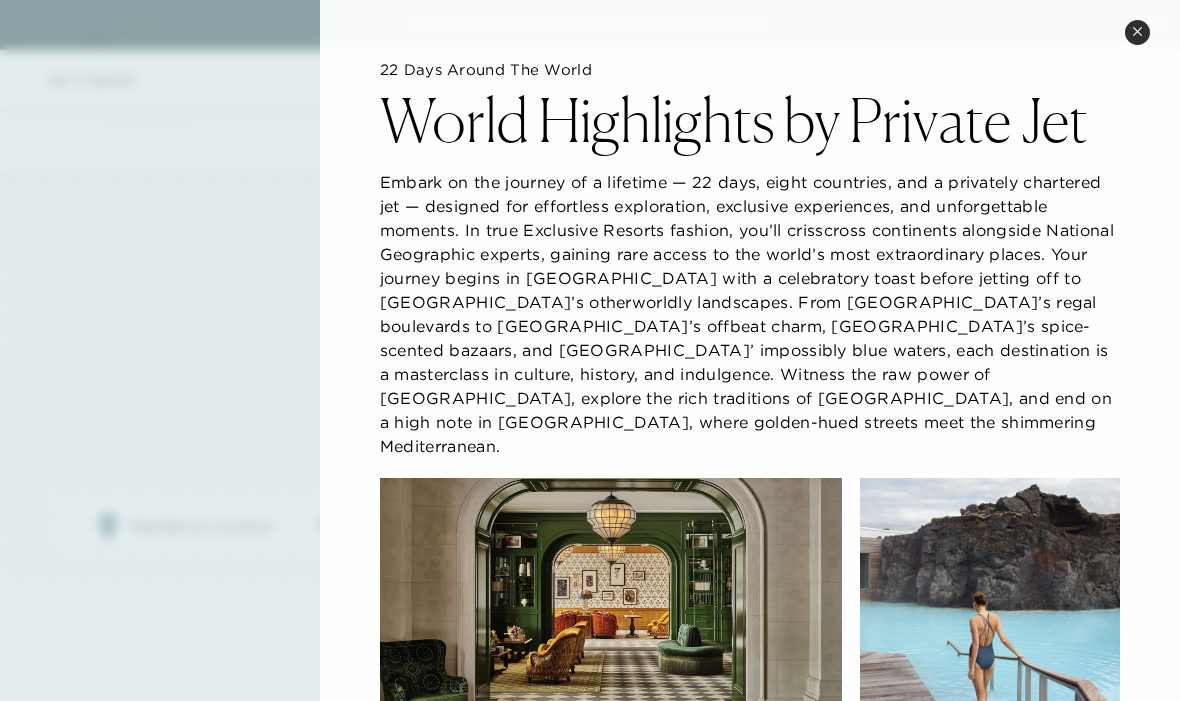 click on "Close quickview" at bounding box center [1137, 32] 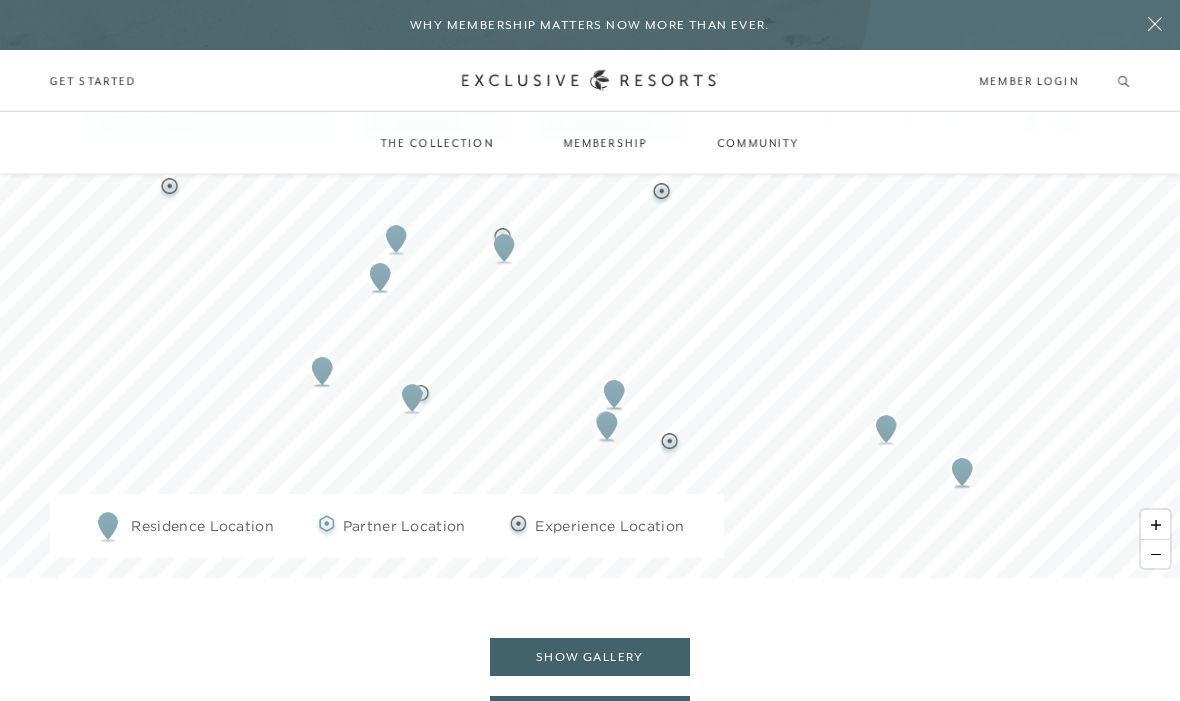 click 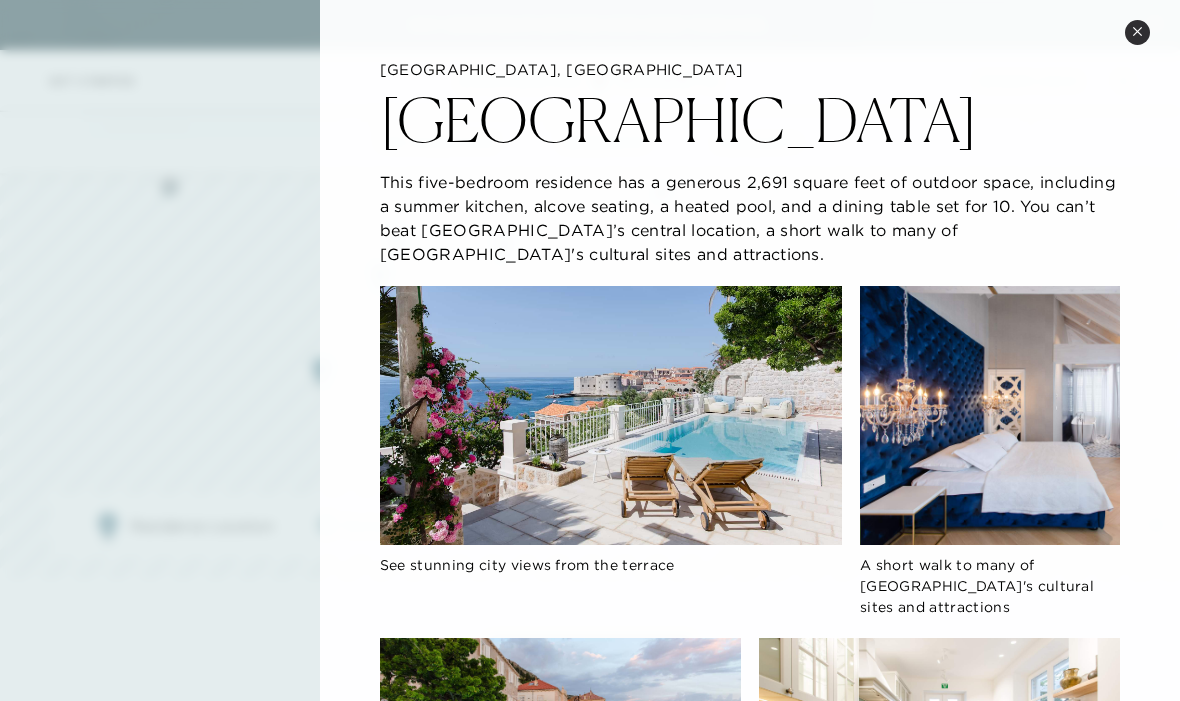 click 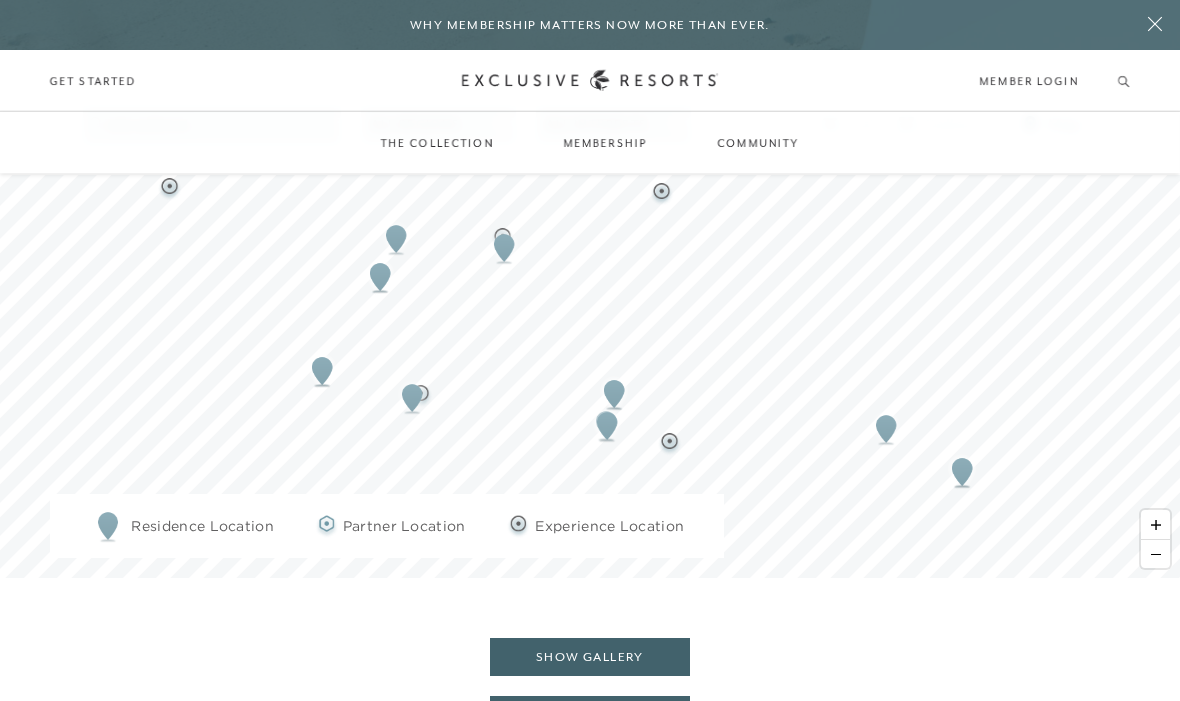 click 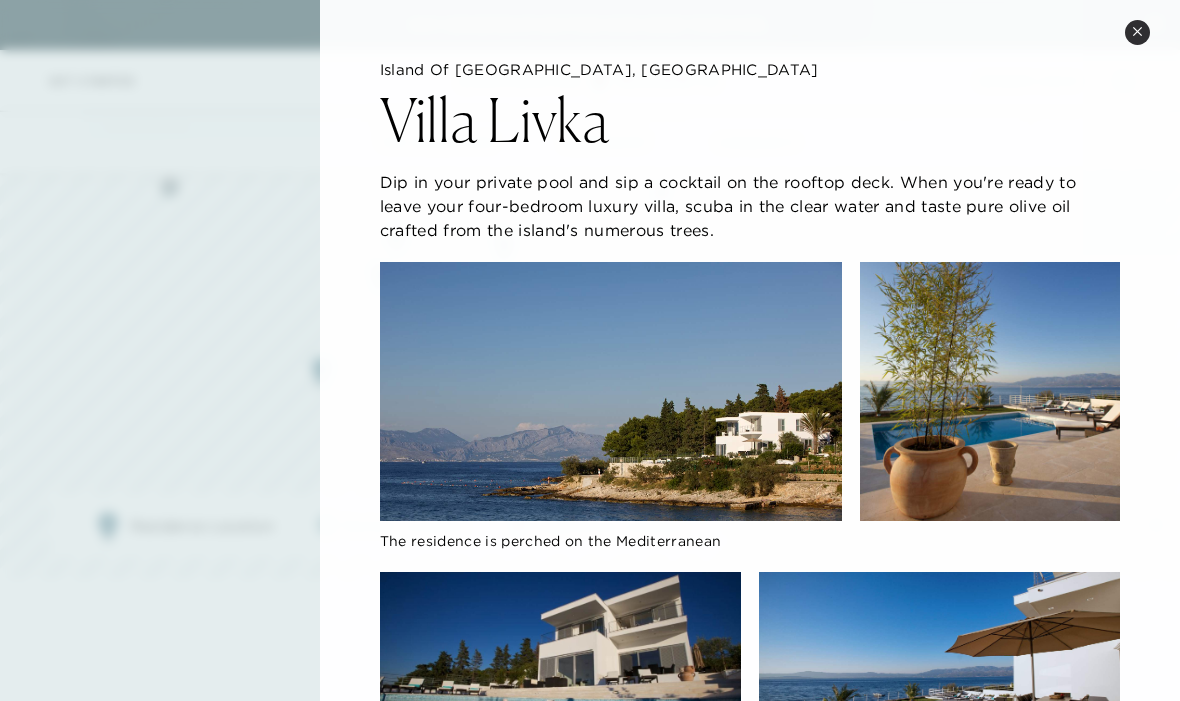 click on "Close quickview" at bounding box center [1137, 32] 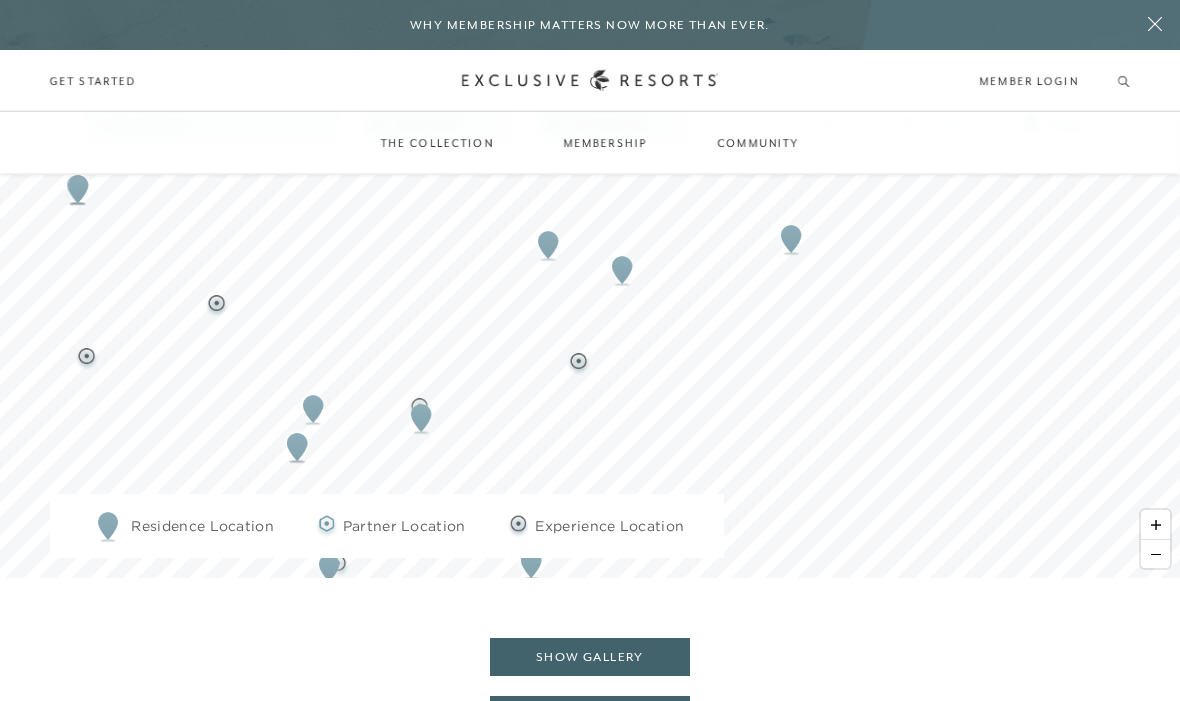 click 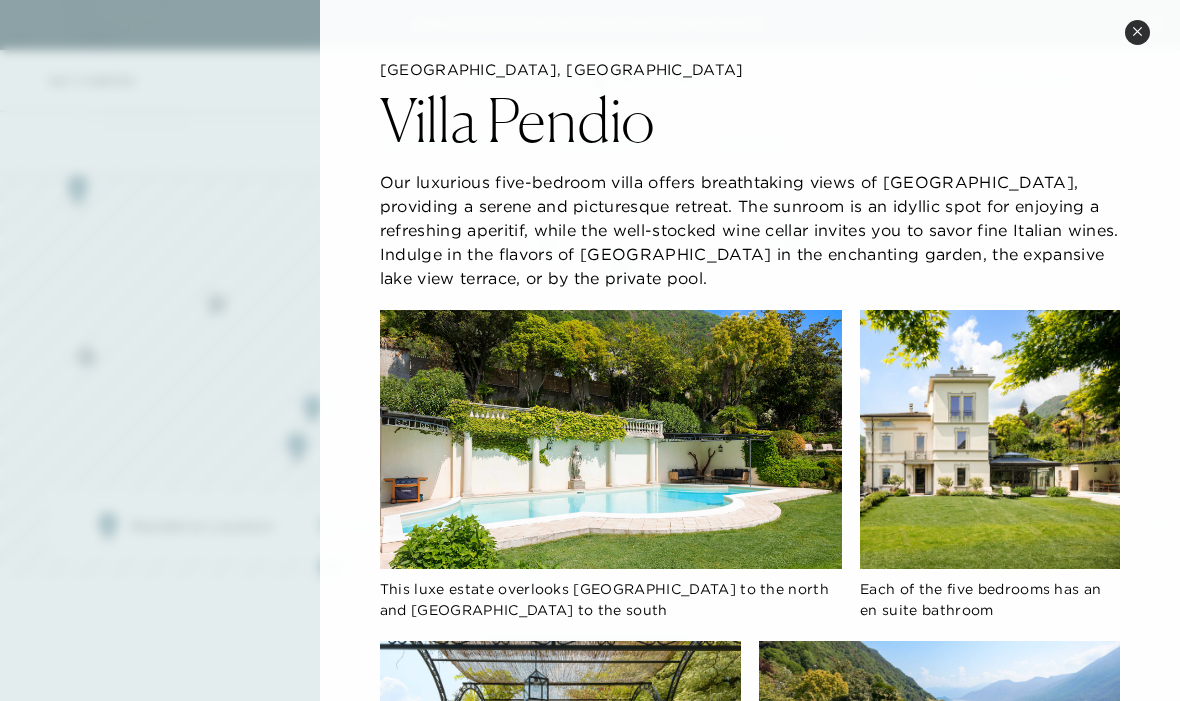 click on "Close quickview" at bounding box center (1137, 32) 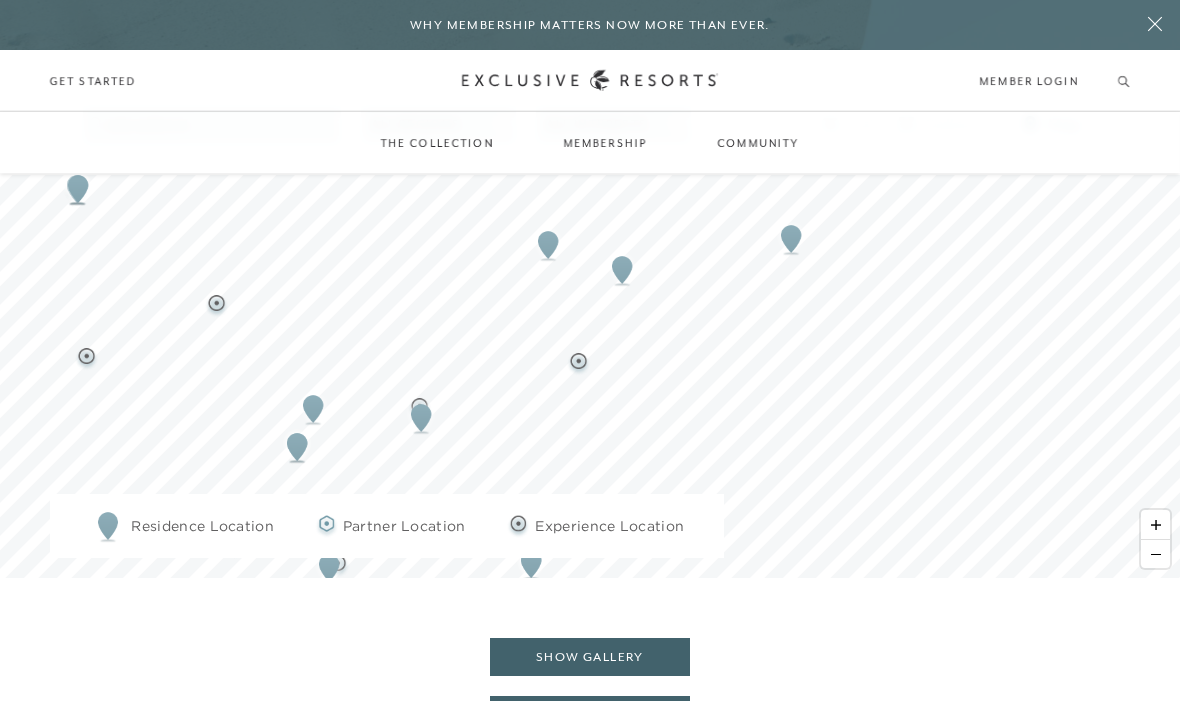 click 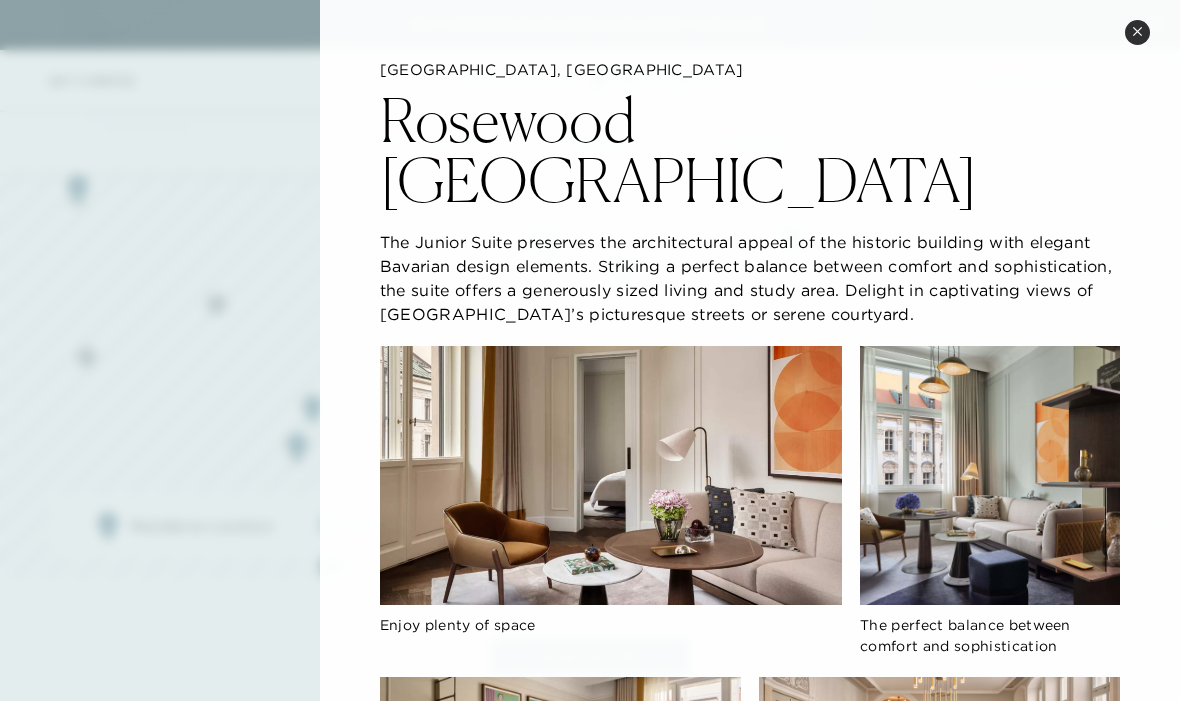 click on "Close quickview" at bounding box center [1137, 32] 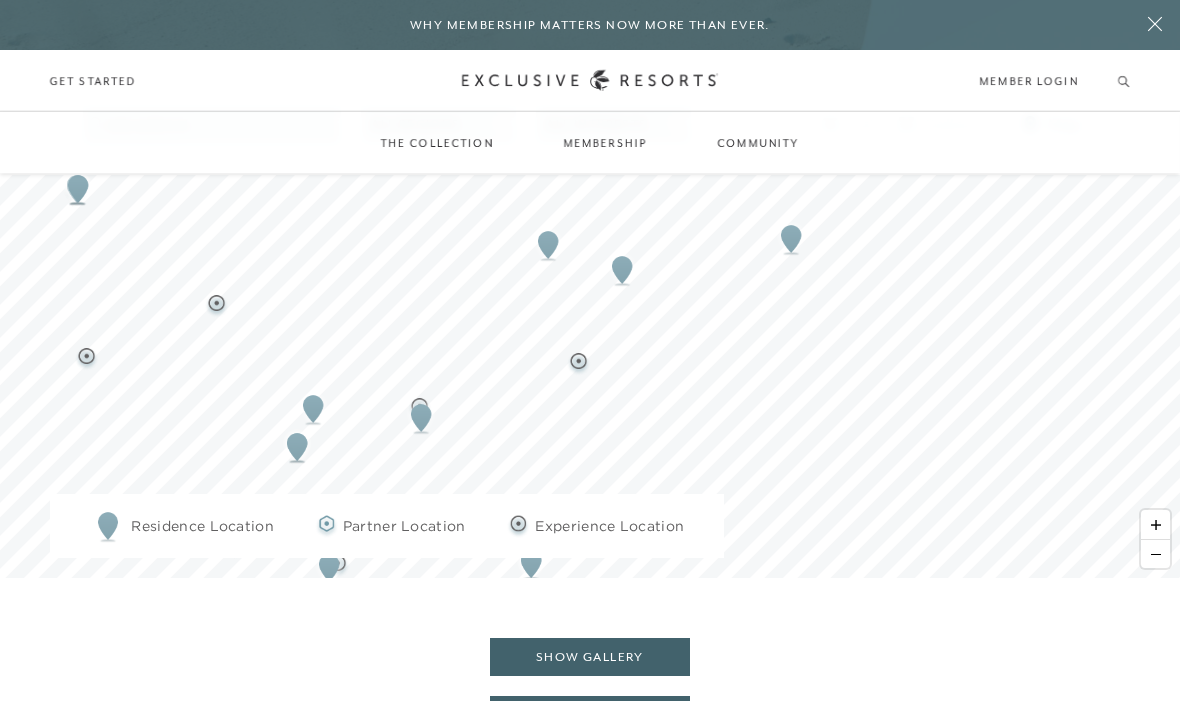 click 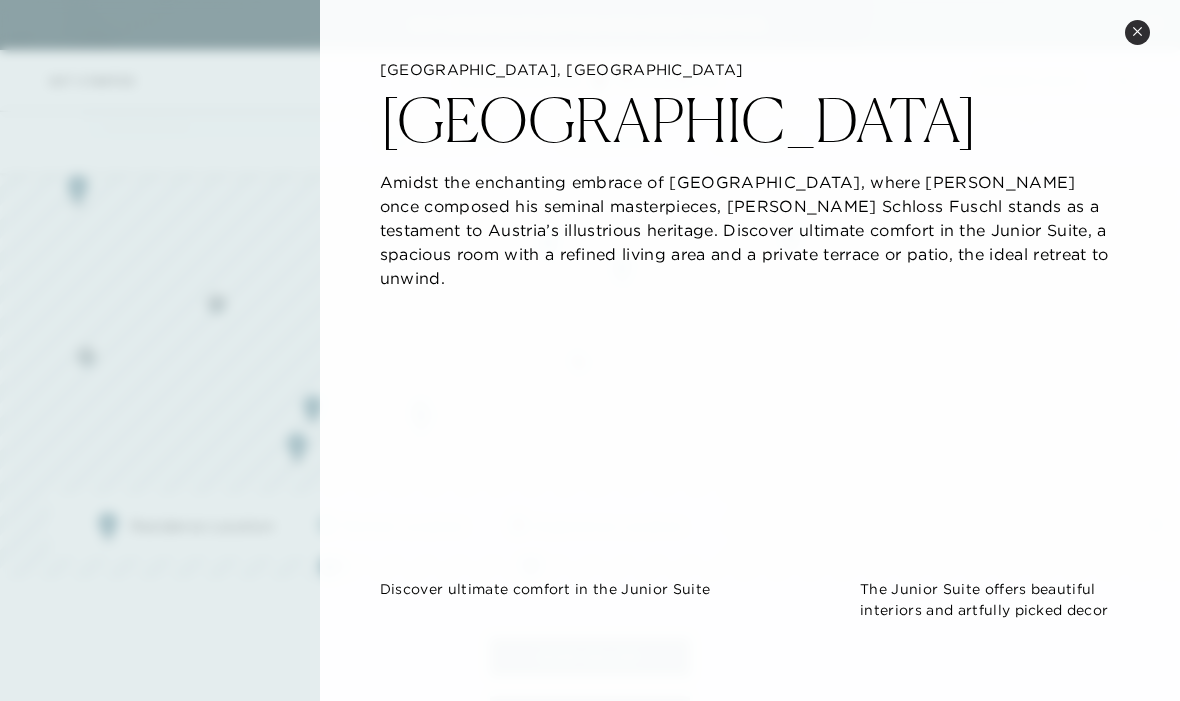 click on "Close quickview" at bounding box center (1137, 32) 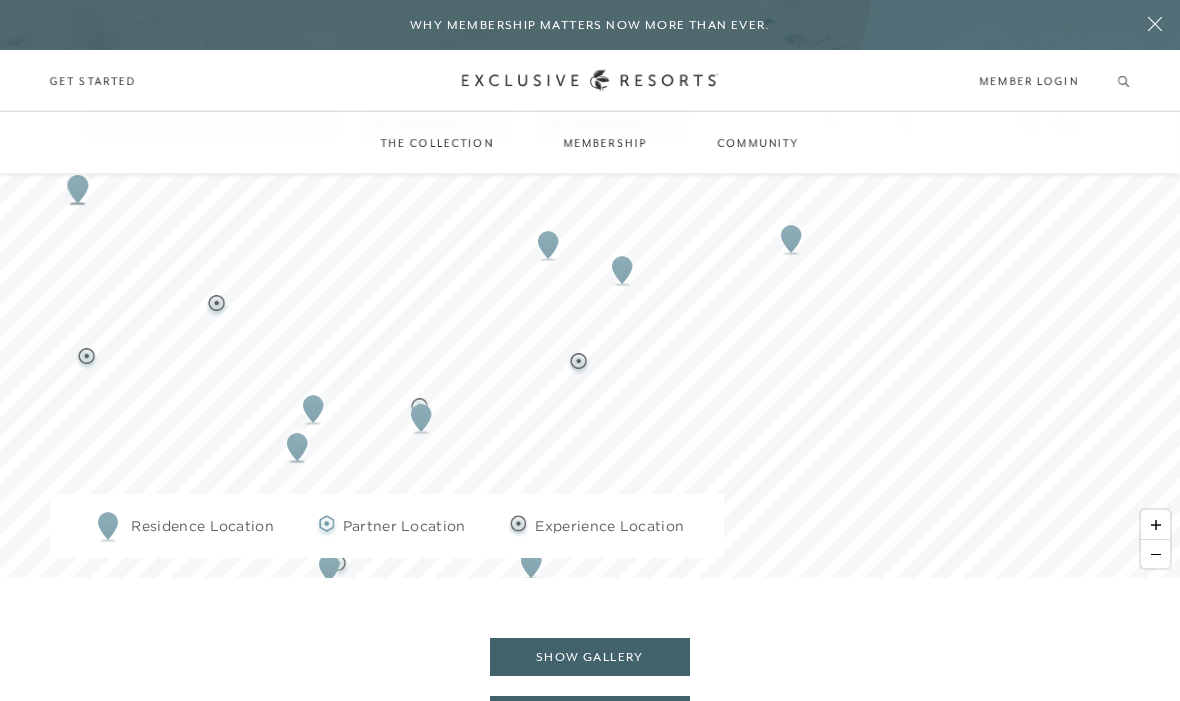 click 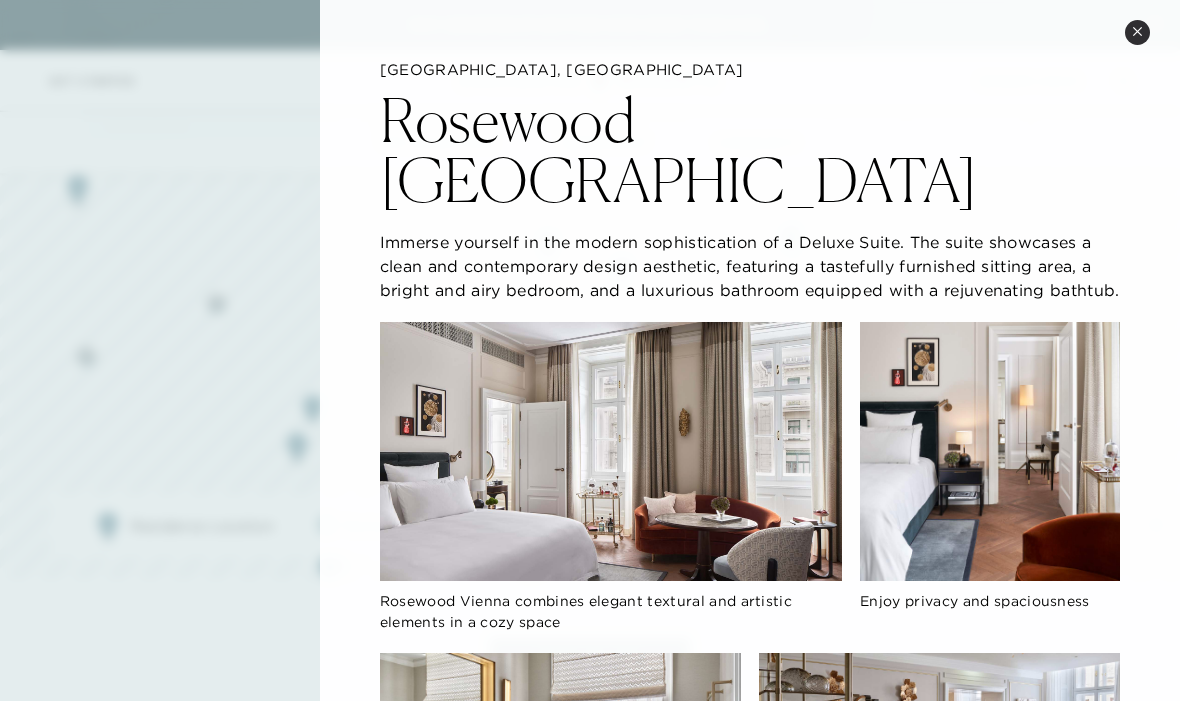 click on "Close quickview" at bounding box center (1137, 32) 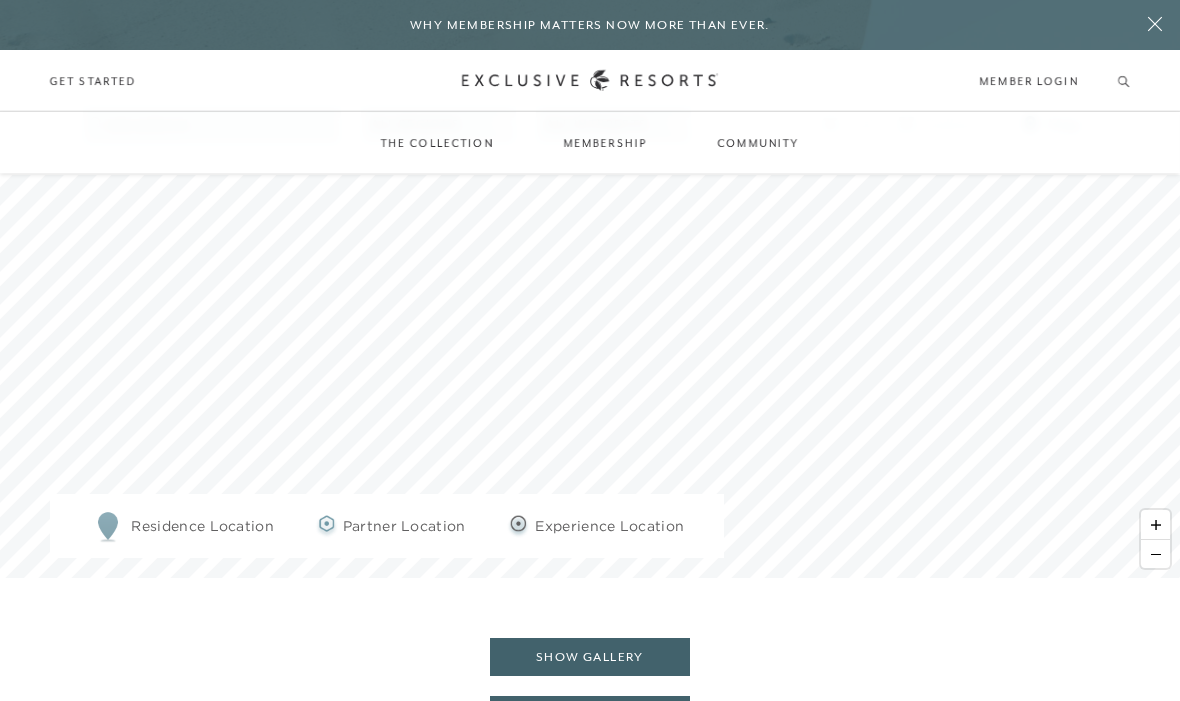 click at bounding box center [1155, 554] 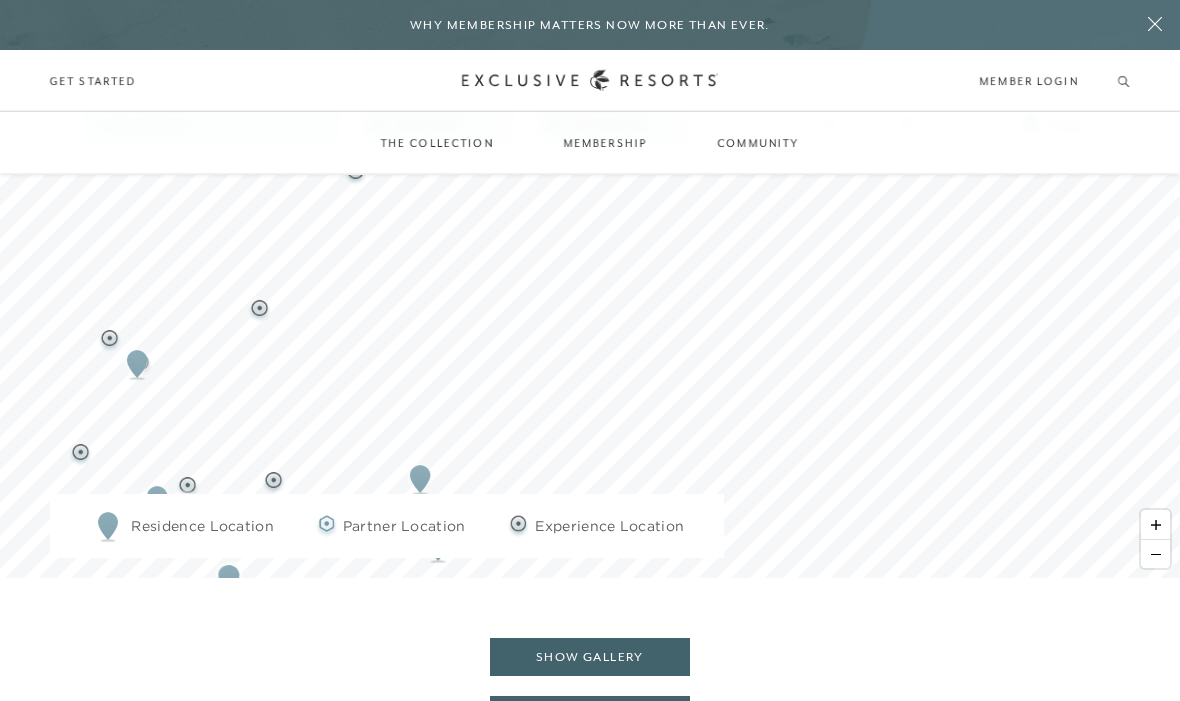 click at bounding box center [1155, 554] 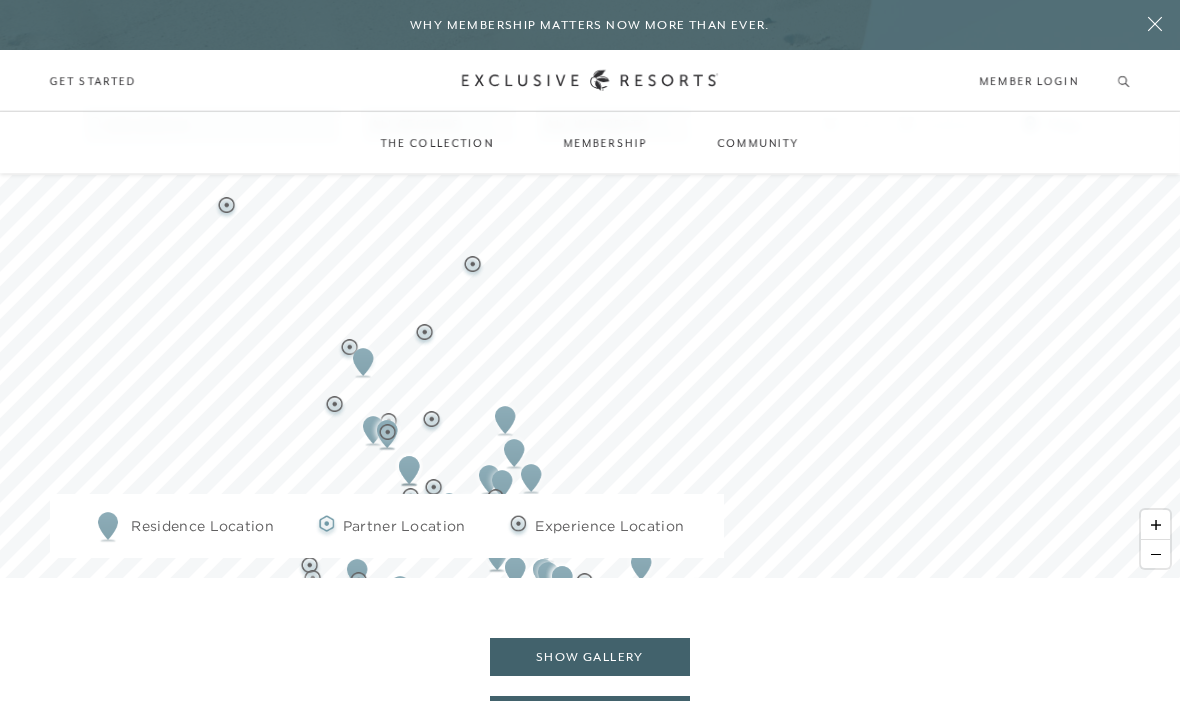 click at bounding box center (1155, 554) 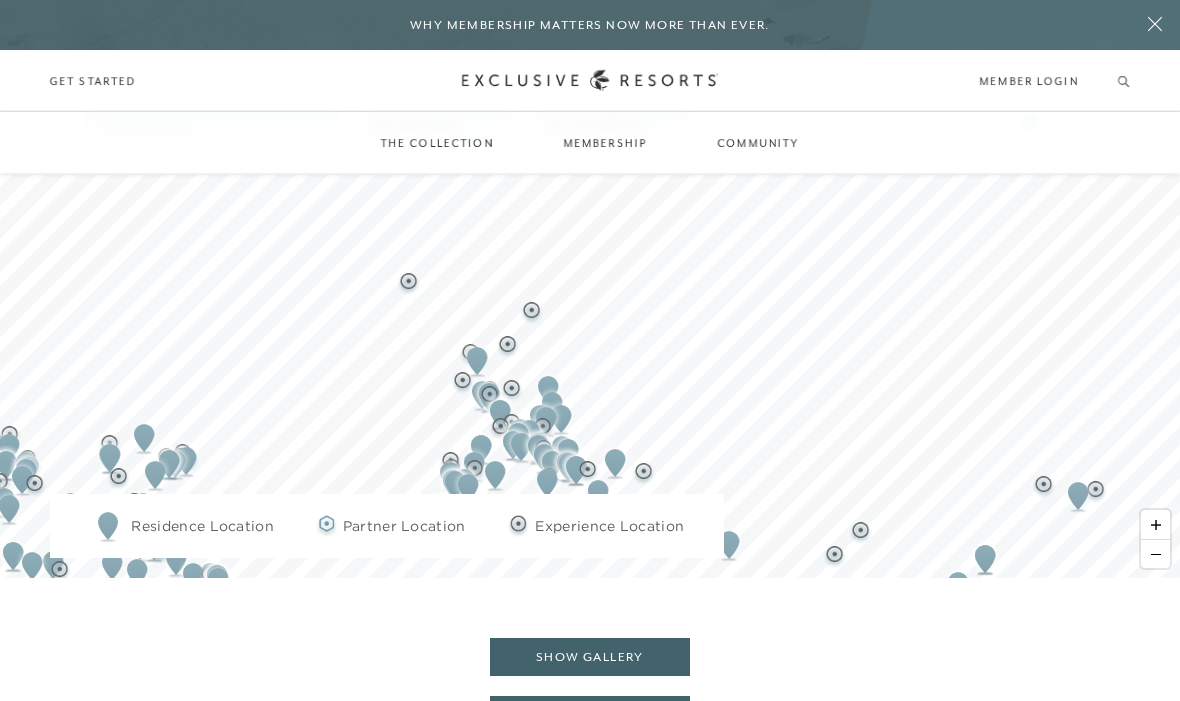 click at bounding box center [1155, 554] 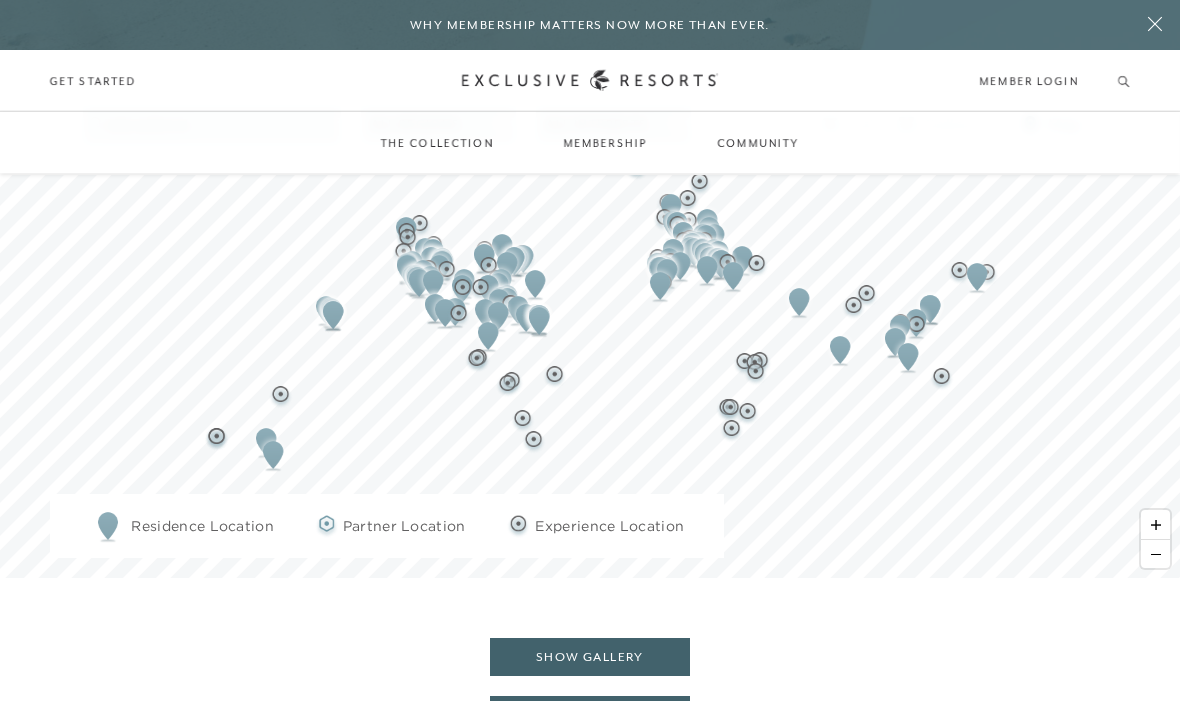 scroll, scrollTop: 2113, scrollLeft: 0, axis: vertical 